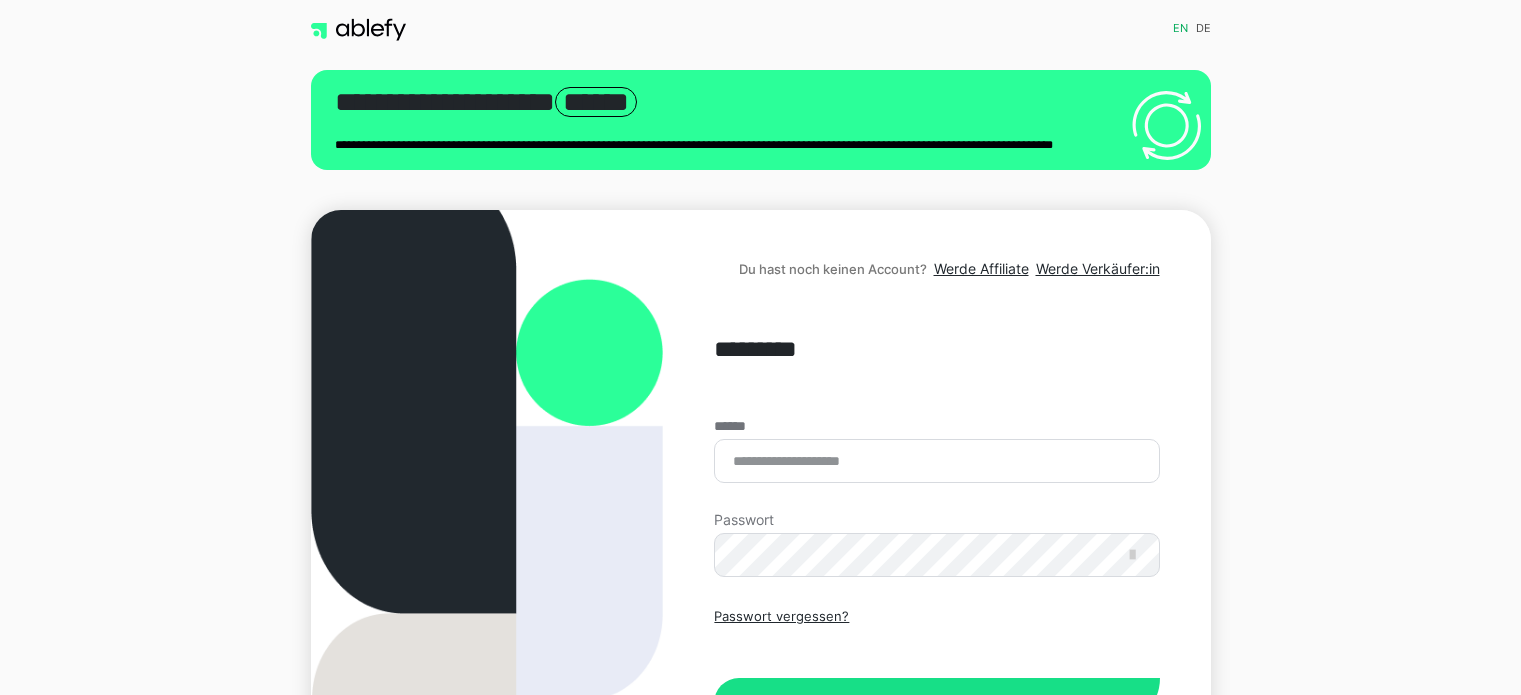 scroll, scrollTop: 0, scrollLeft: 0, axis: both 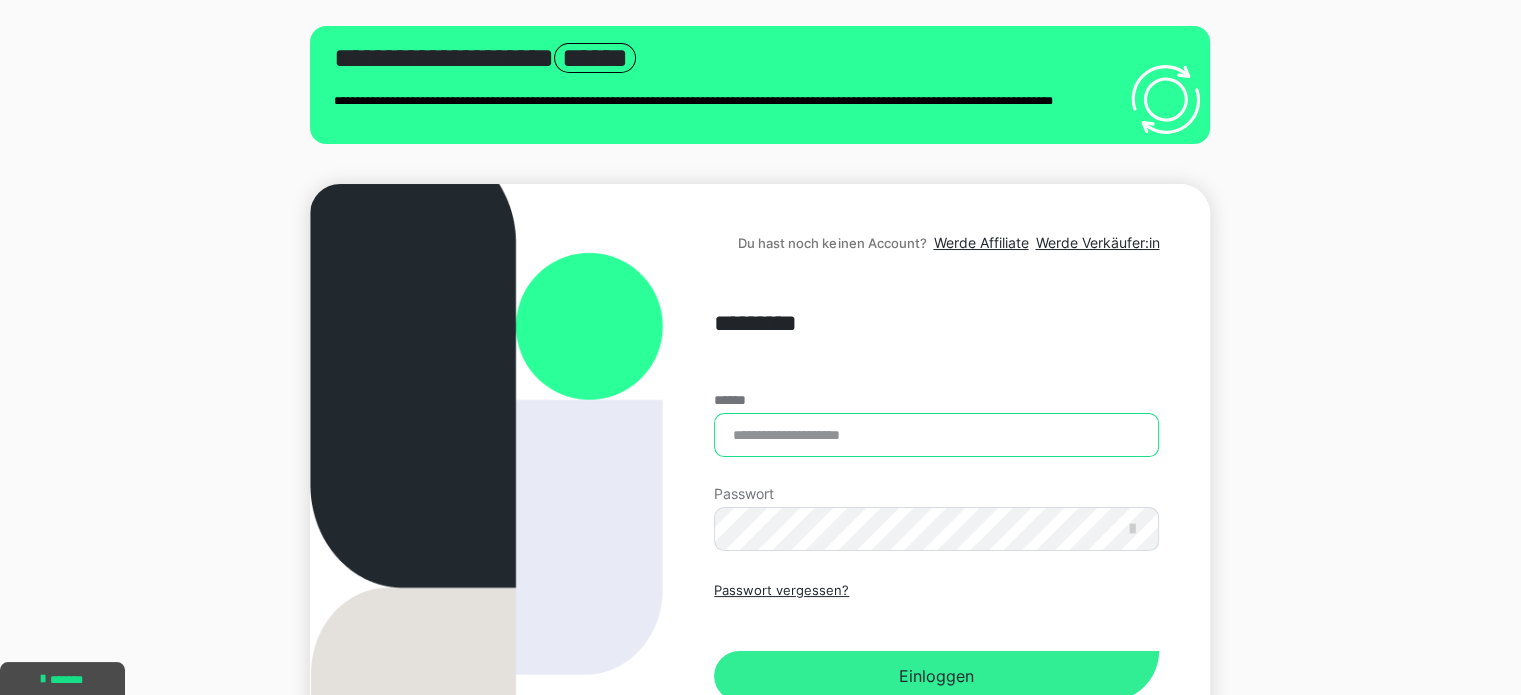 type on "**********" 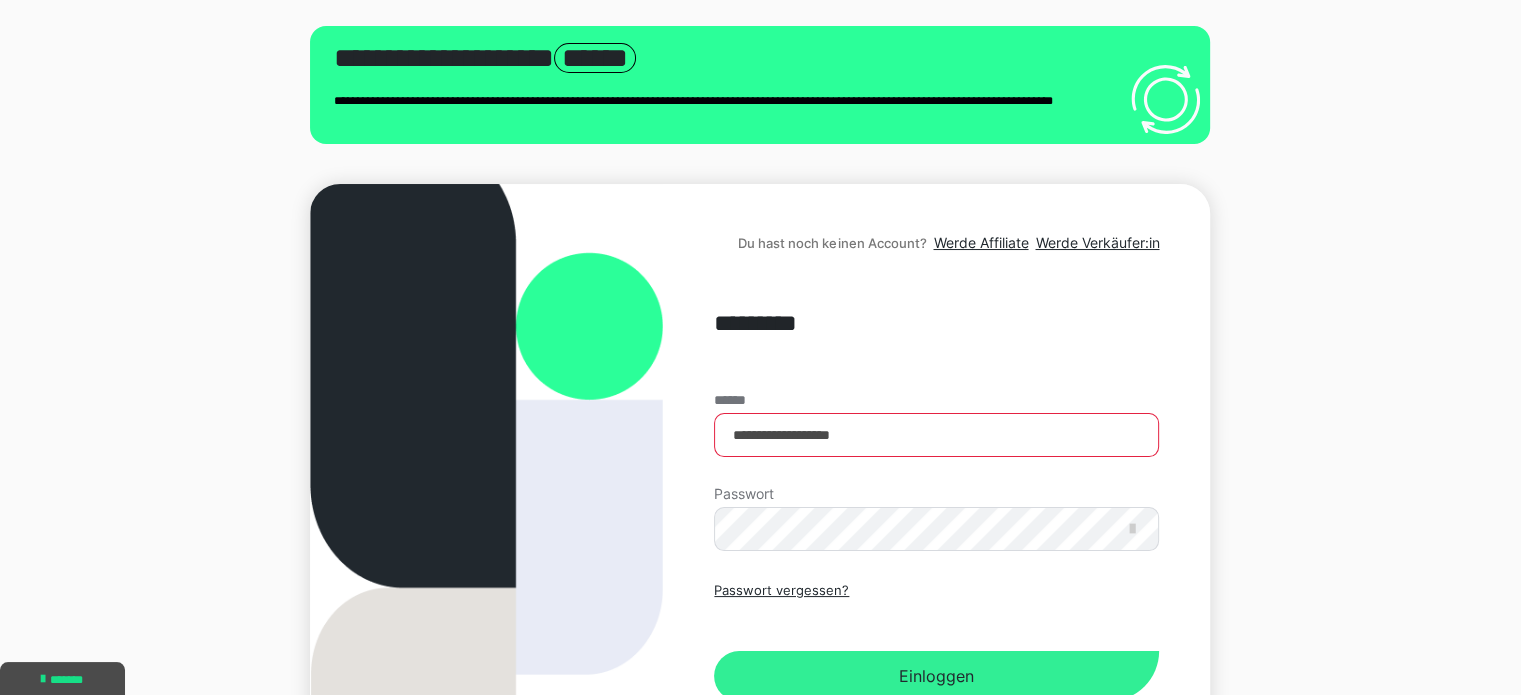 click on "Einloggen" at bounding box center (936, 676) 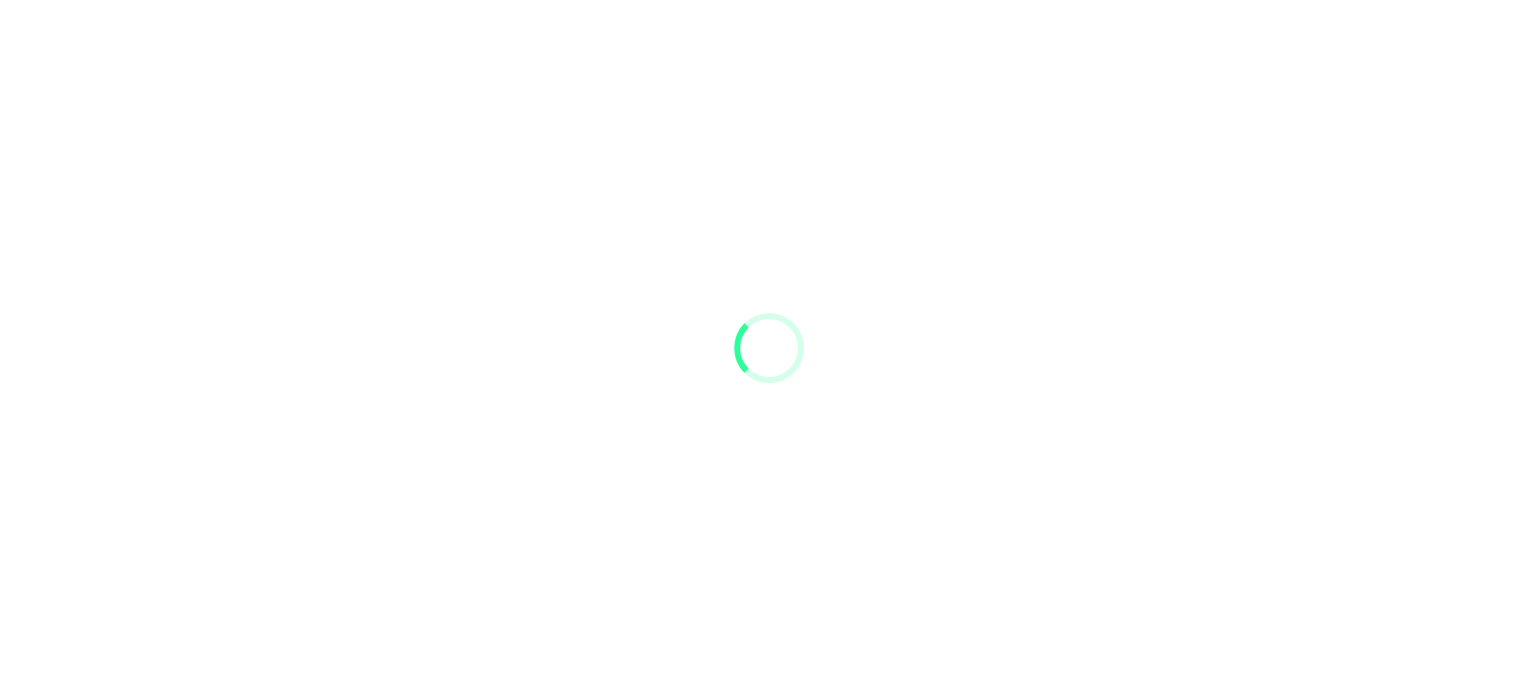 scroll, scrollTop: 0, scrollLeft: 0, axis: both 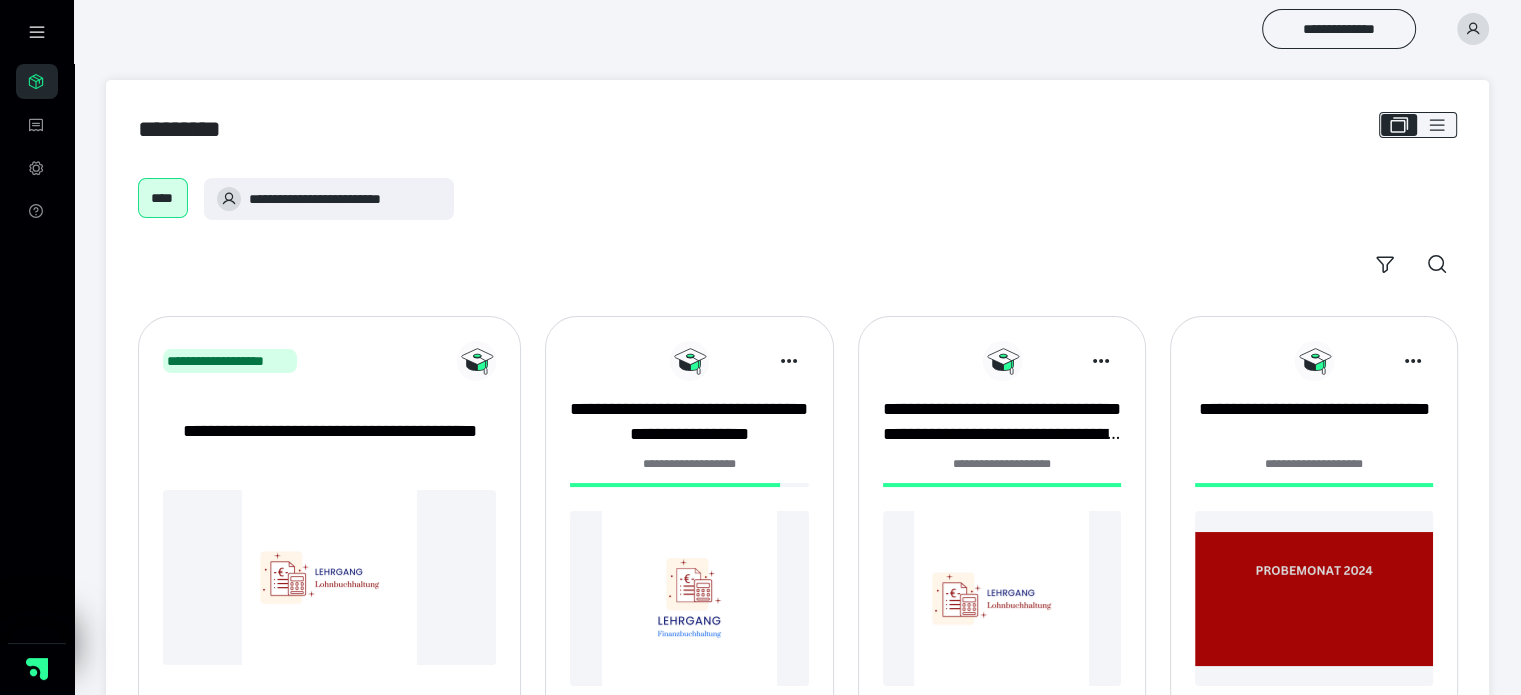 click at bounding box center (689, 598) 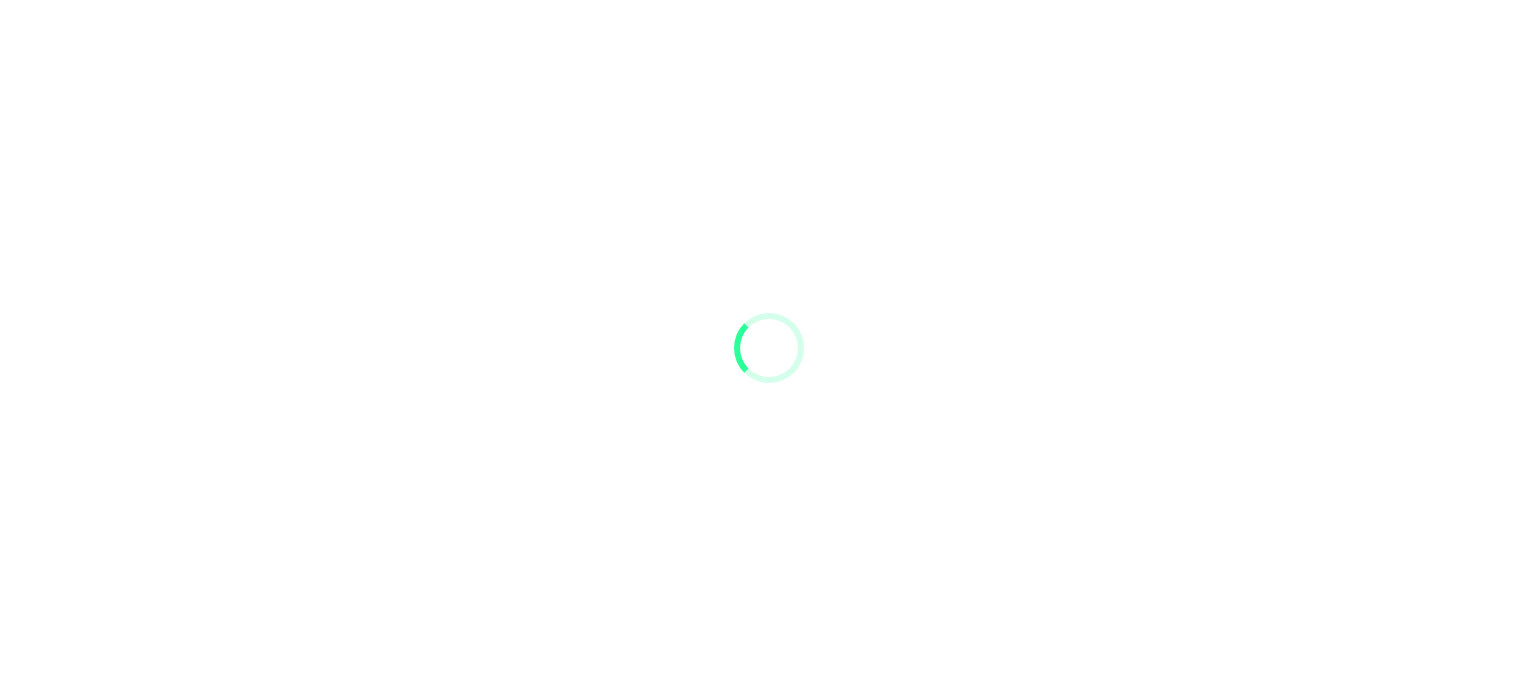 scroll, scrollTop: 0, scrollLeft: 0, axis: both 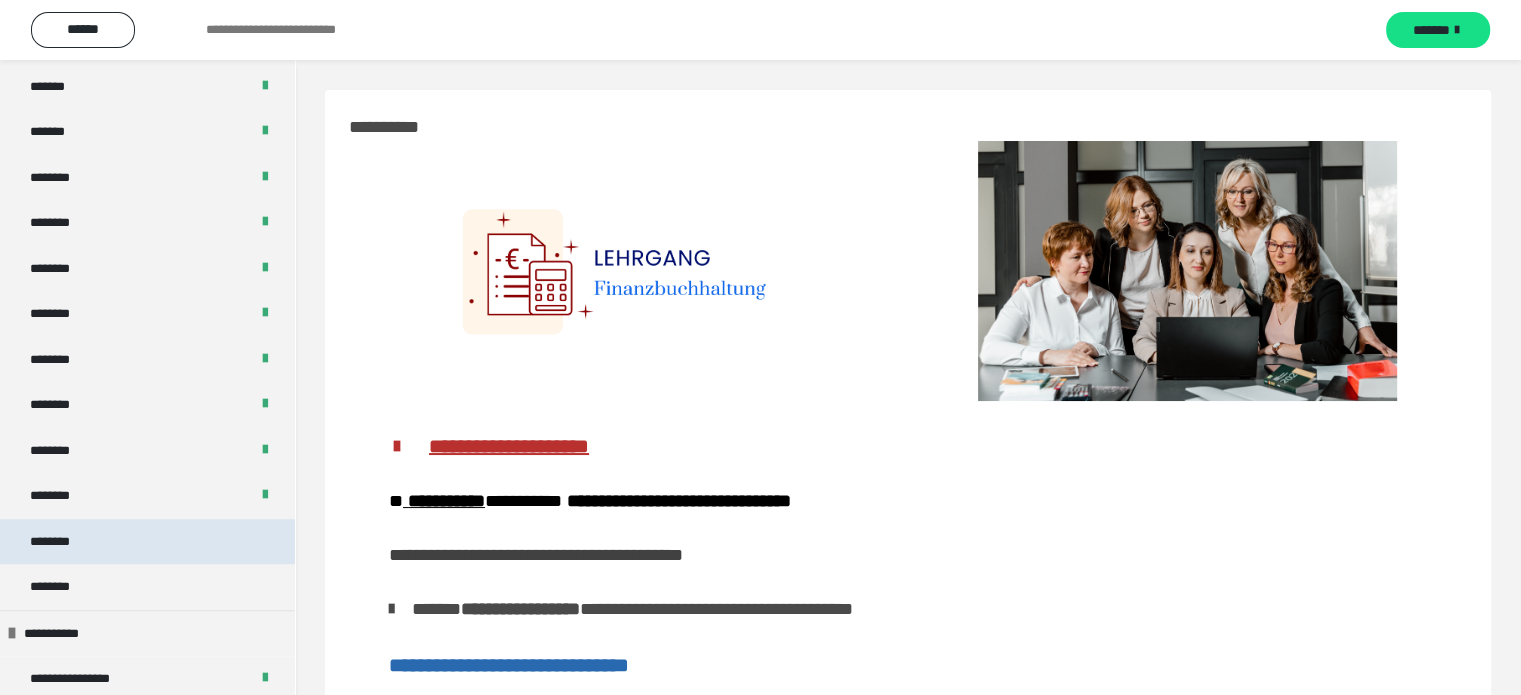 click on "********" at bounding box center [147, 542] 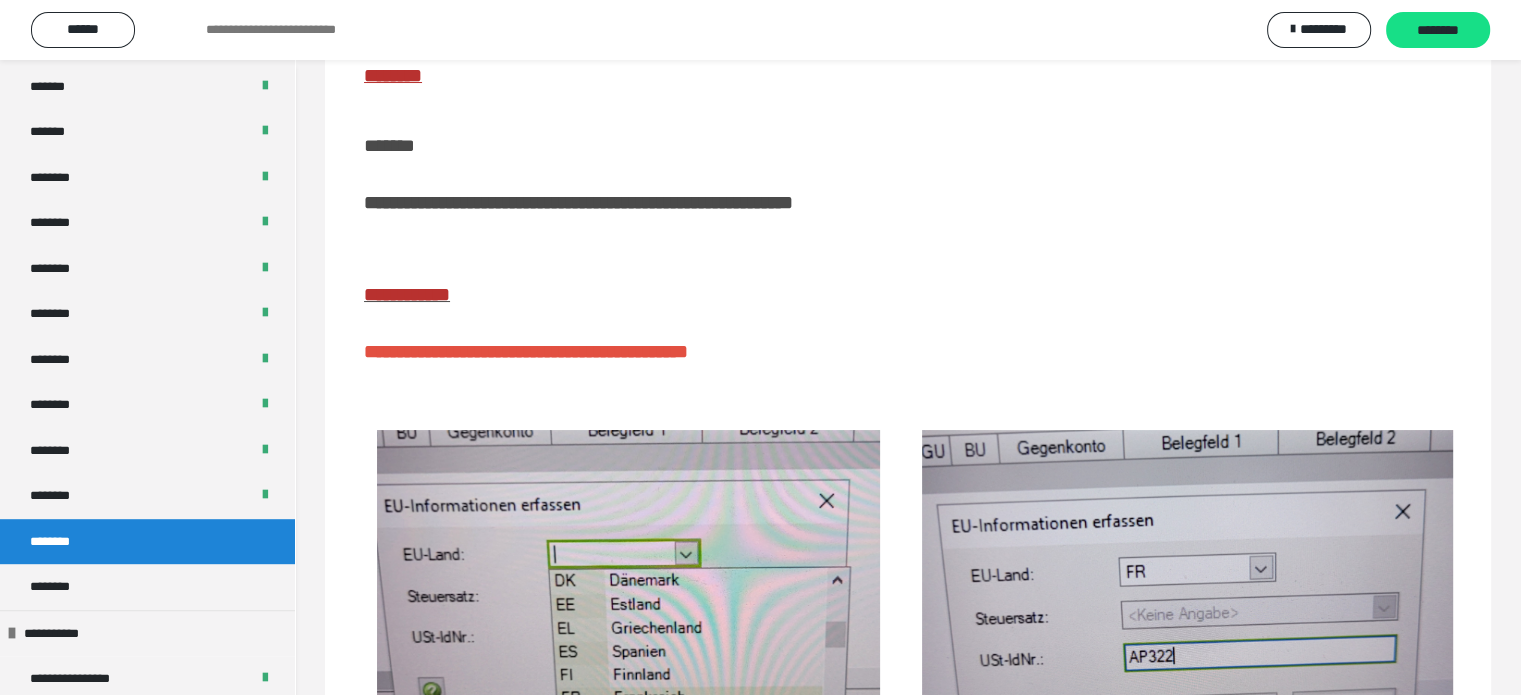 scroll, scrollTop: 115, scrollLeft: 0, axis: vertical 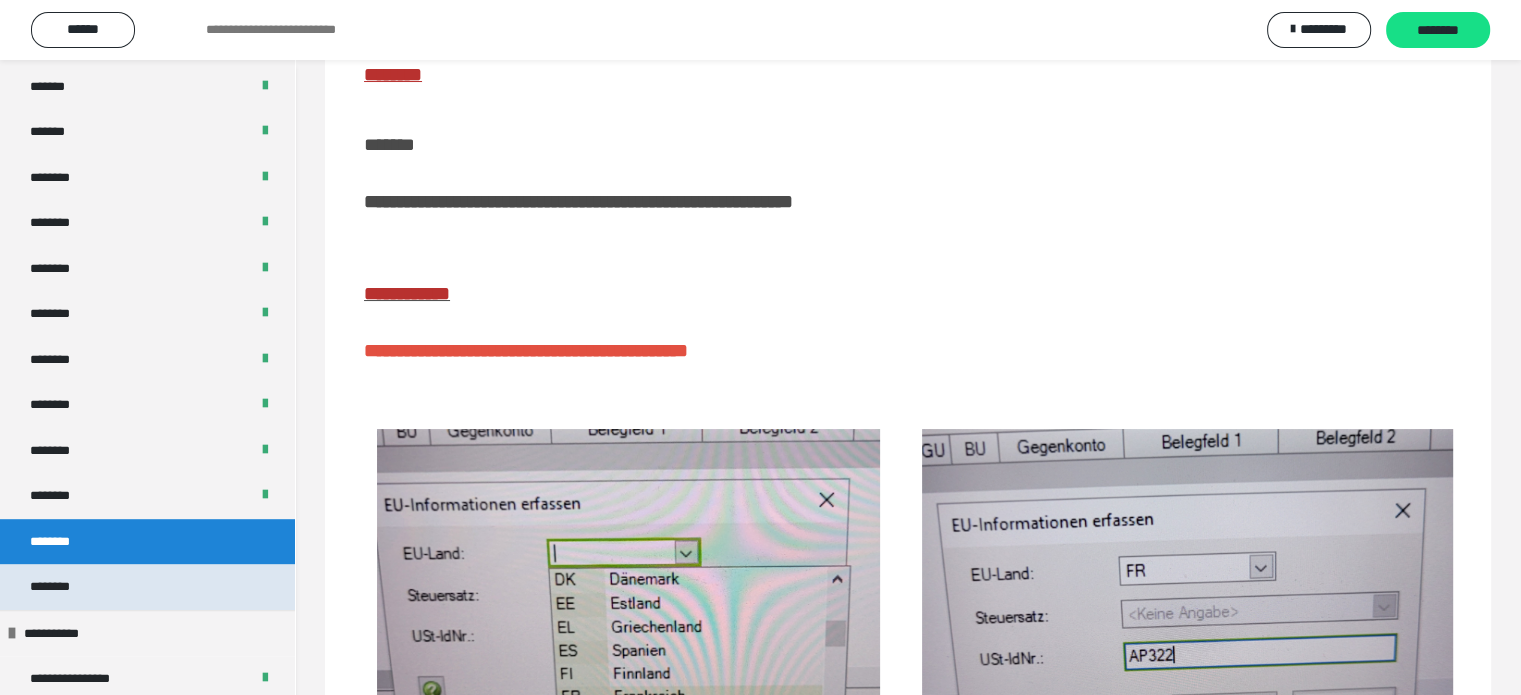 click on "********" at bounding box center (147, 587) 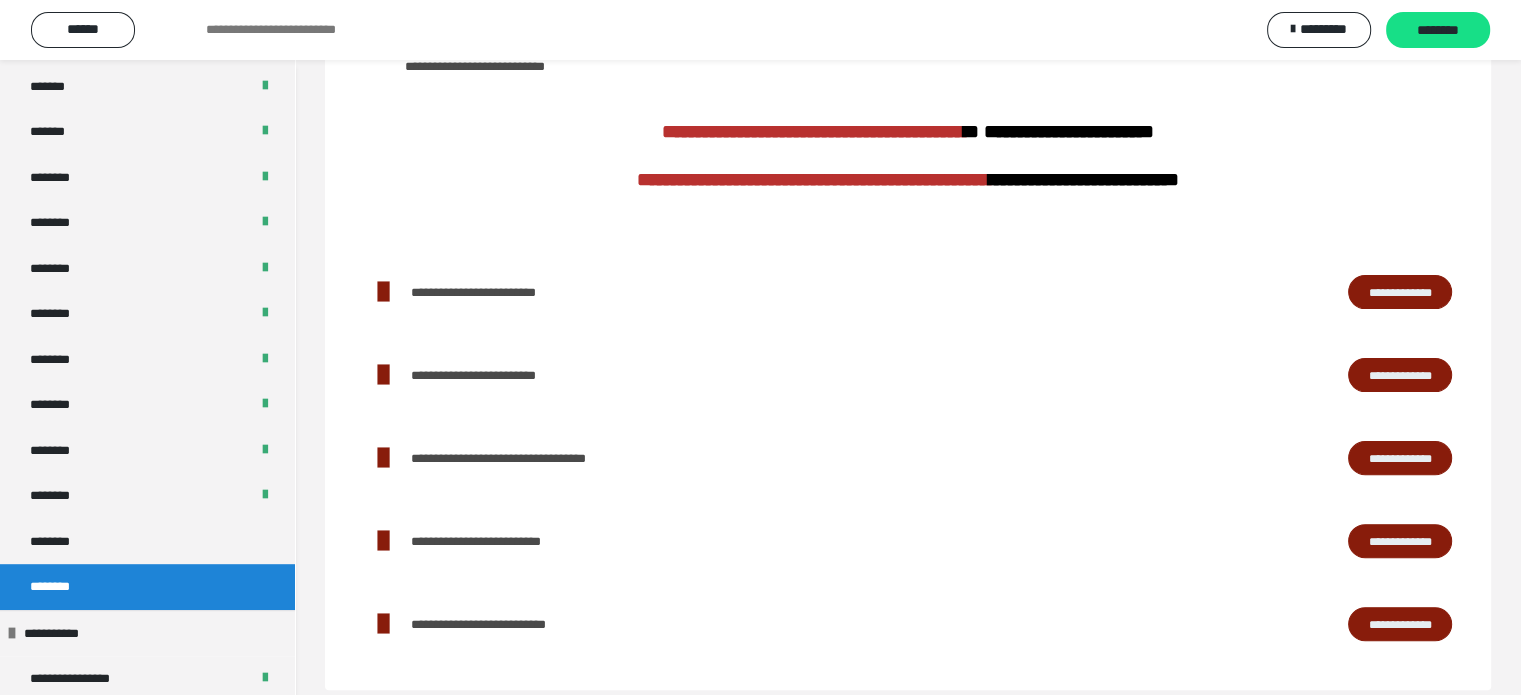 scroll, scrollTop: 504, scrollLeft: 0, axis: vertical 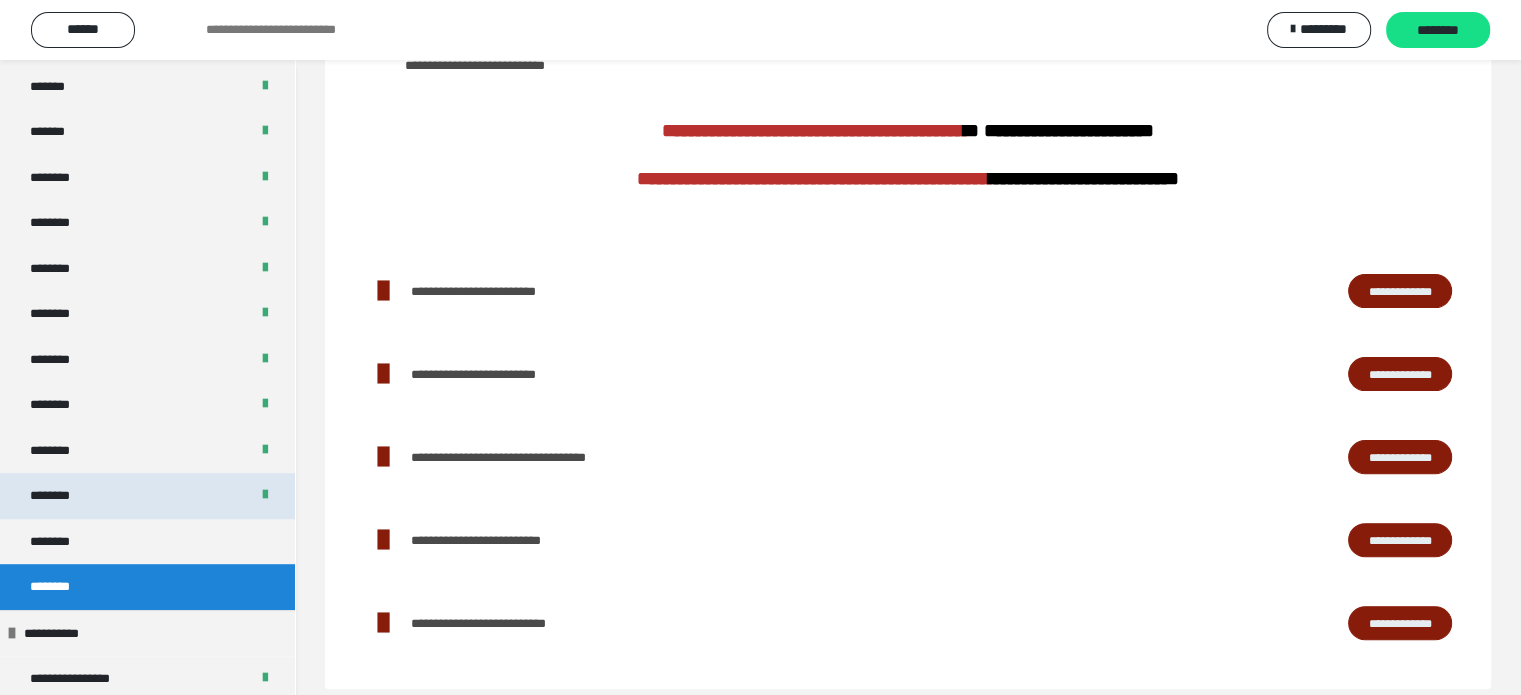 click on "********" at bounding box center [147, 496] 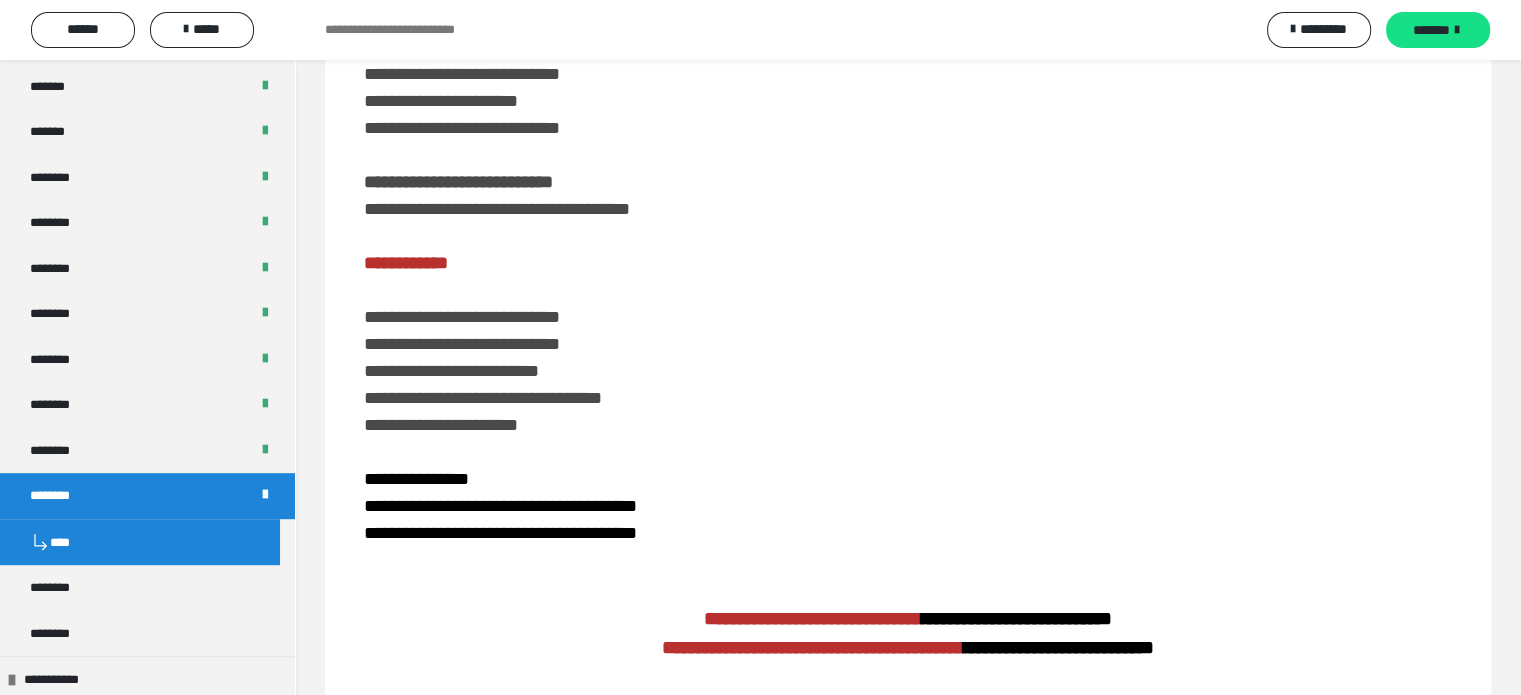 scroll, scrollTop: 570, scrollLeft: 0, axis: vertical 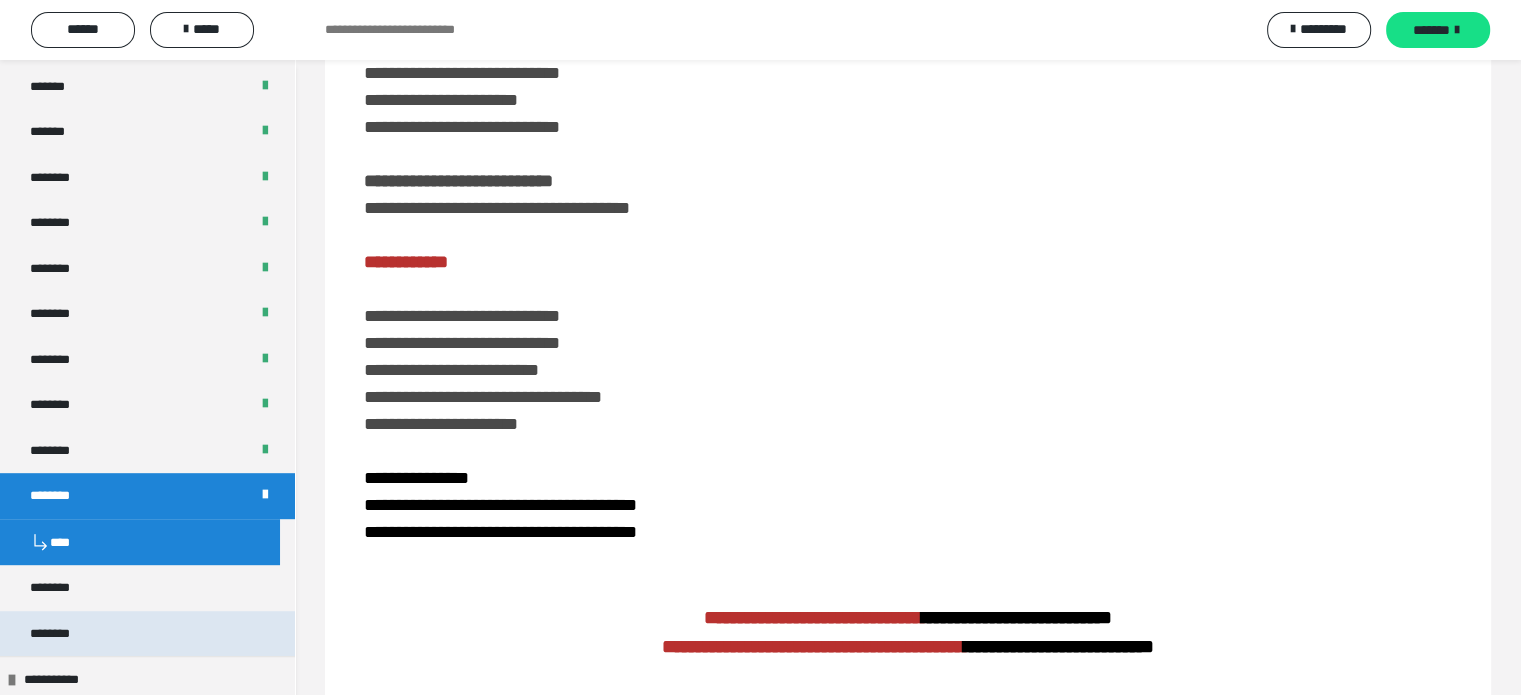 click on "********" at bounding box center [147, 634] 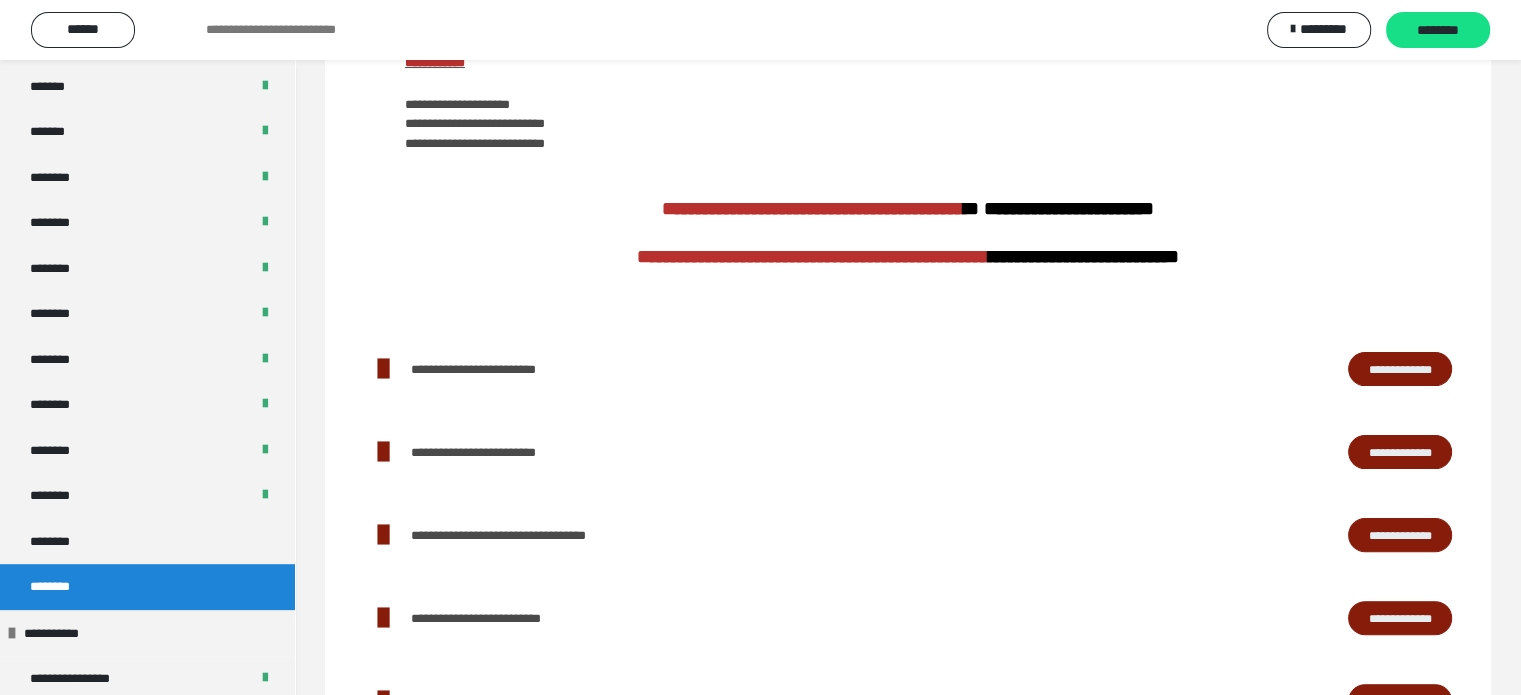 scroll, scrollTop: 436, scrollLeft: 0, axis: vertical 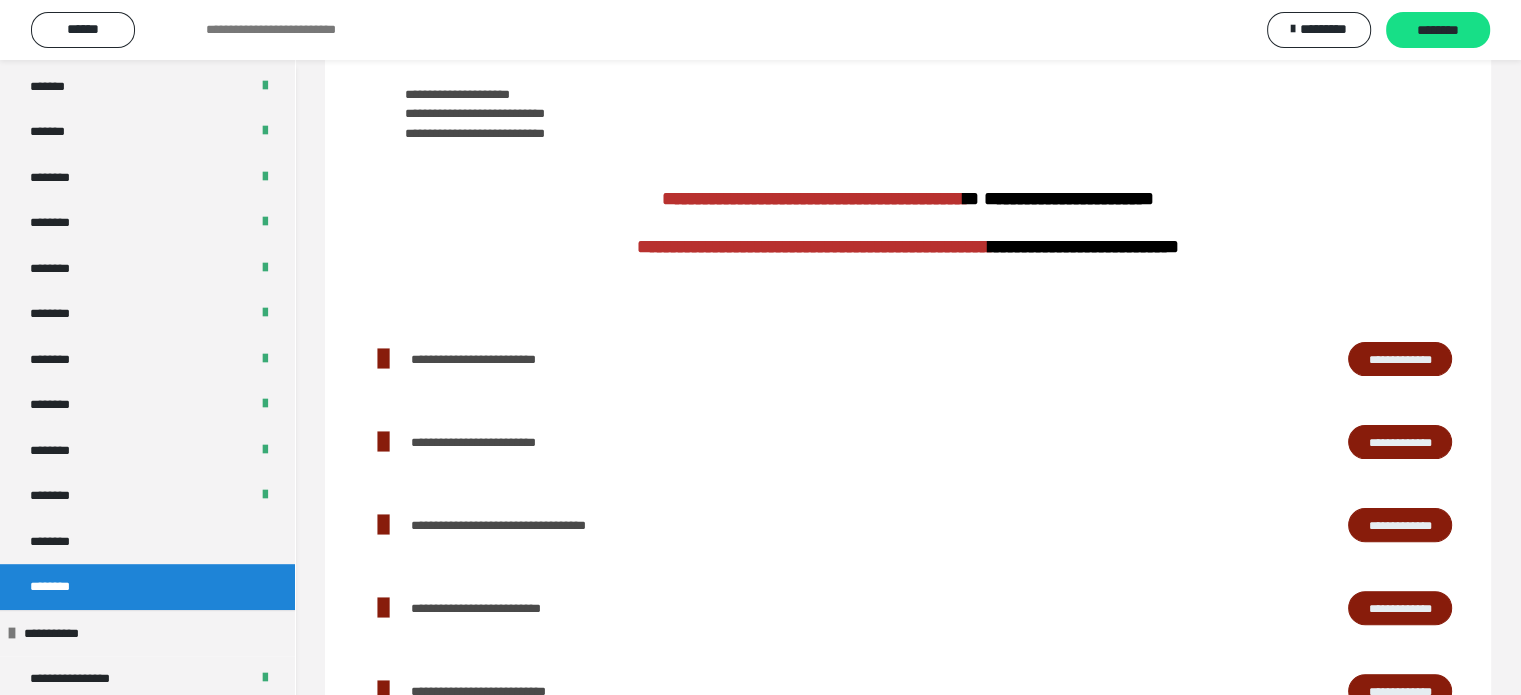 click on "**********" at bounding box center [1400, 359] 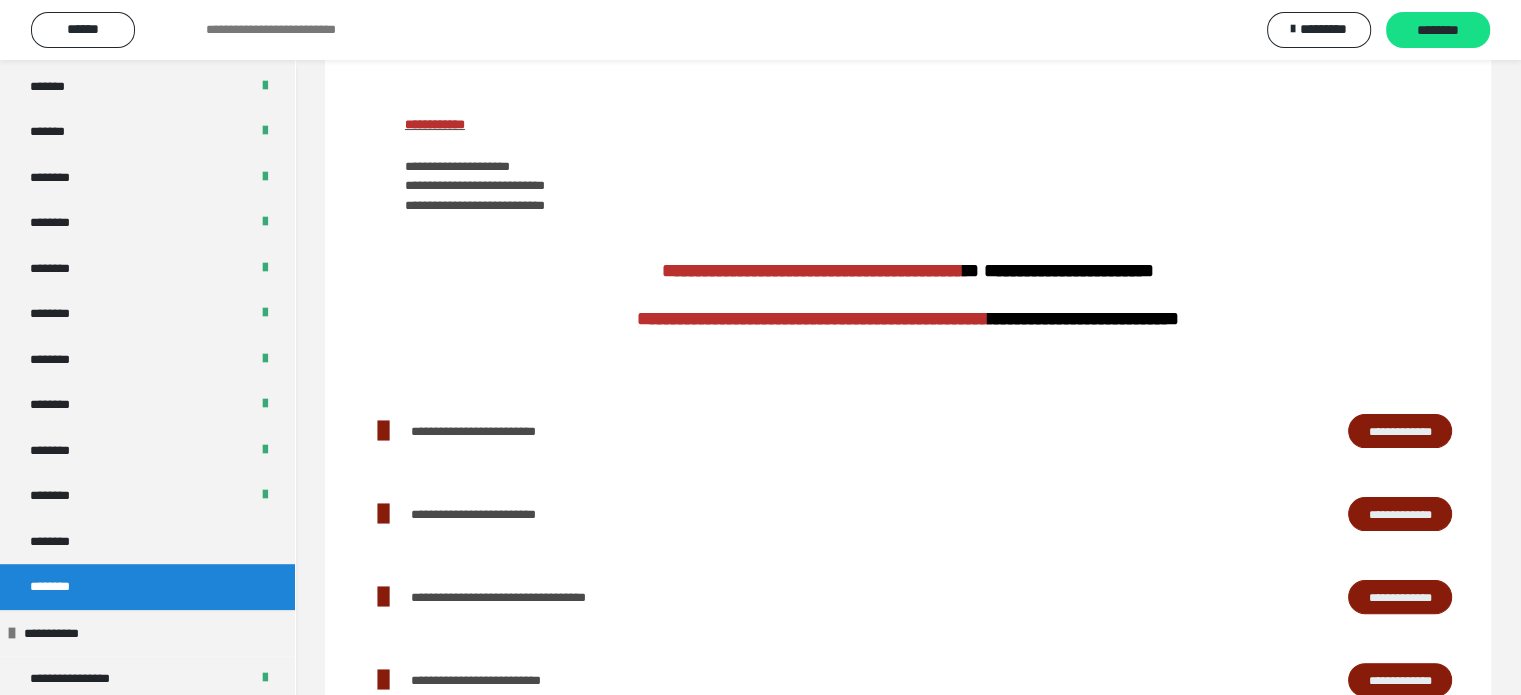 scroll, scrollTop: 527, scrollLeft: 0, axis: vertical 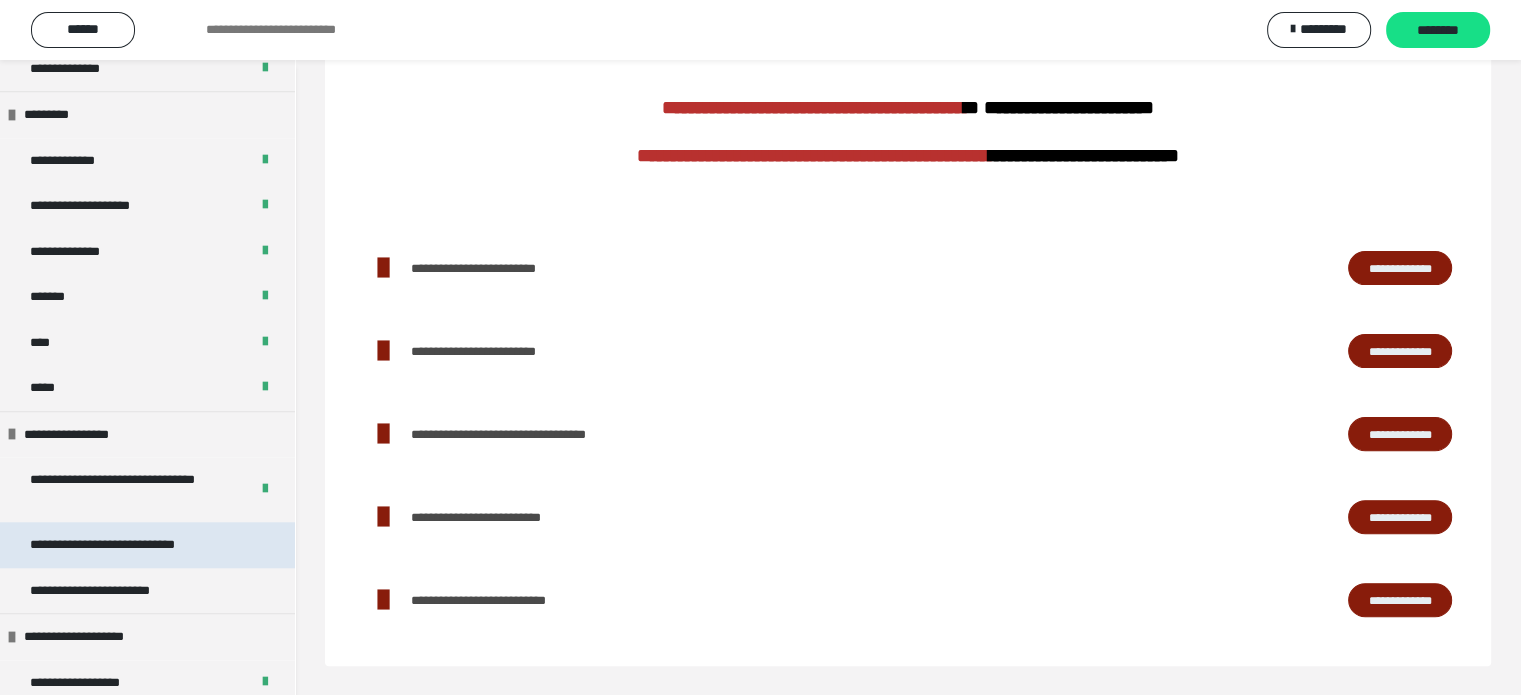 click on "**********" at bounding box center (147, 545) 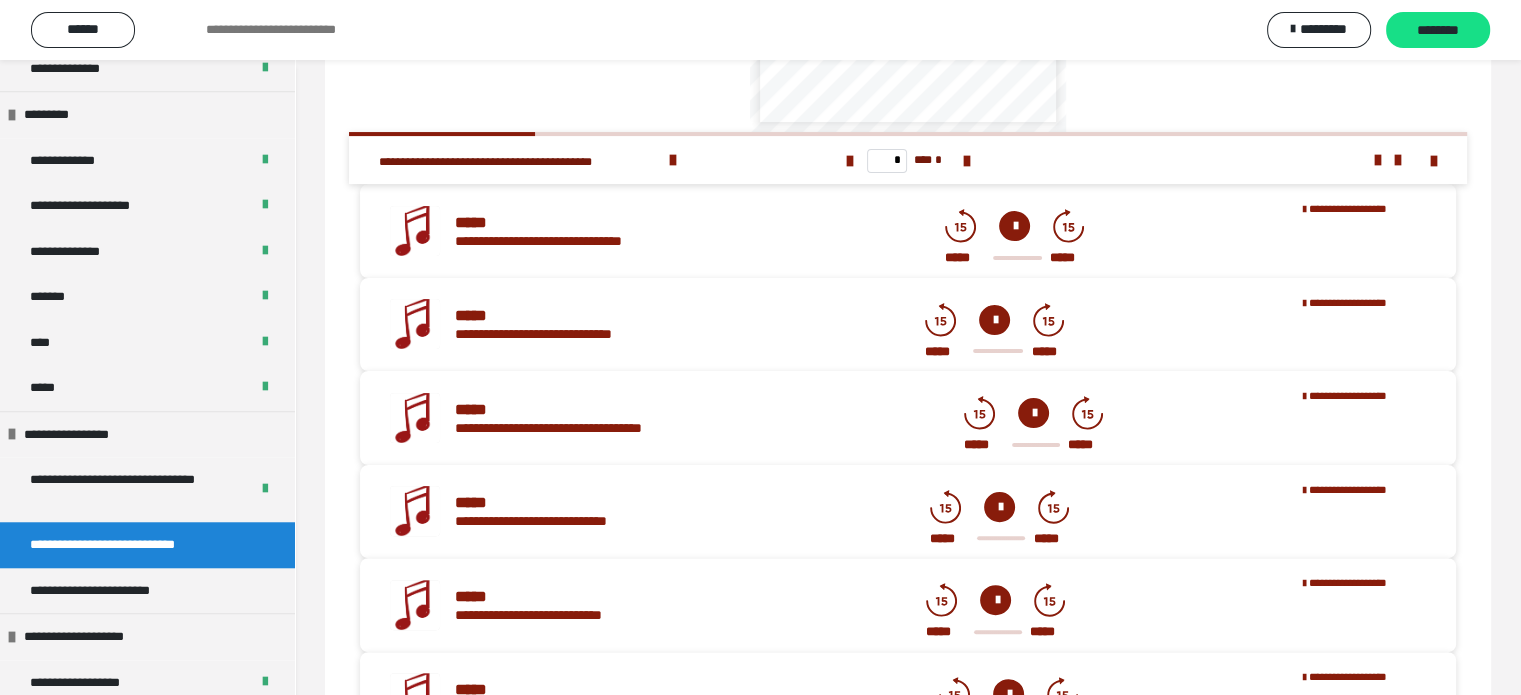 scroll, scrollTop: 469, scrollLeft: 0, axis: vertical 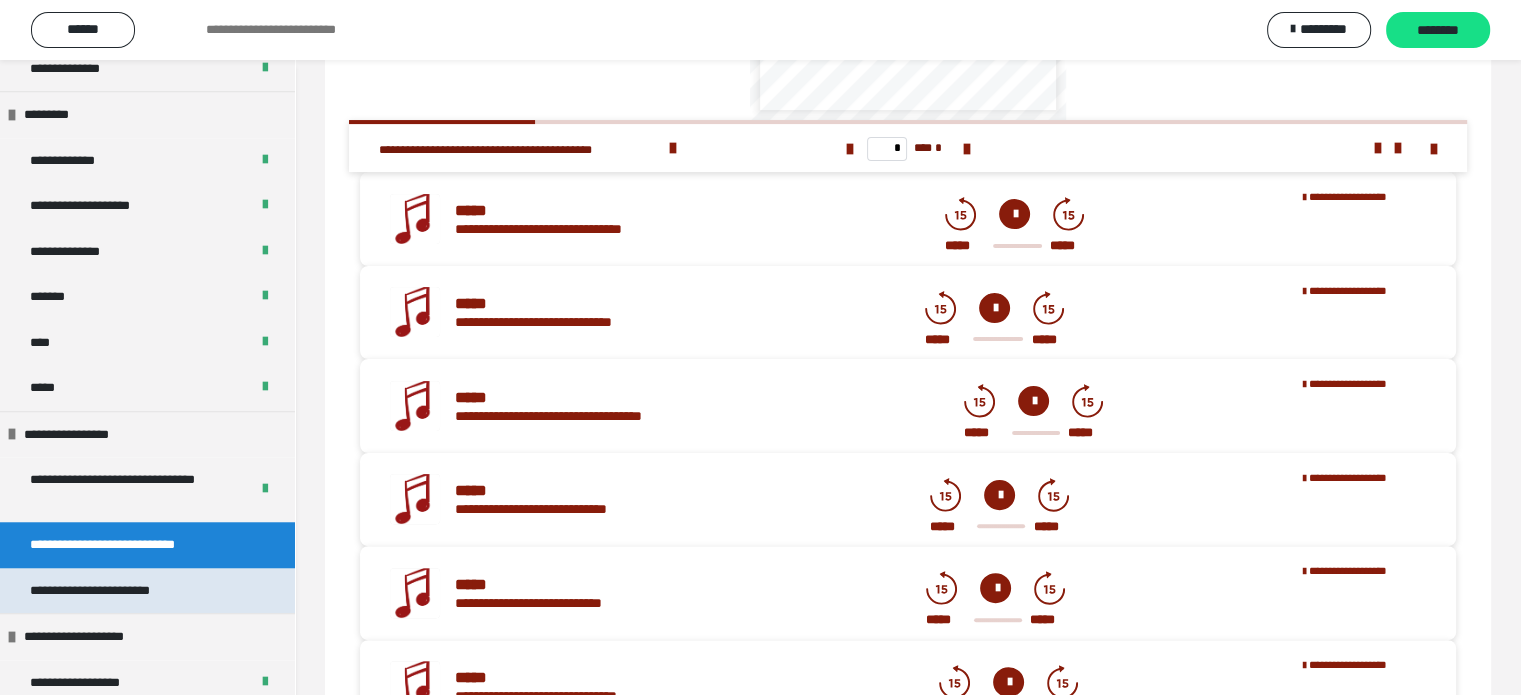 click on "**********" at bounding box center [117, 591] 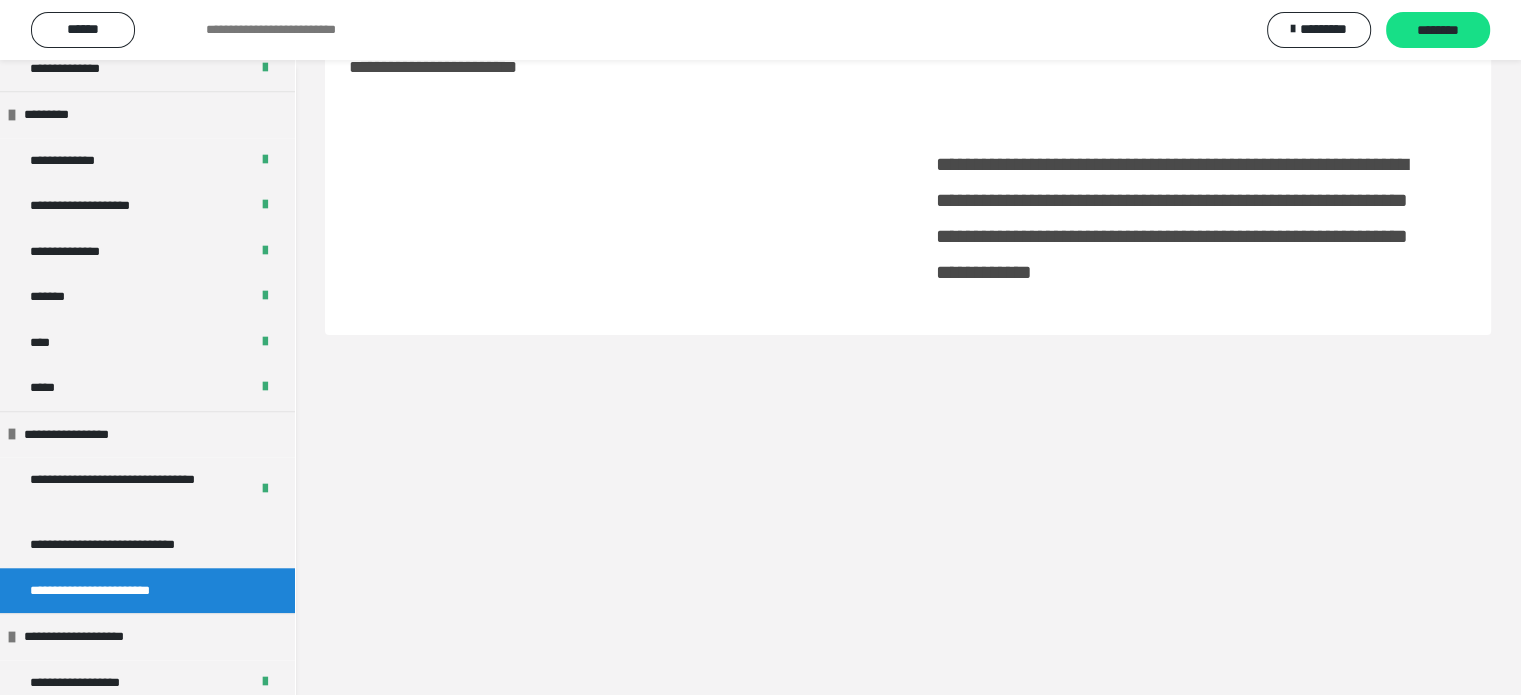 scroll, scrollTop: 60, scrollLeft: 0, axis: vertical 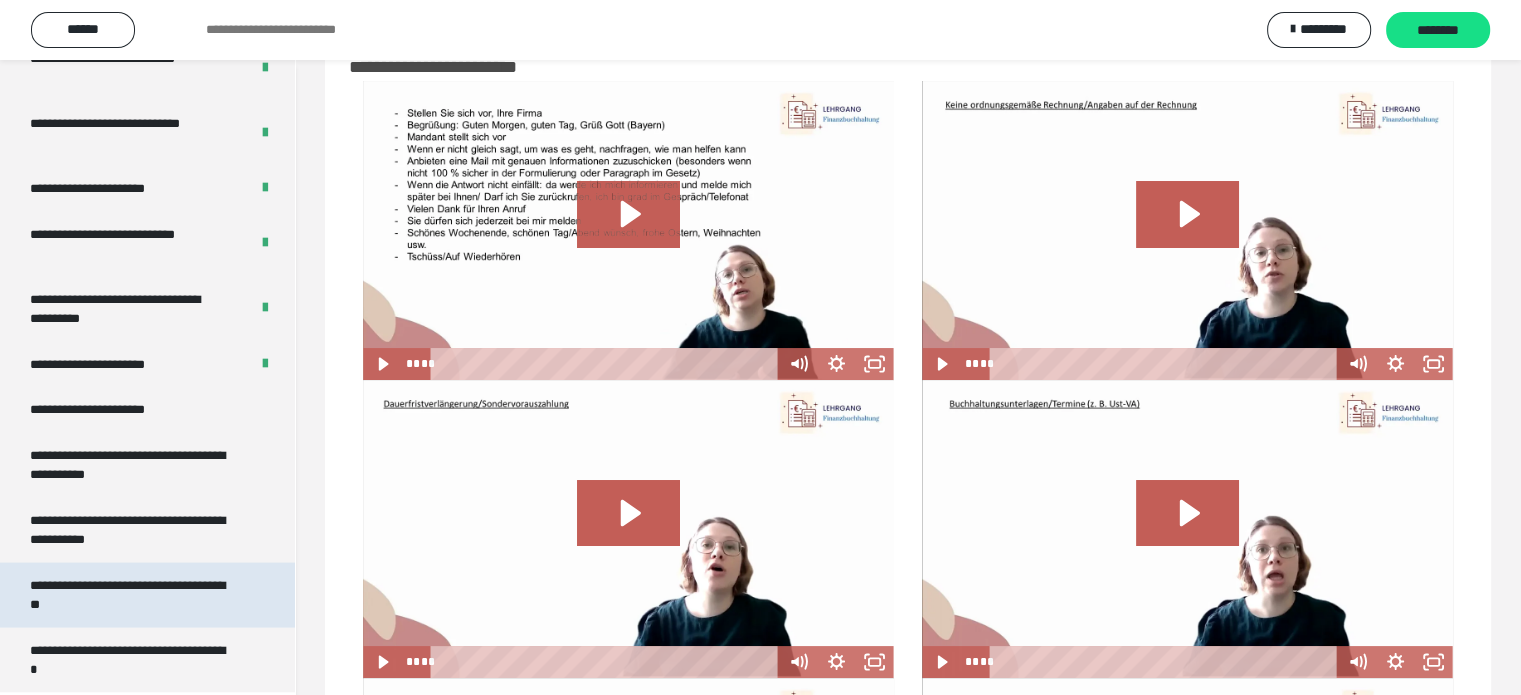click on "**********" at bounding box center [147, 595] 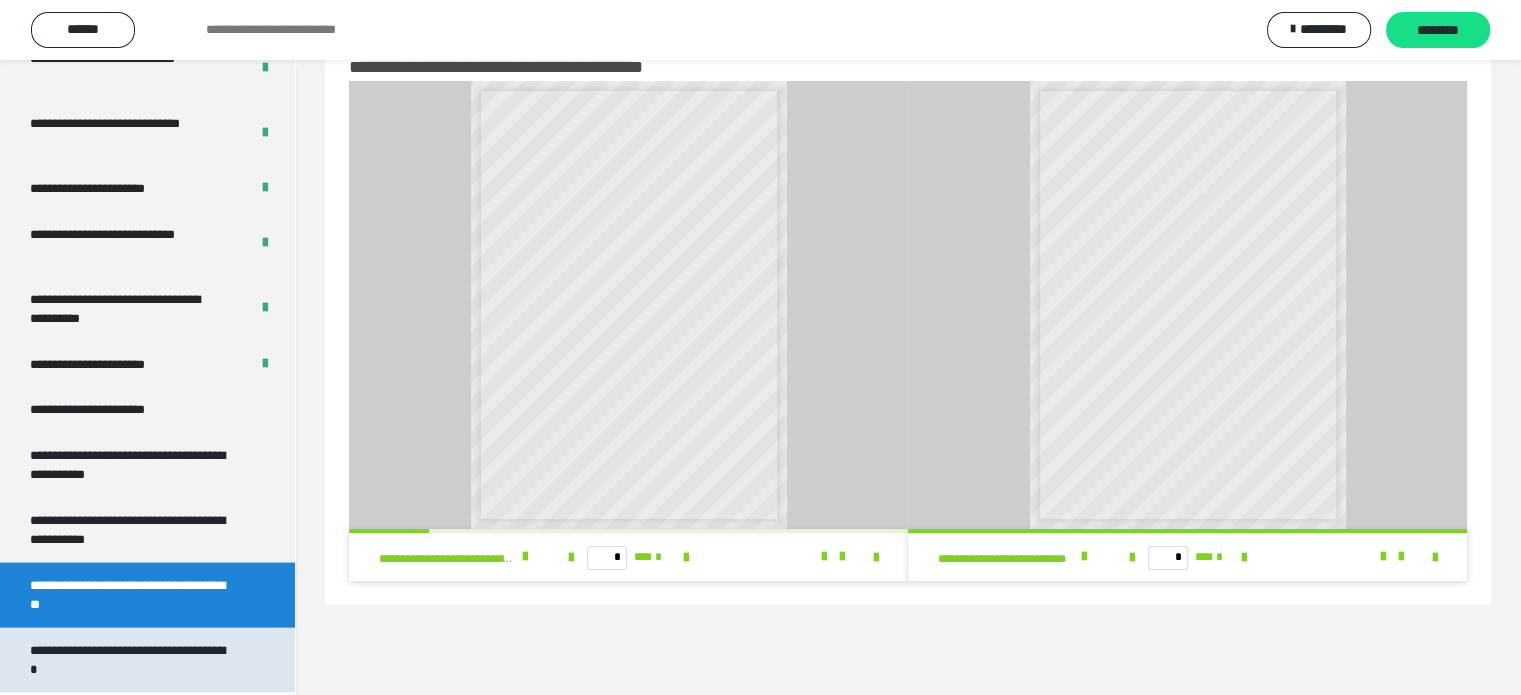 click on "**********" at bounding box center [132, 660] 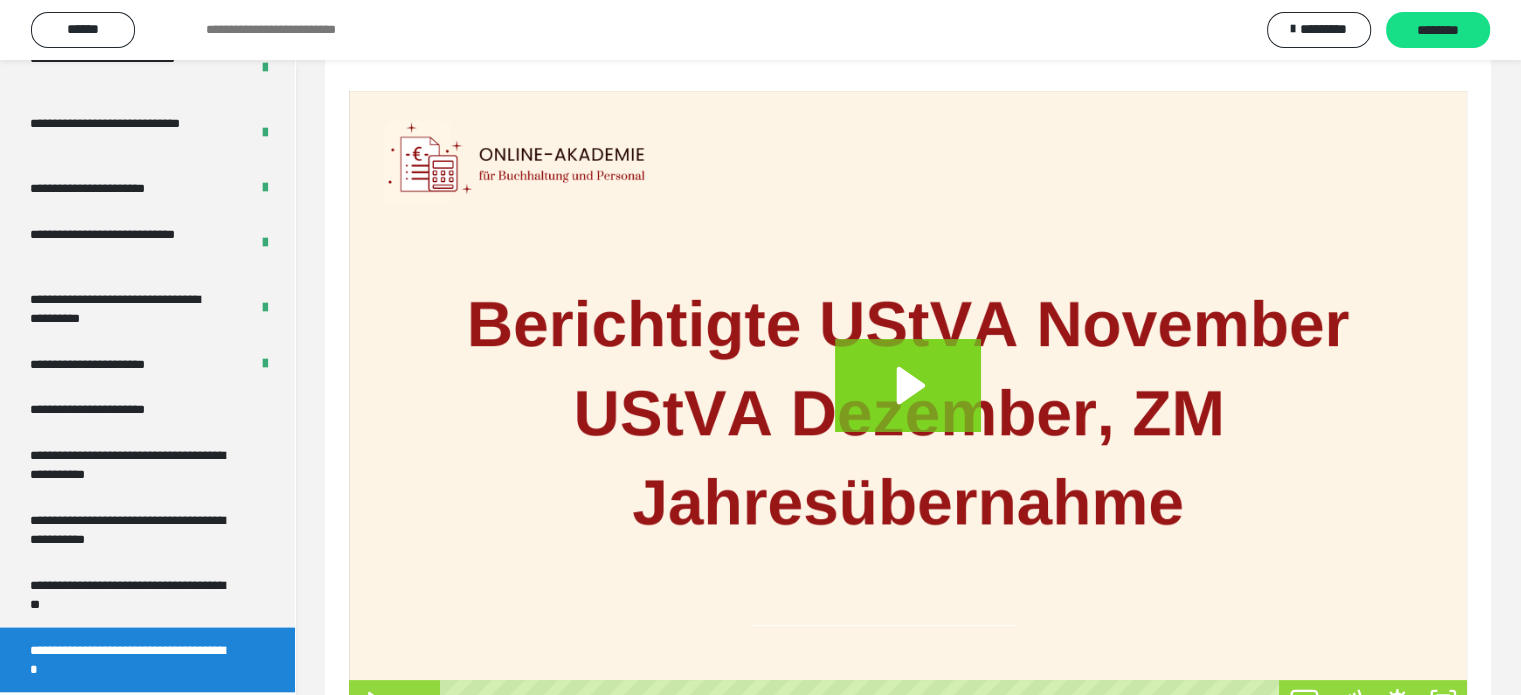 scroll, scrollTop: 346, scrollLeft: 0, axis: vertical 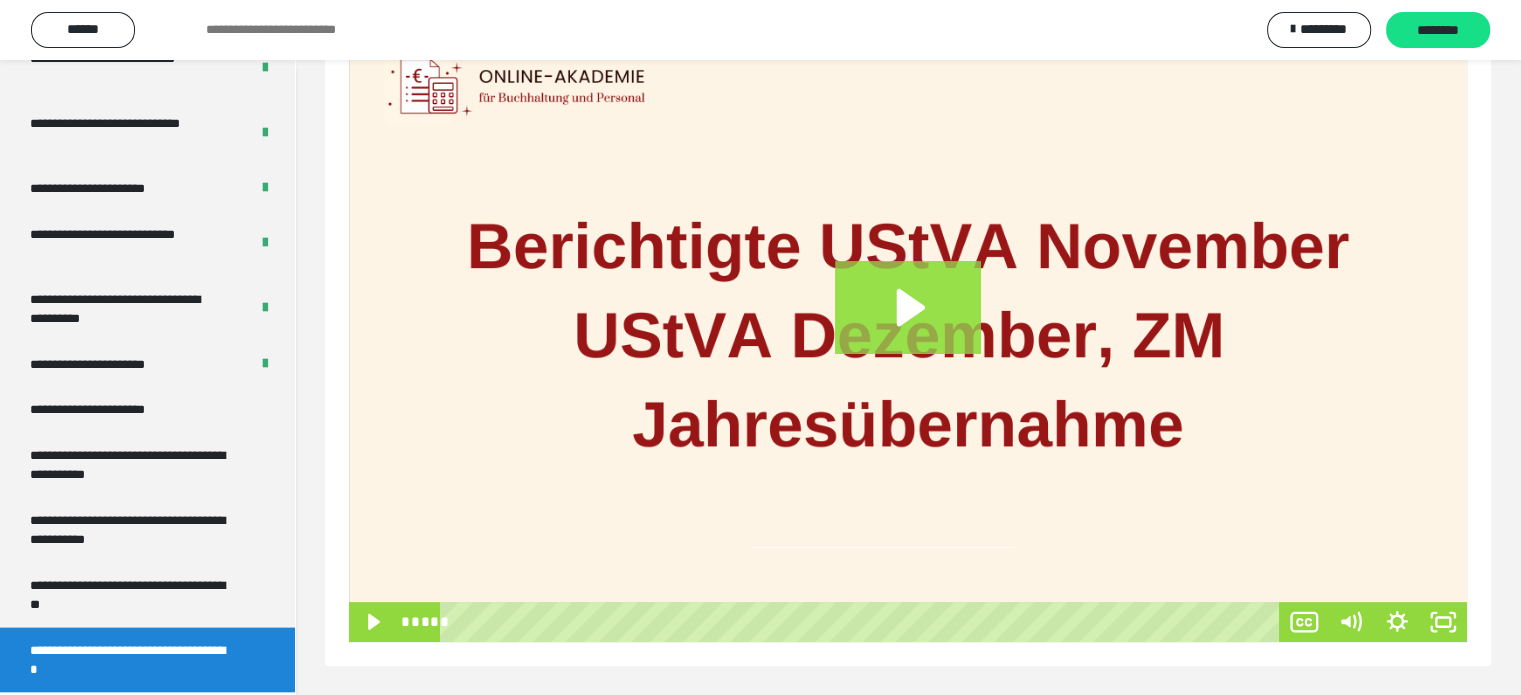 click 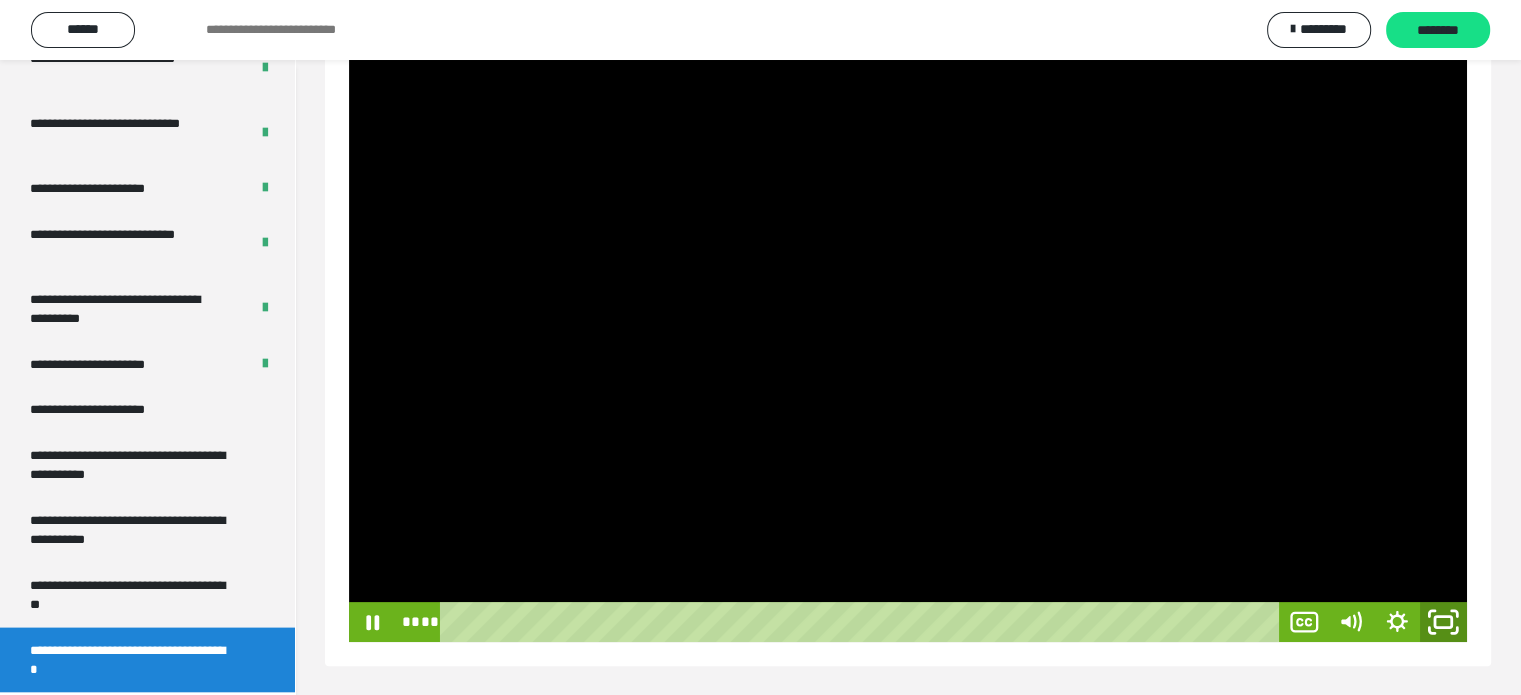 click 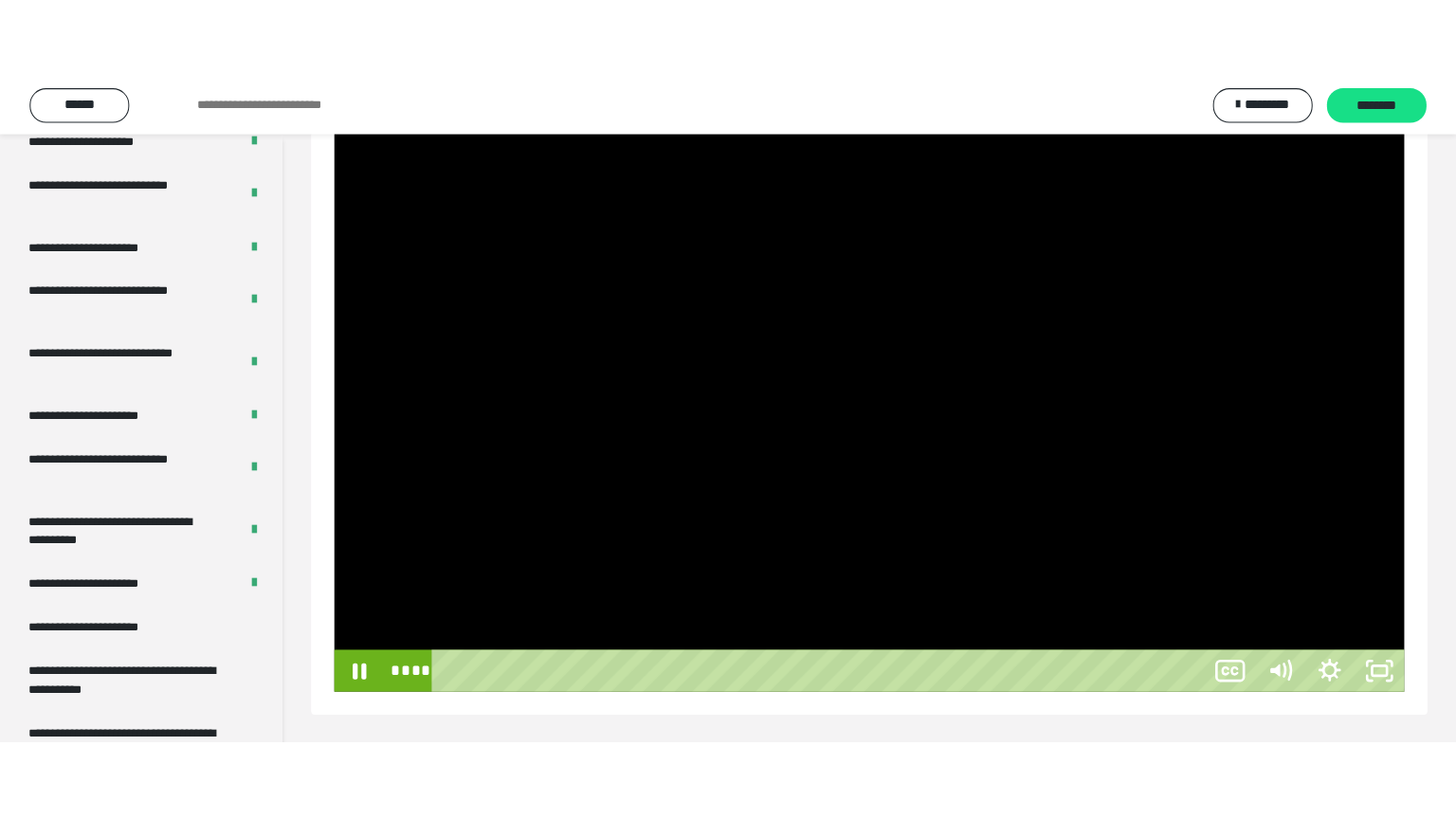 scroll, scrollTop: 178, scrollLeft: 0, axis: vertical 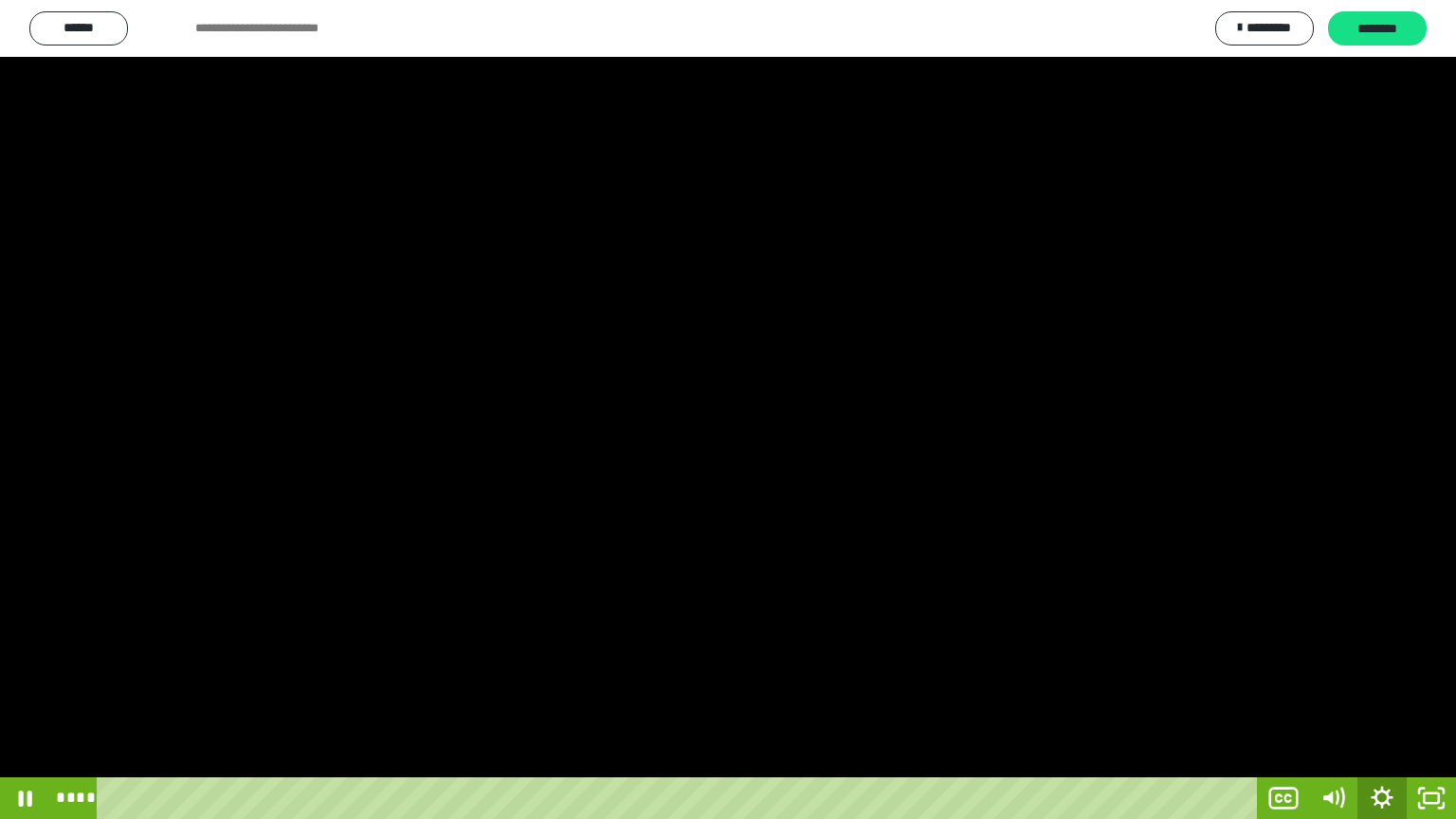 type 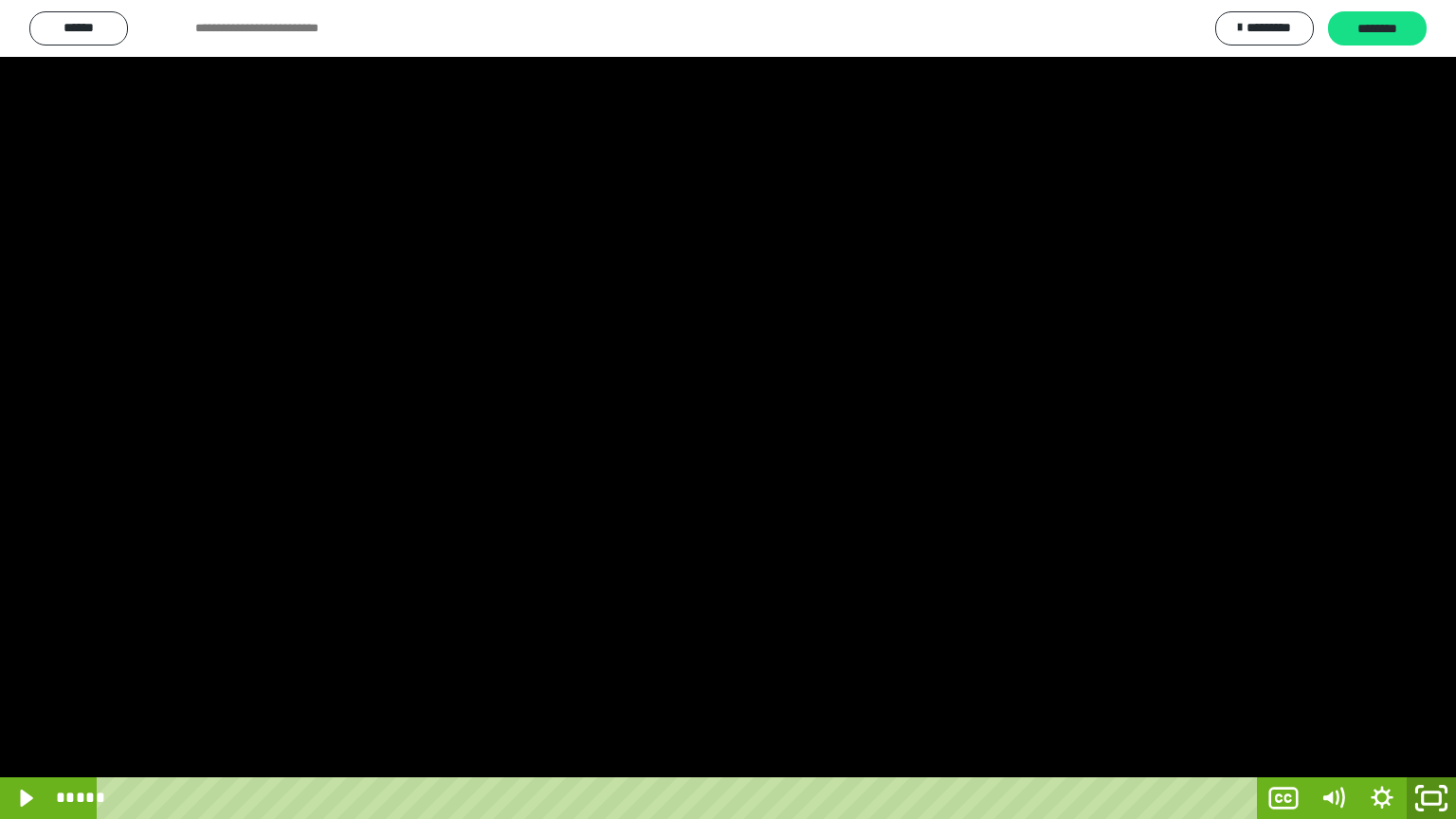 click 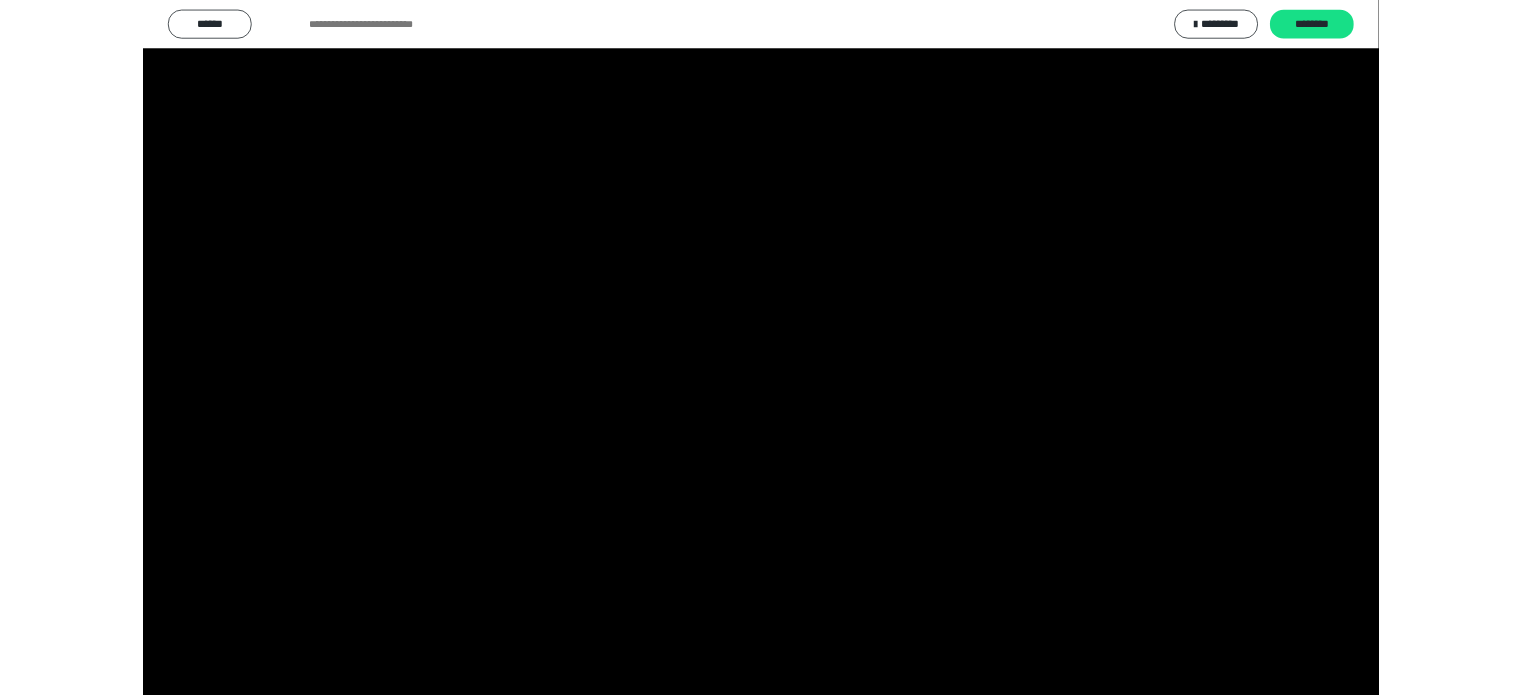 scroll, scrollTop: 4037, scrollLeft: 0, axis: vertical 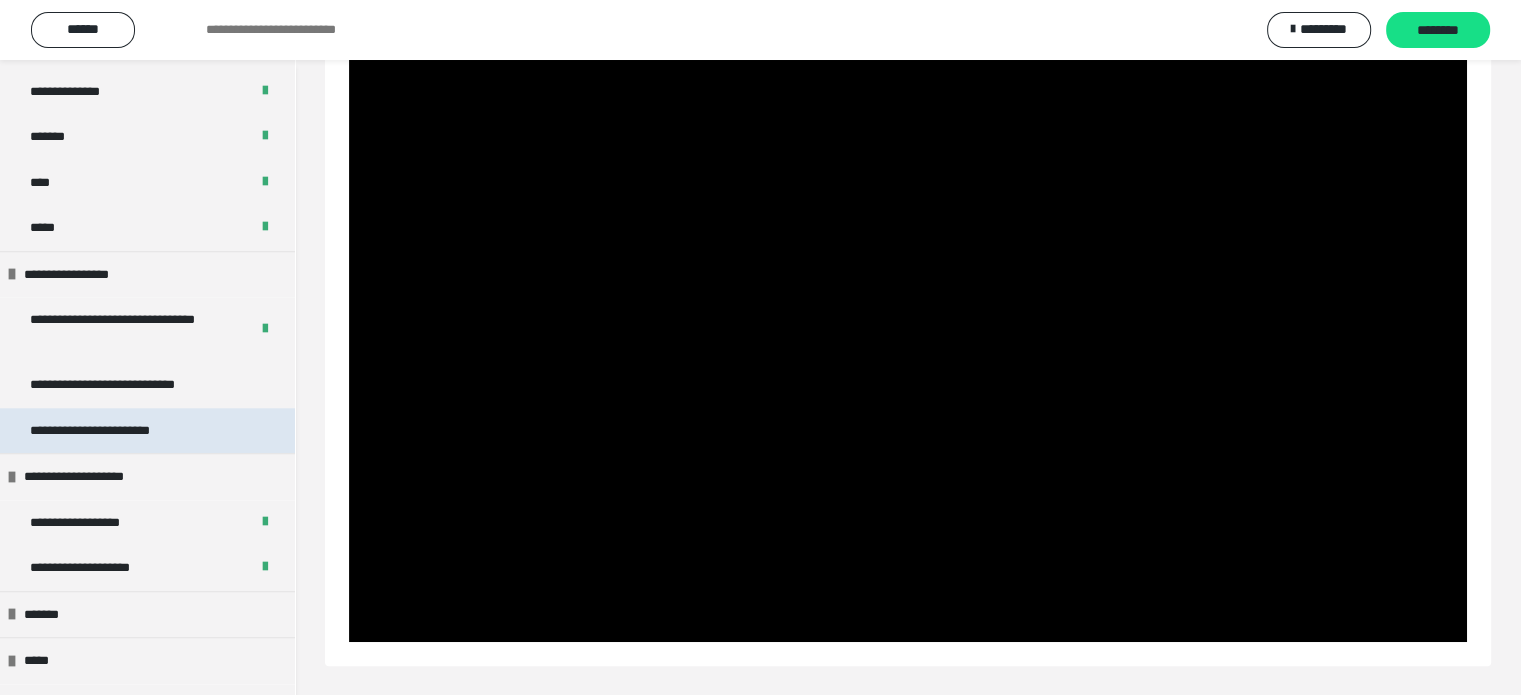 click on "**********" at bounding box center (117, 431) 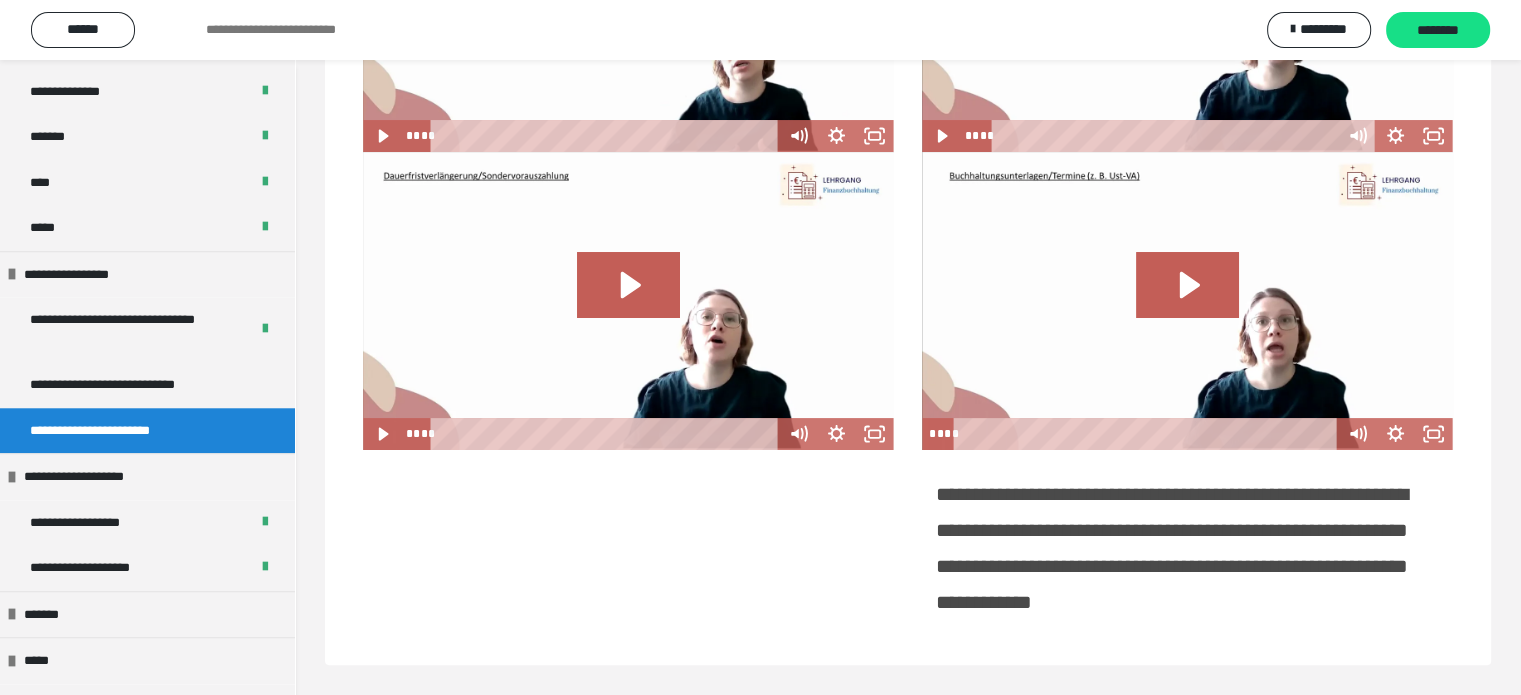 scroll, scrollTop: 60, scrollLeft: 0, axis: vertical 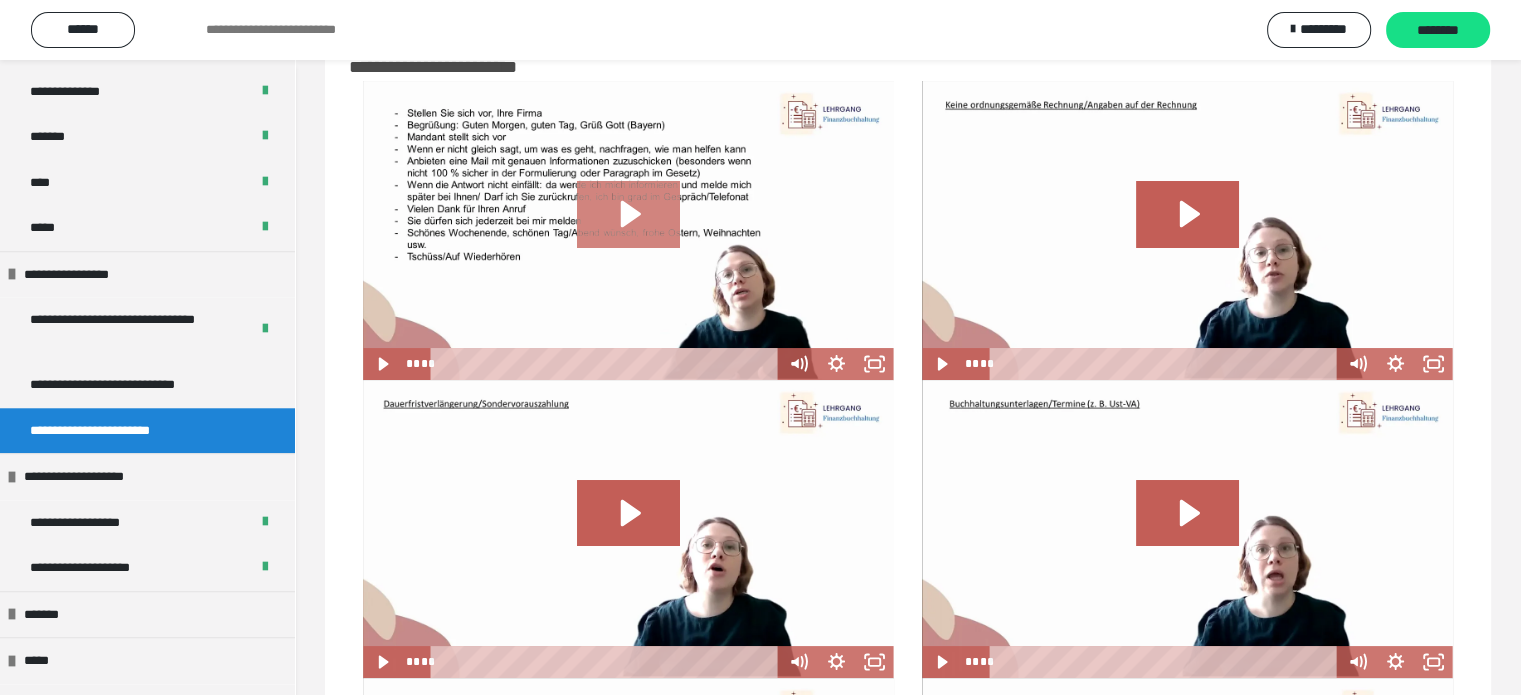 click 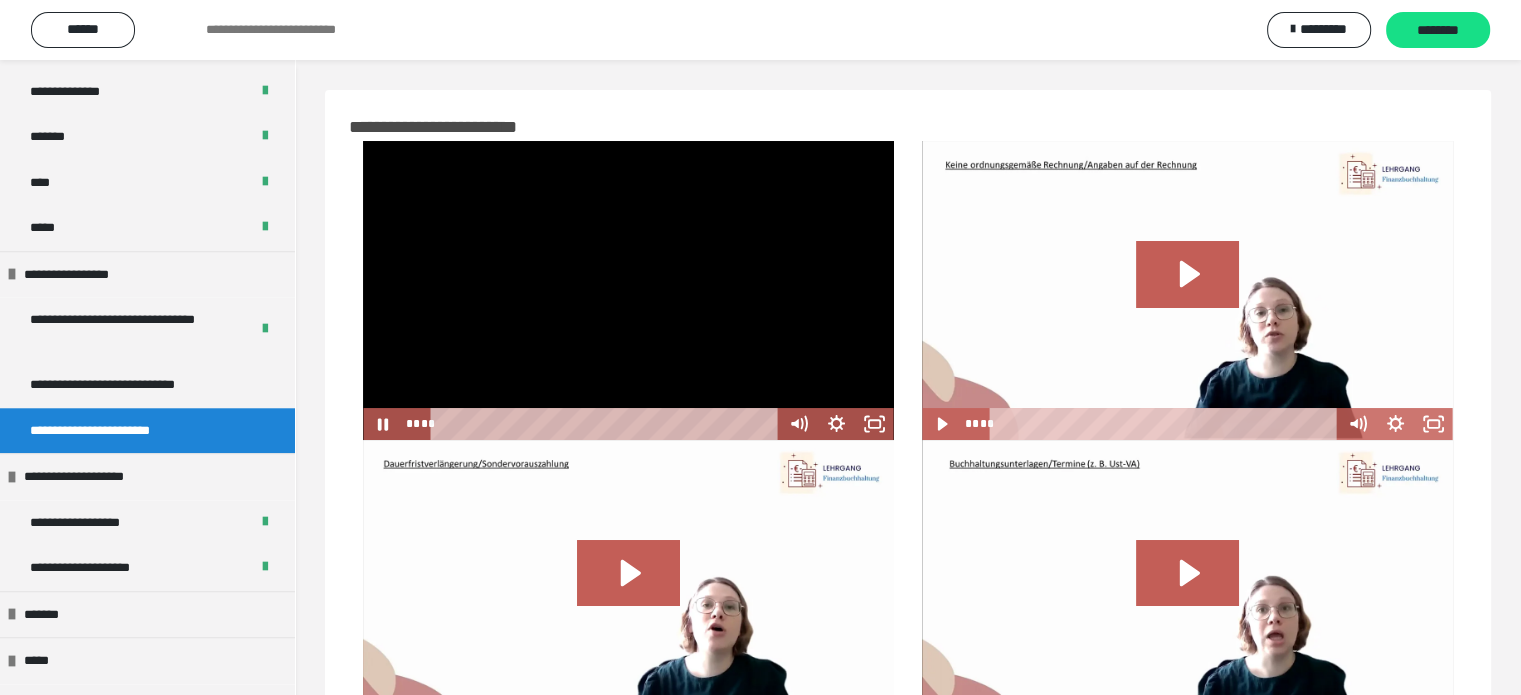 scroll, scrollTop: 0, scrollLeft: 0, axis: both 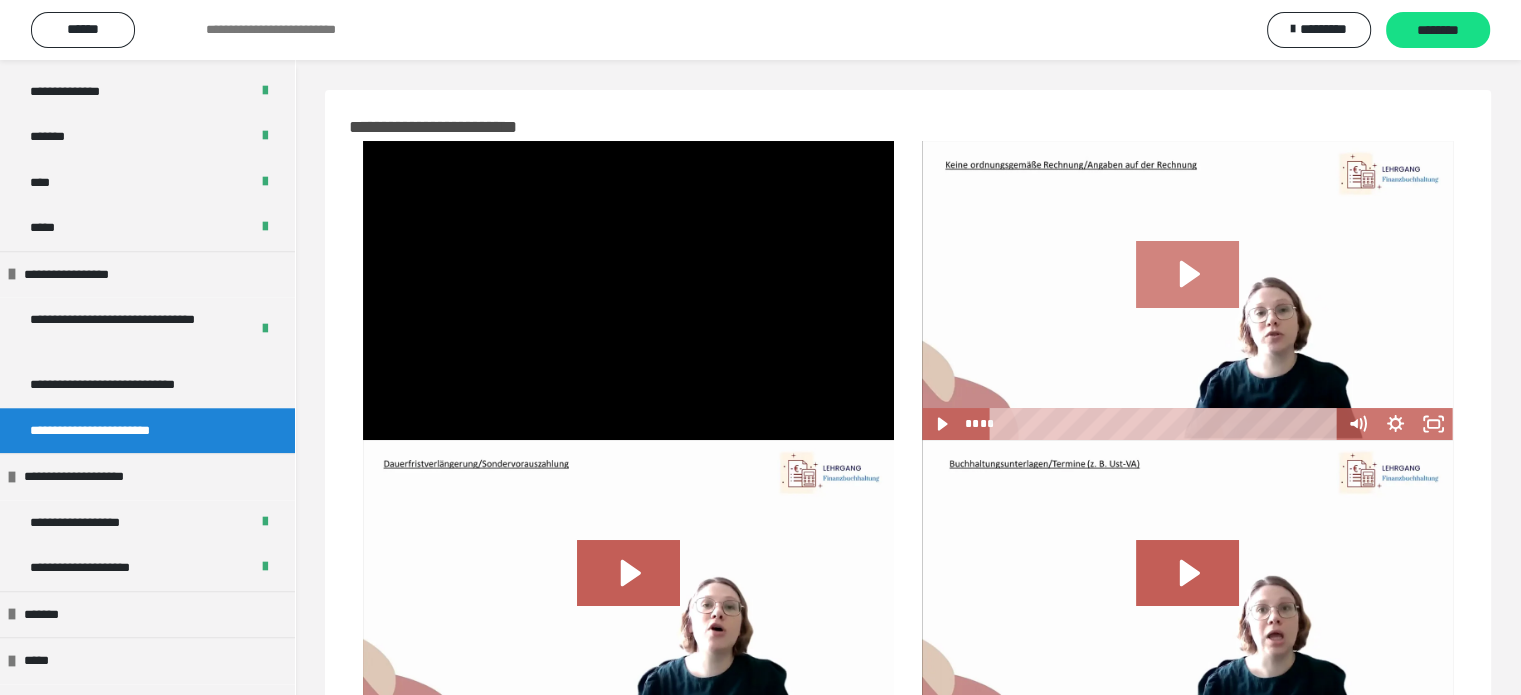 click 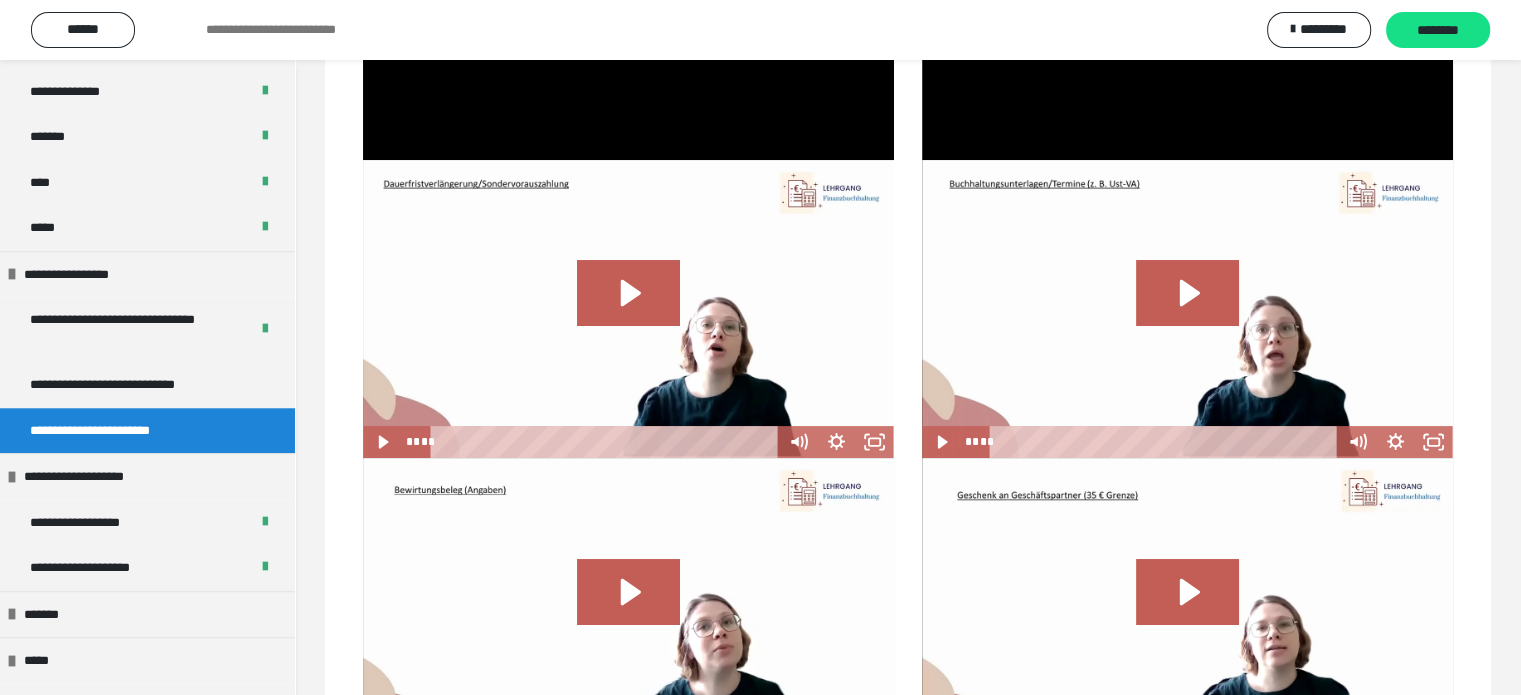 scroll, scrollTop: 280, scrollLeft: 0, axis: vertical 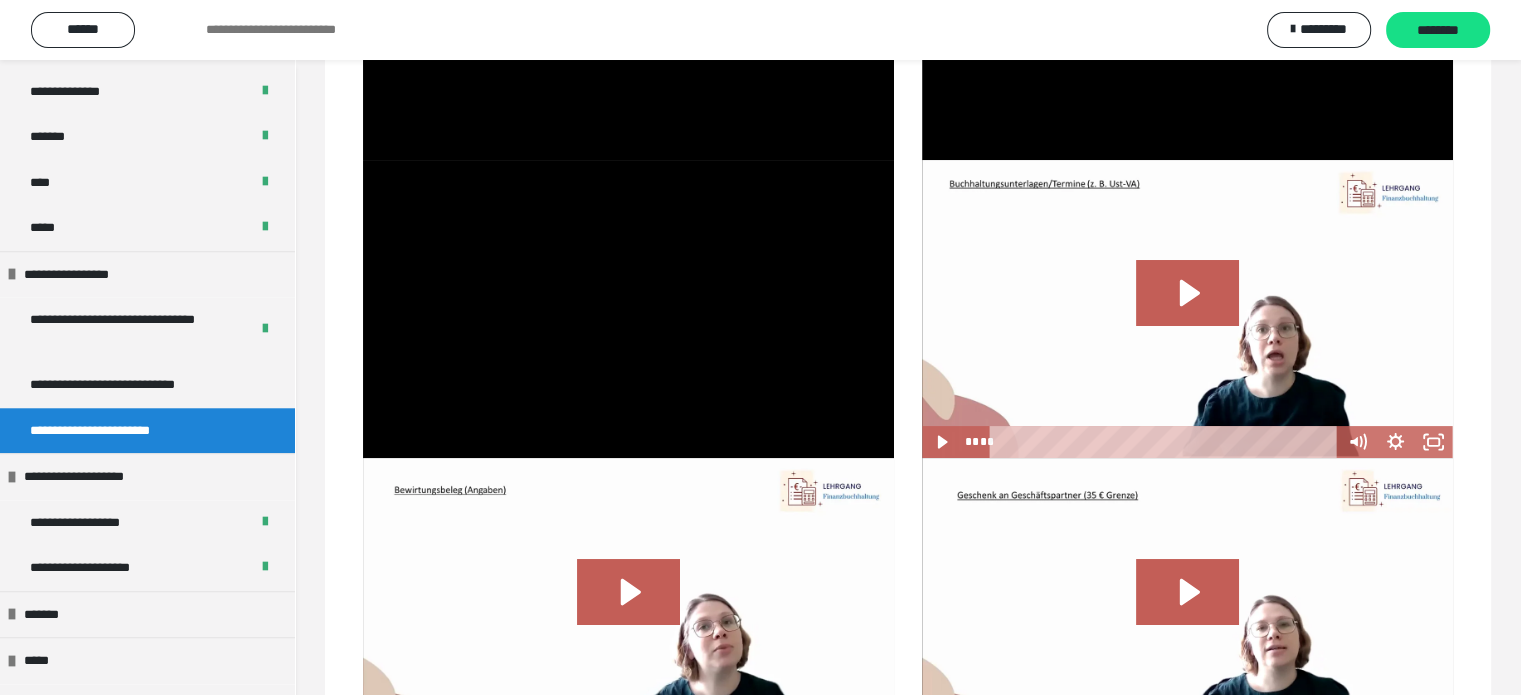 click at bounding box center (1187, 309) 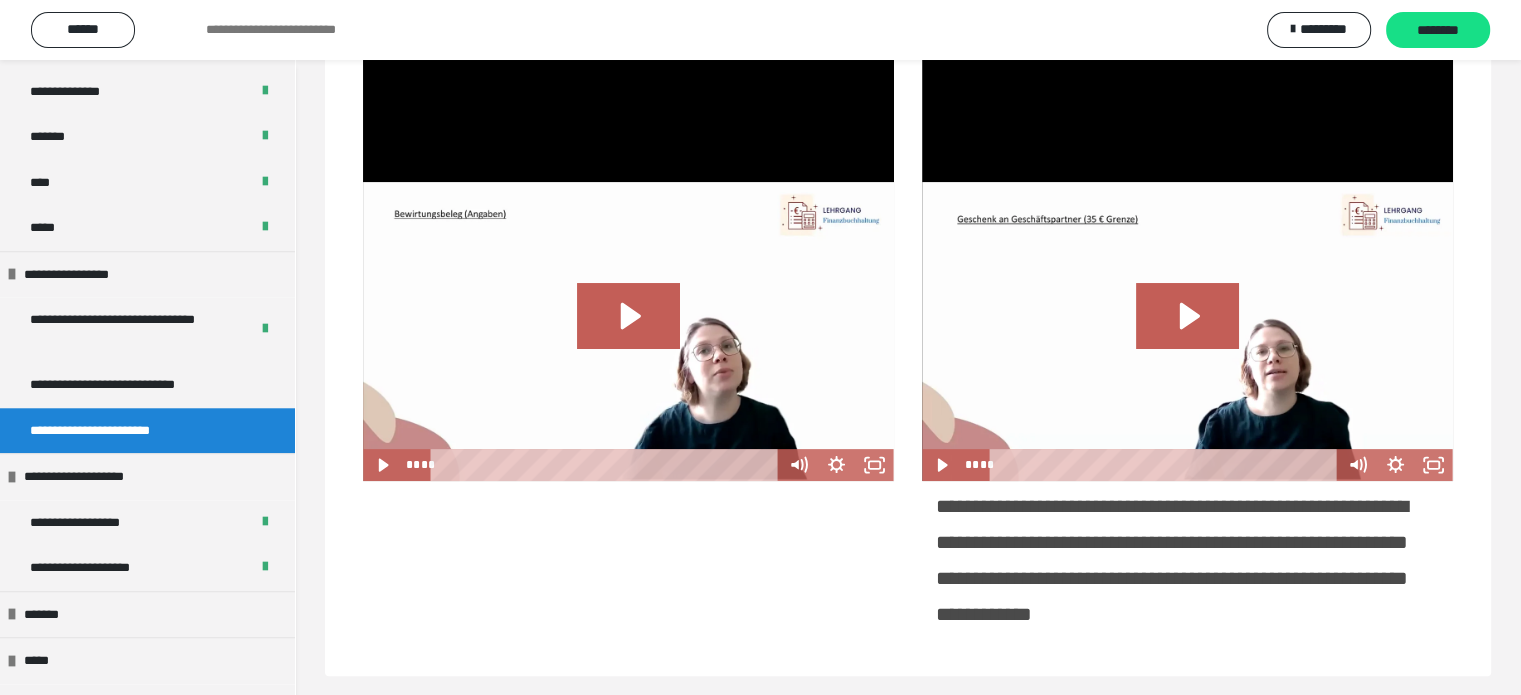 scroll, scrollTop: 568, scrollLeft: 0, axis: vertical 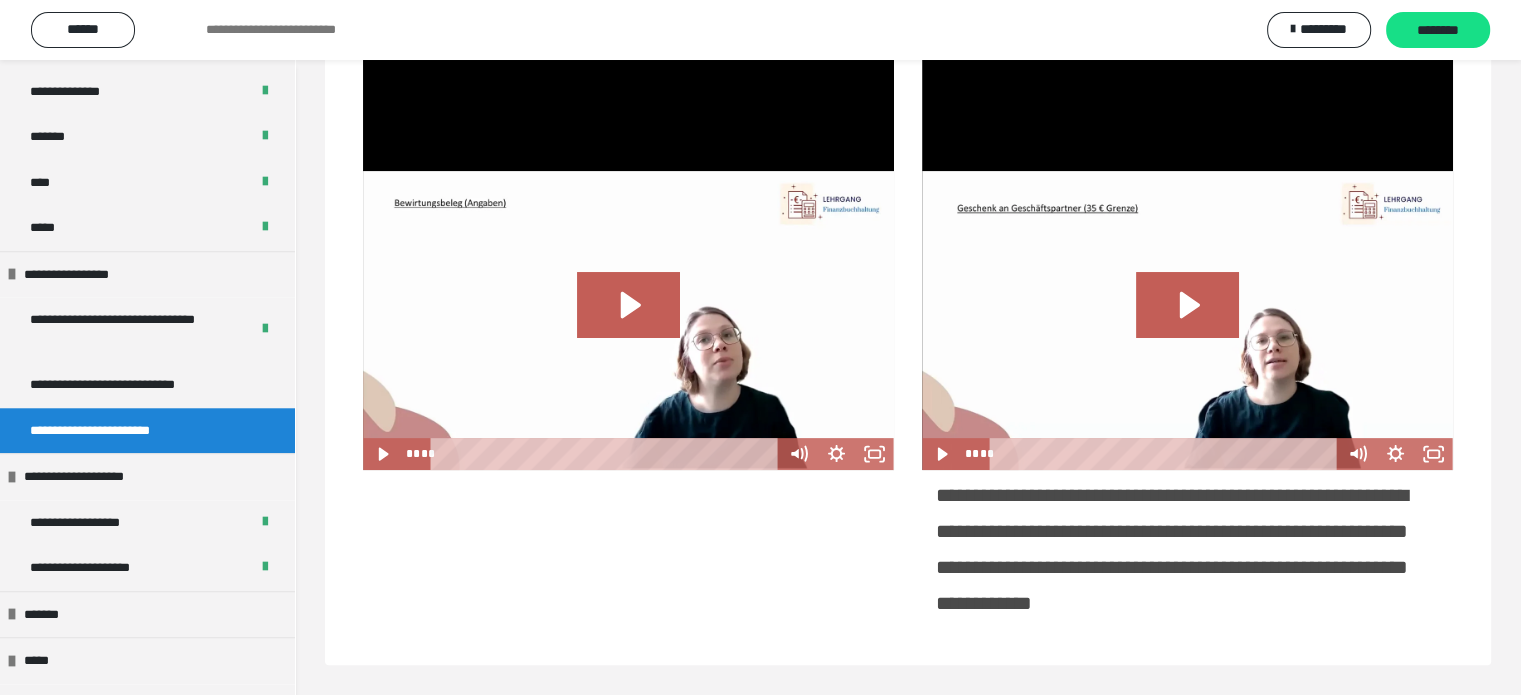 click at bounding box center [628, 320] 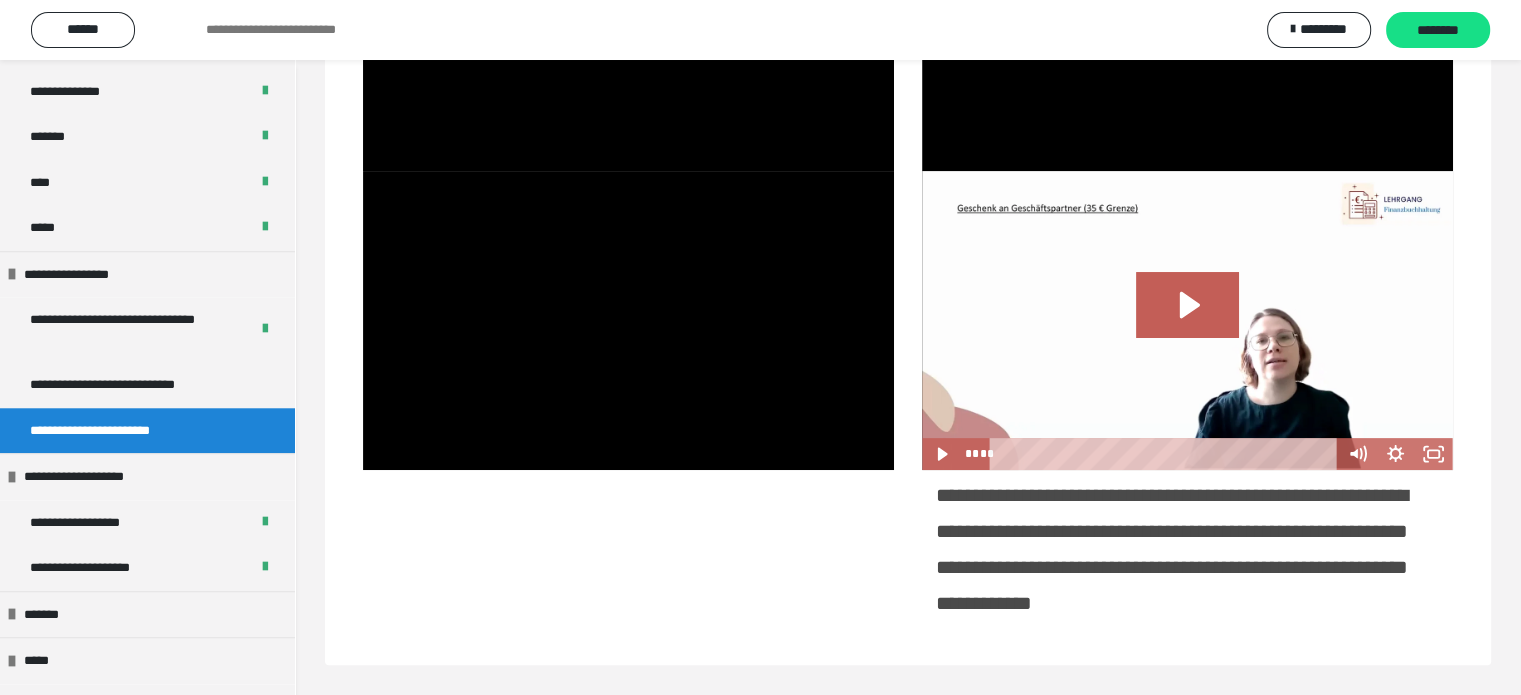 click at bounding box center [1187, 320] 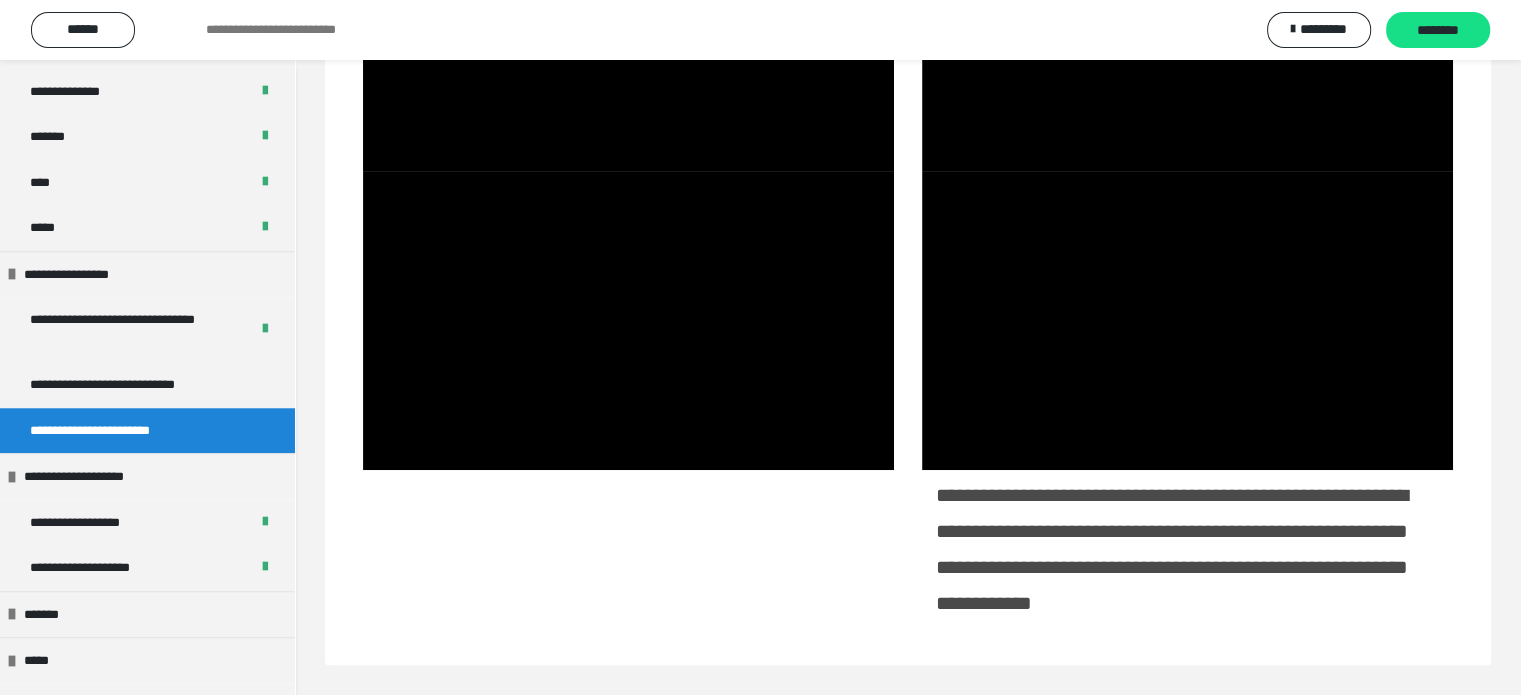 scroll, scrollTop: 603, scrollLeft: 0, axis: vertical 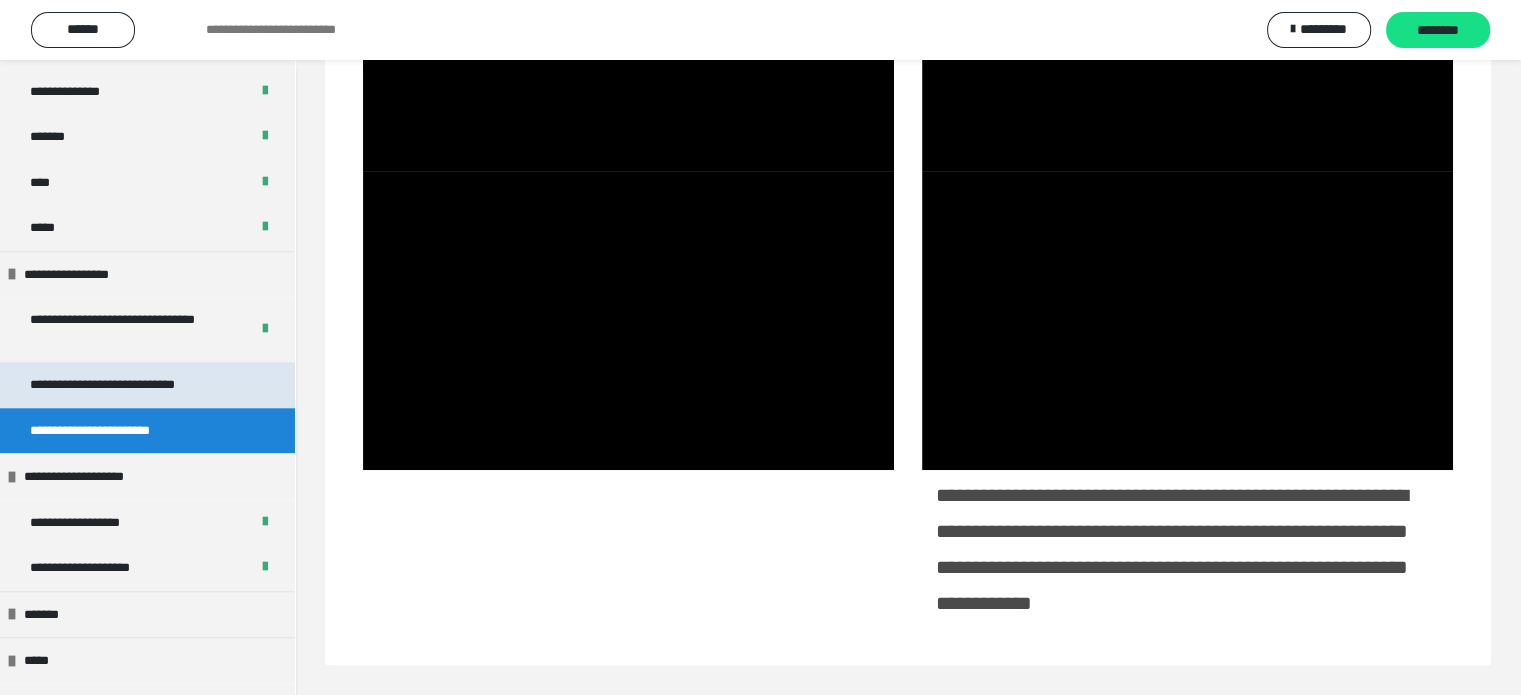click on "**********" at bounding box center (131, 385) 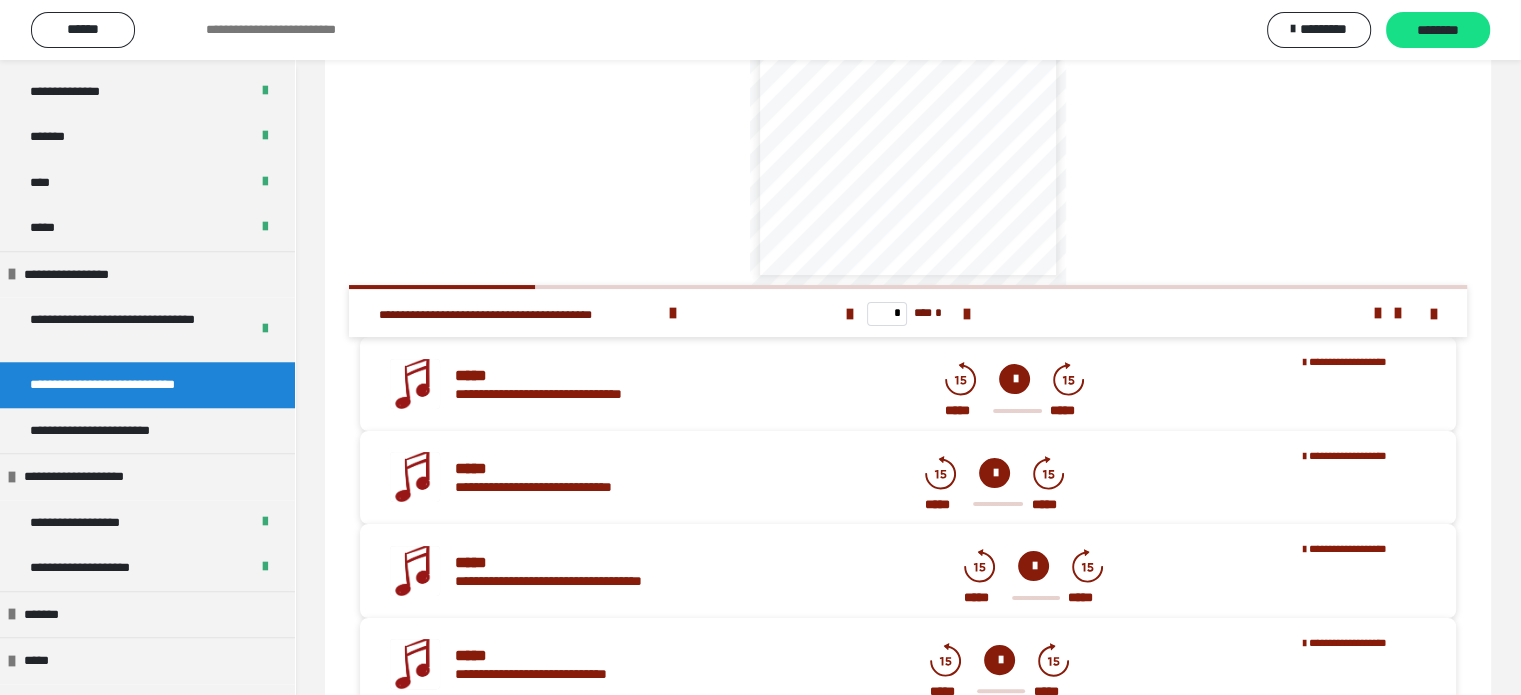 scroll, scrollTop: 300, scrollLeft: 0, axis: vertical 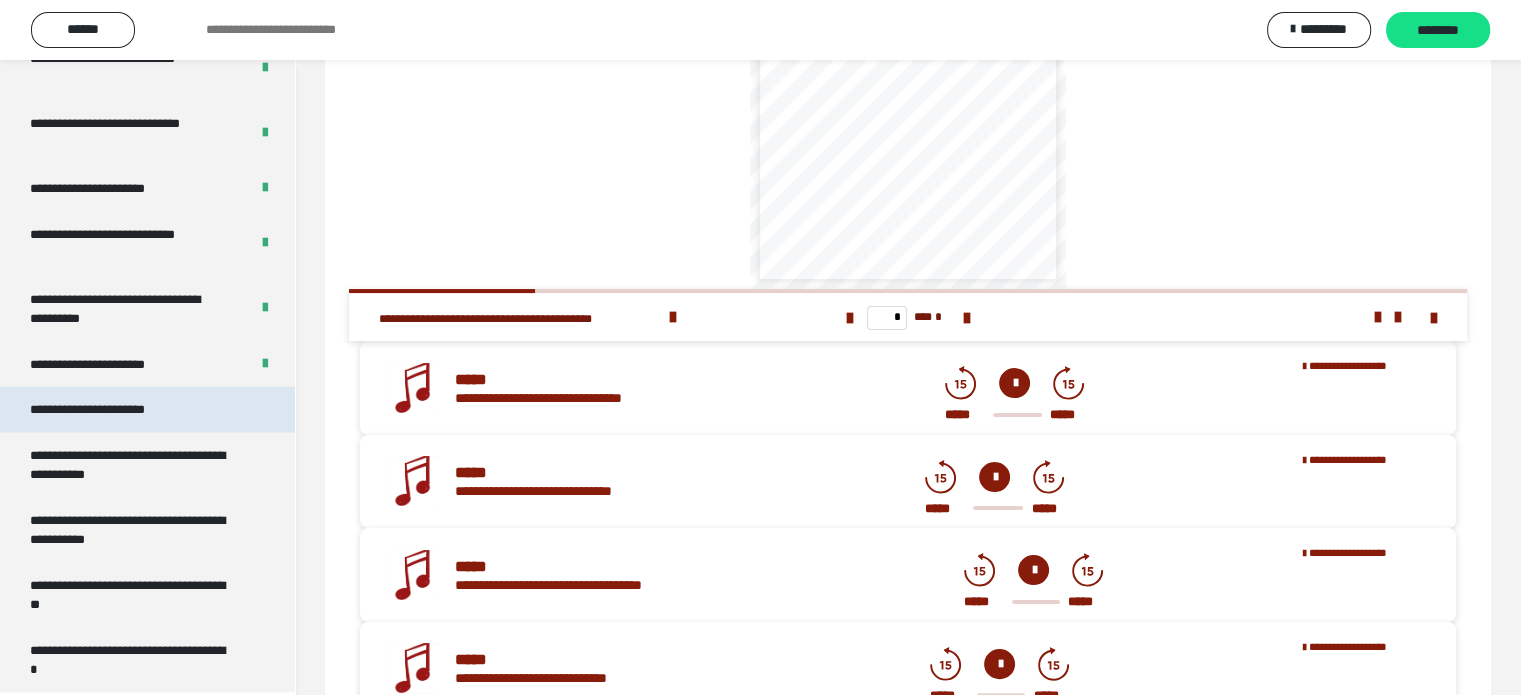 click on "**********" at bounding box center [147, 410] 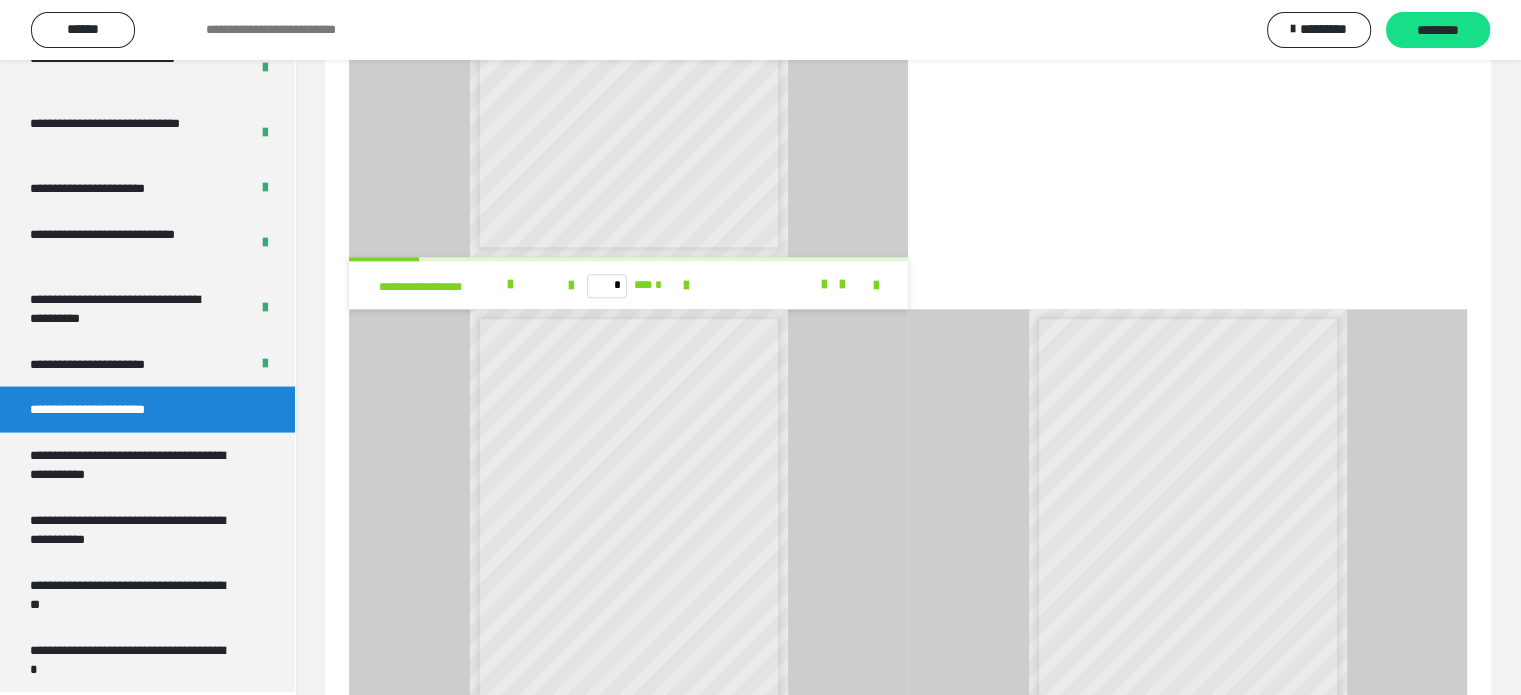 scroll, scrollTop: 2208, scrollLeft: 0, axis: vertical 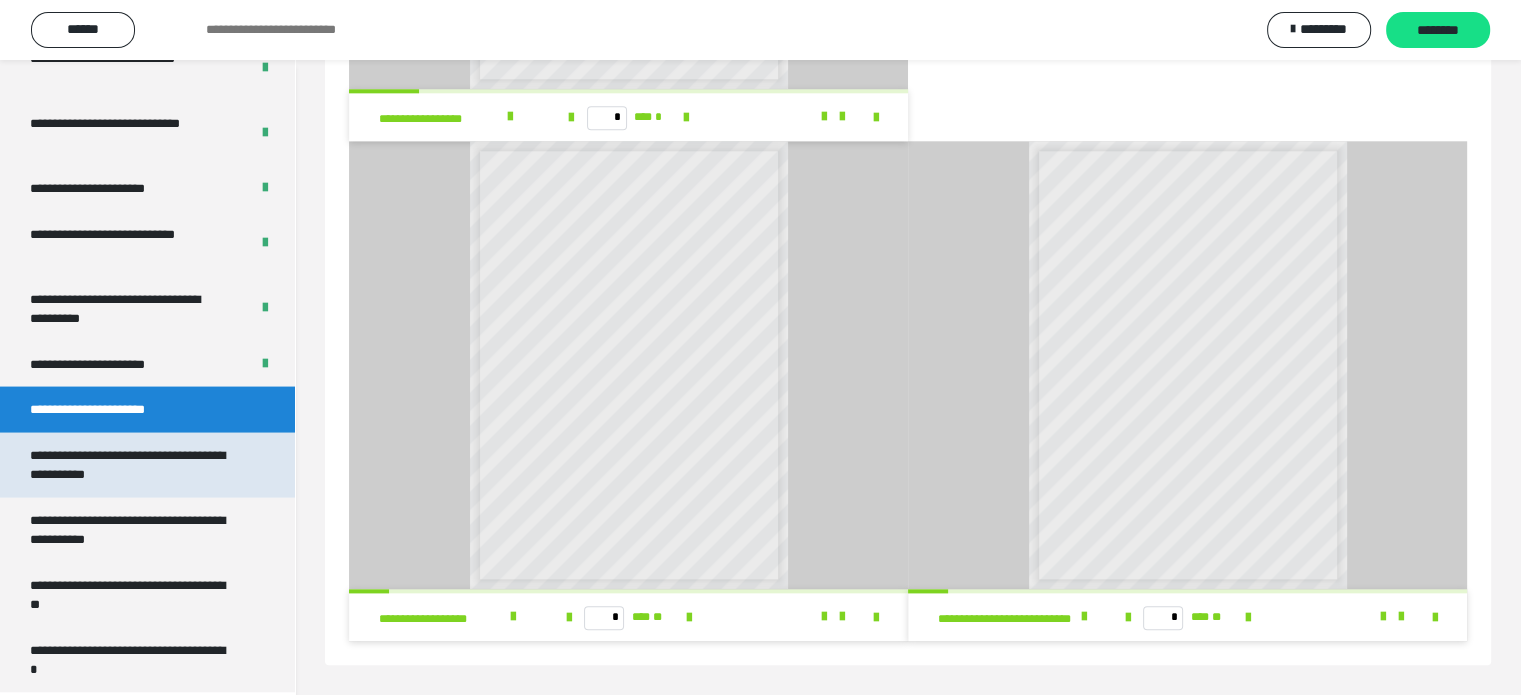 click on "**********" at bounding box center (132, 465) 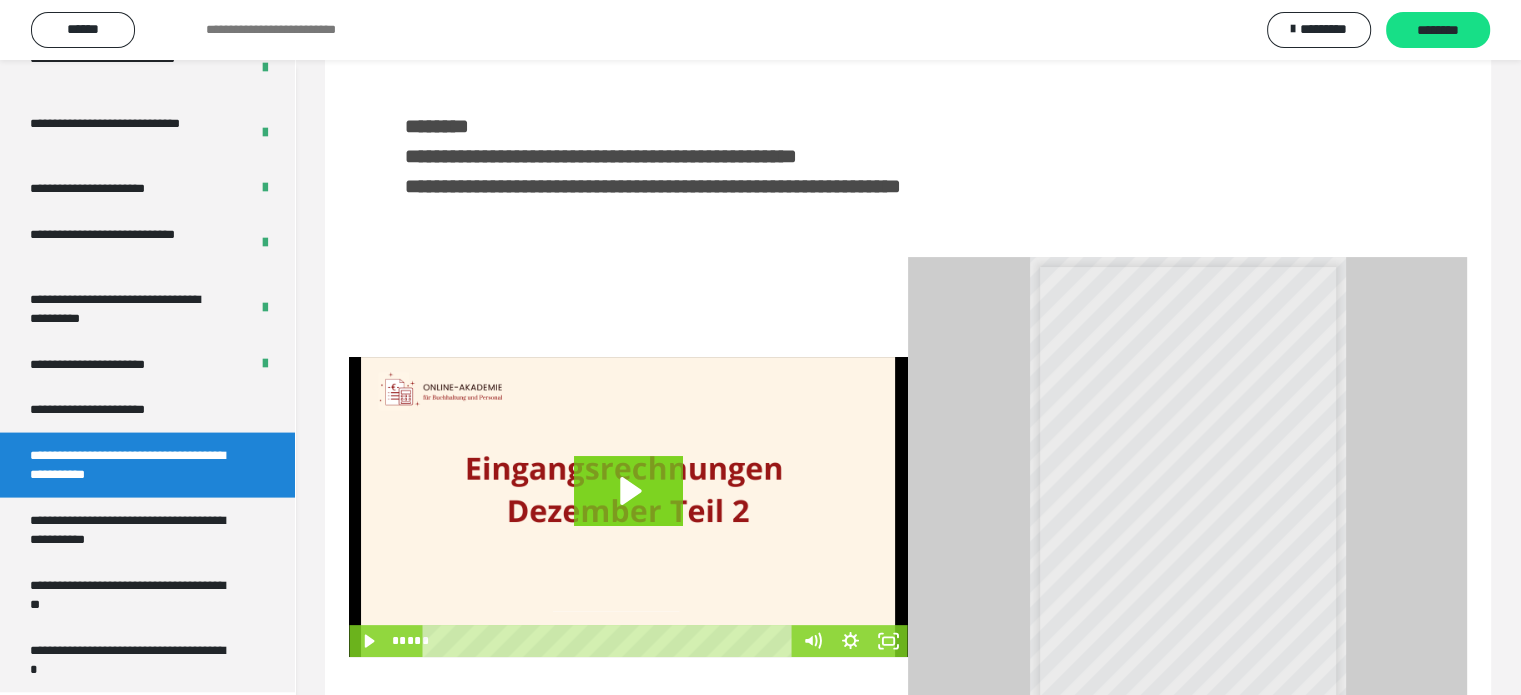 scroll, scrollTop: 516, scrollLeft: 0, axis: vertical 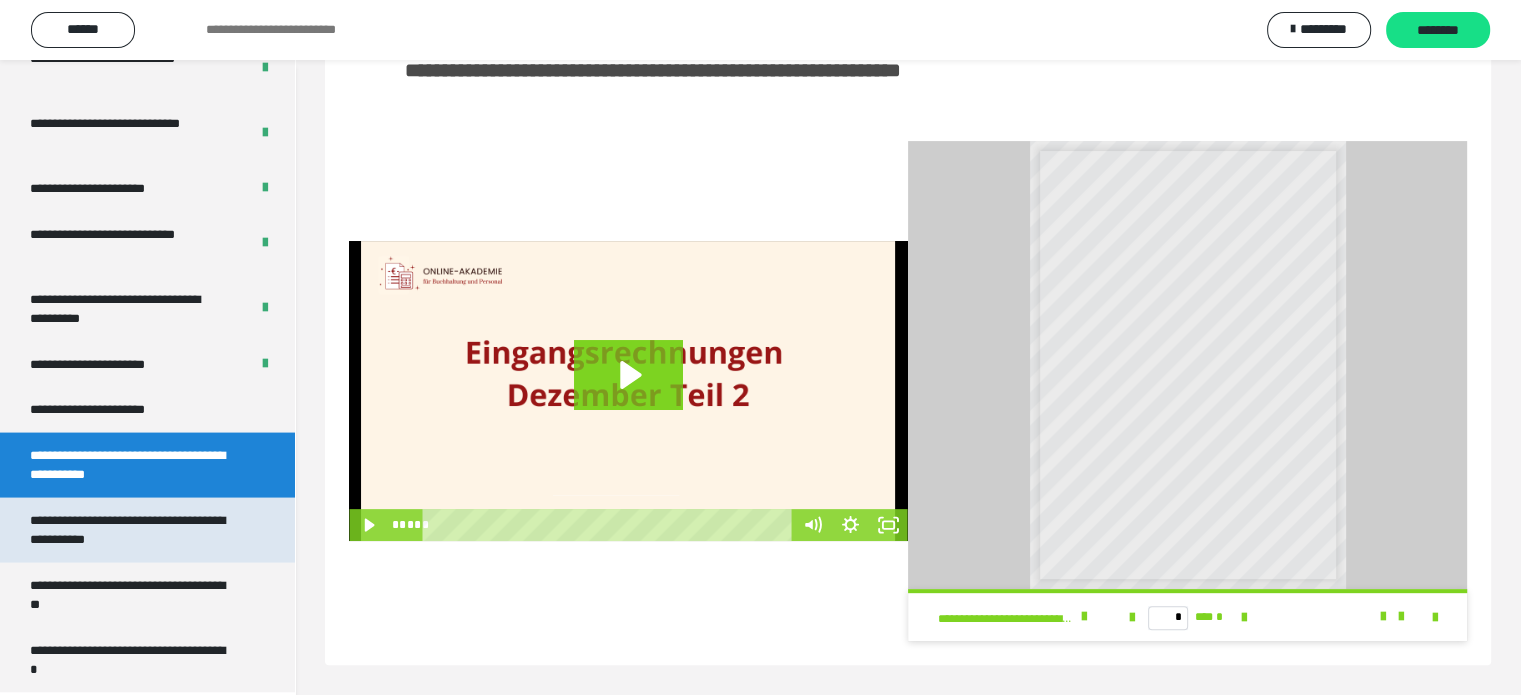 click on "**********" at bounding box center (132, 530) 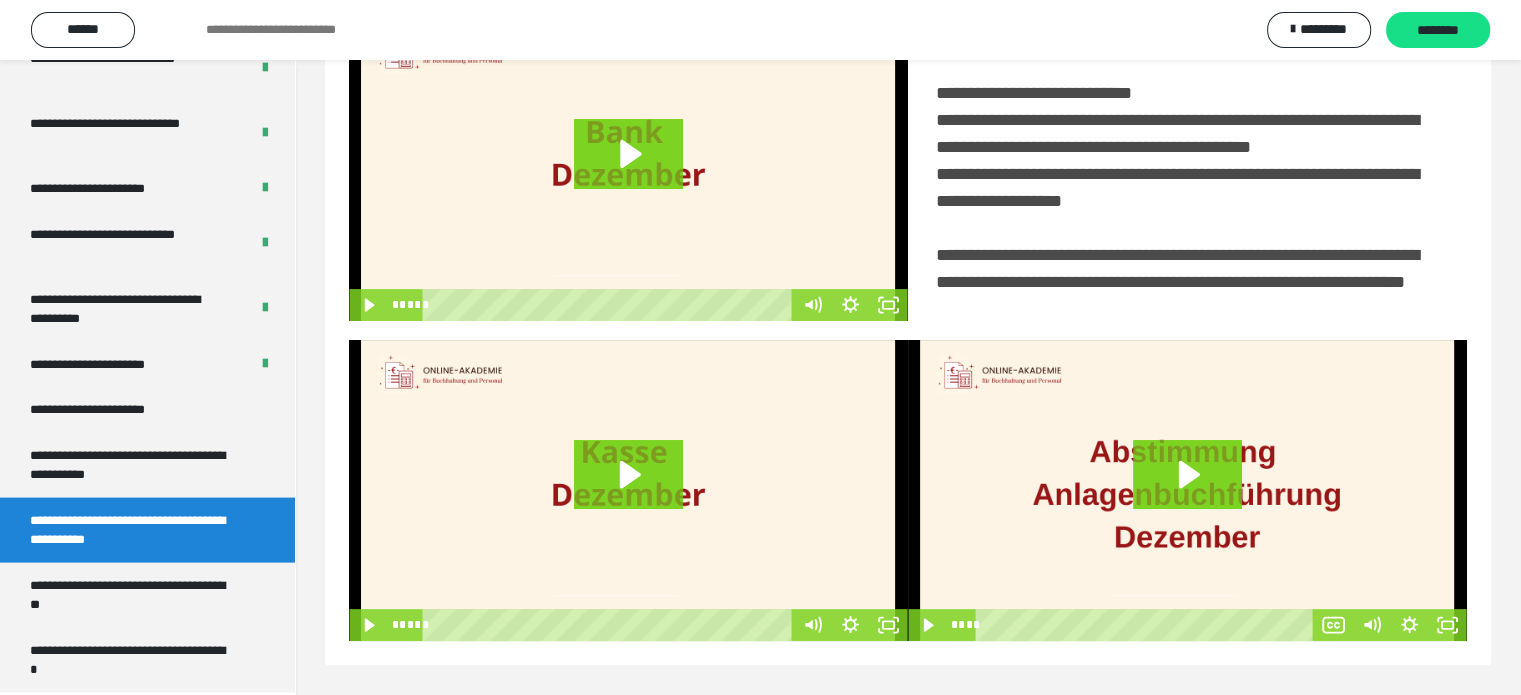 scroll, scrollTop: 494, scrollLeft: 0, axis: vertical 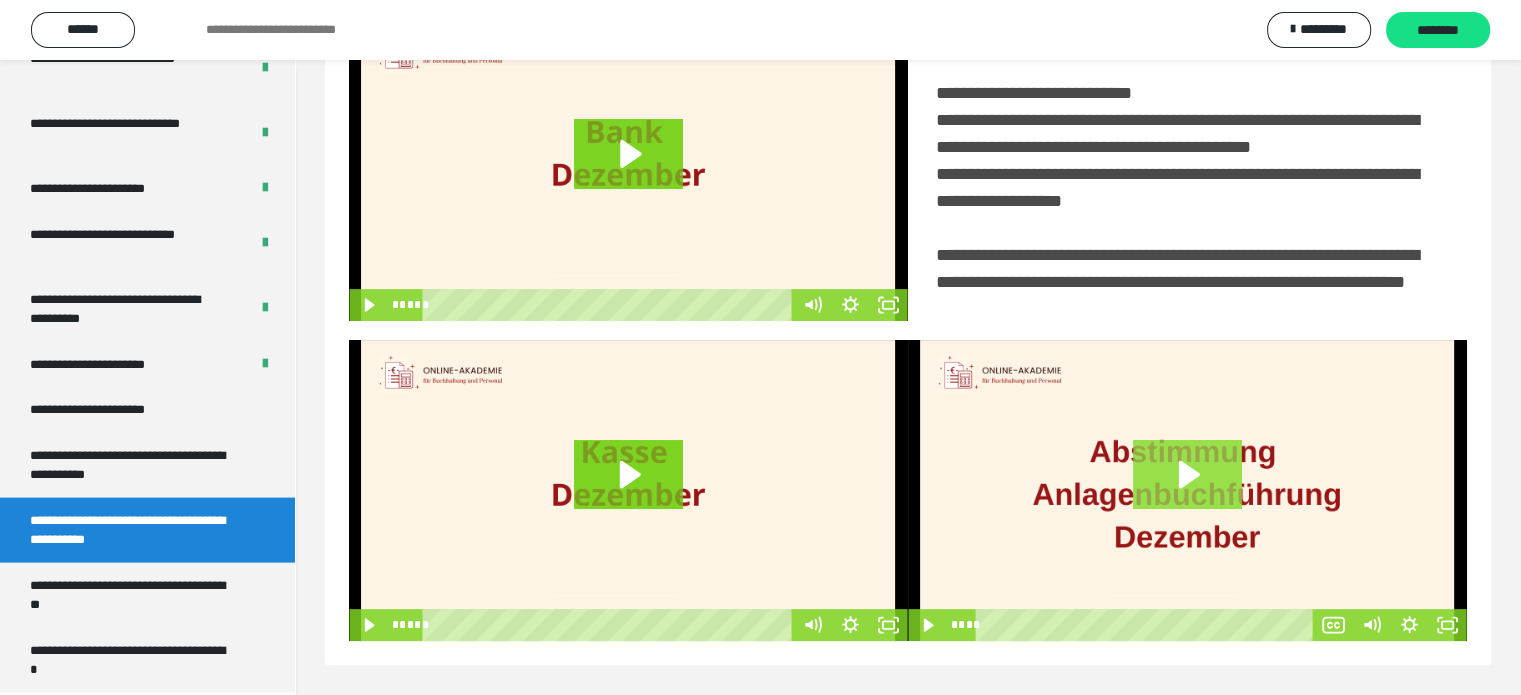click 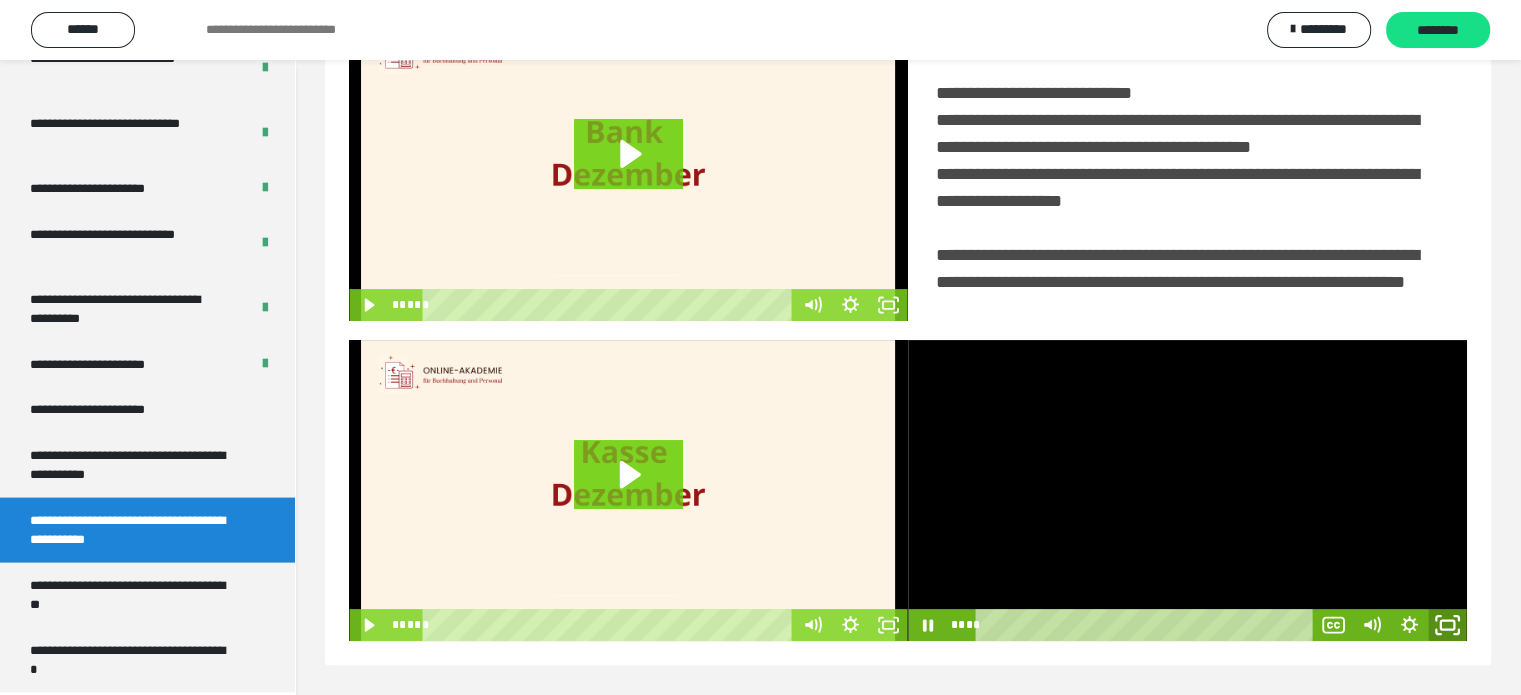 click 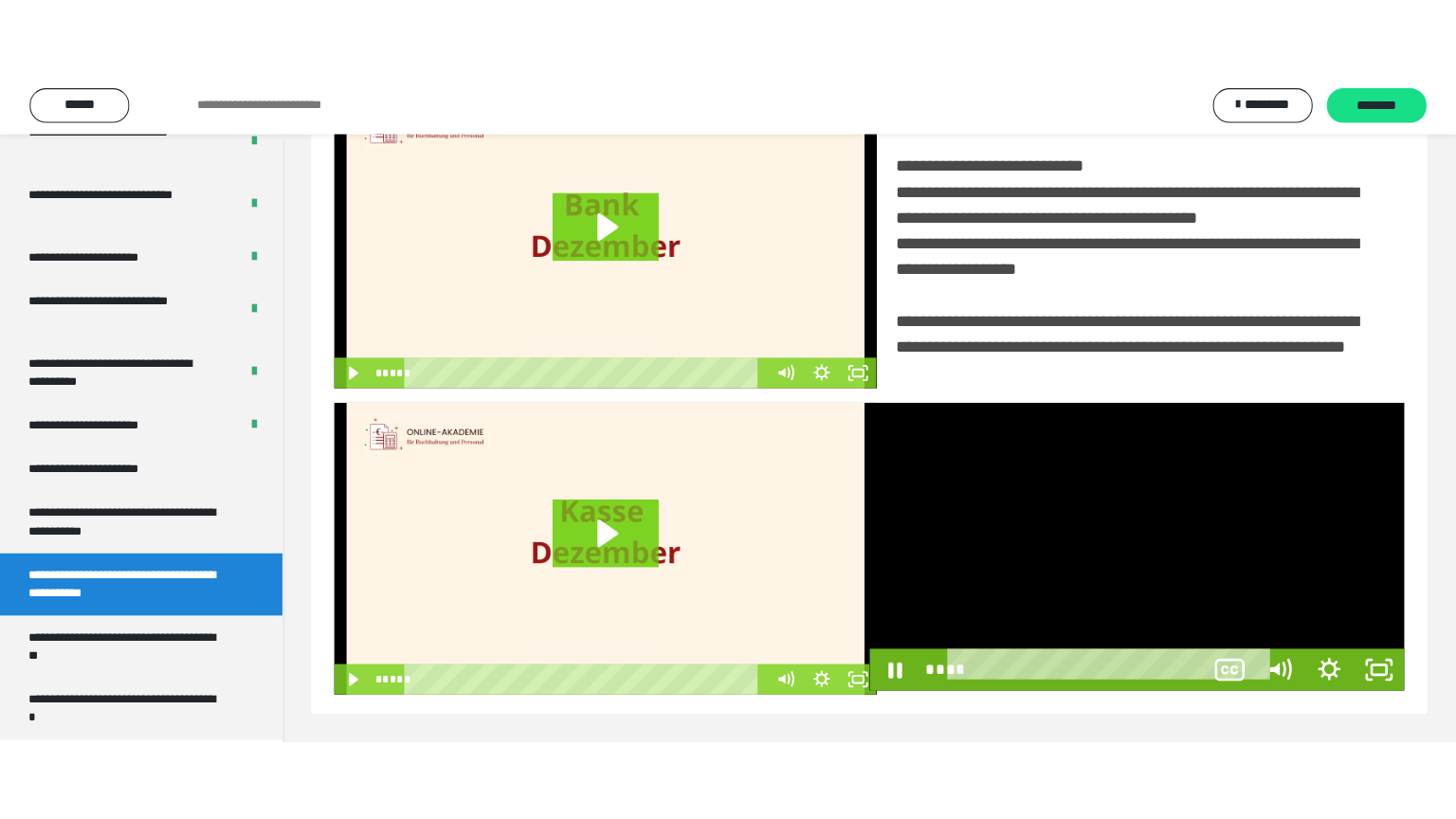 scroll, scrollTop: 317, scrollLeft: 0, axis: vertical 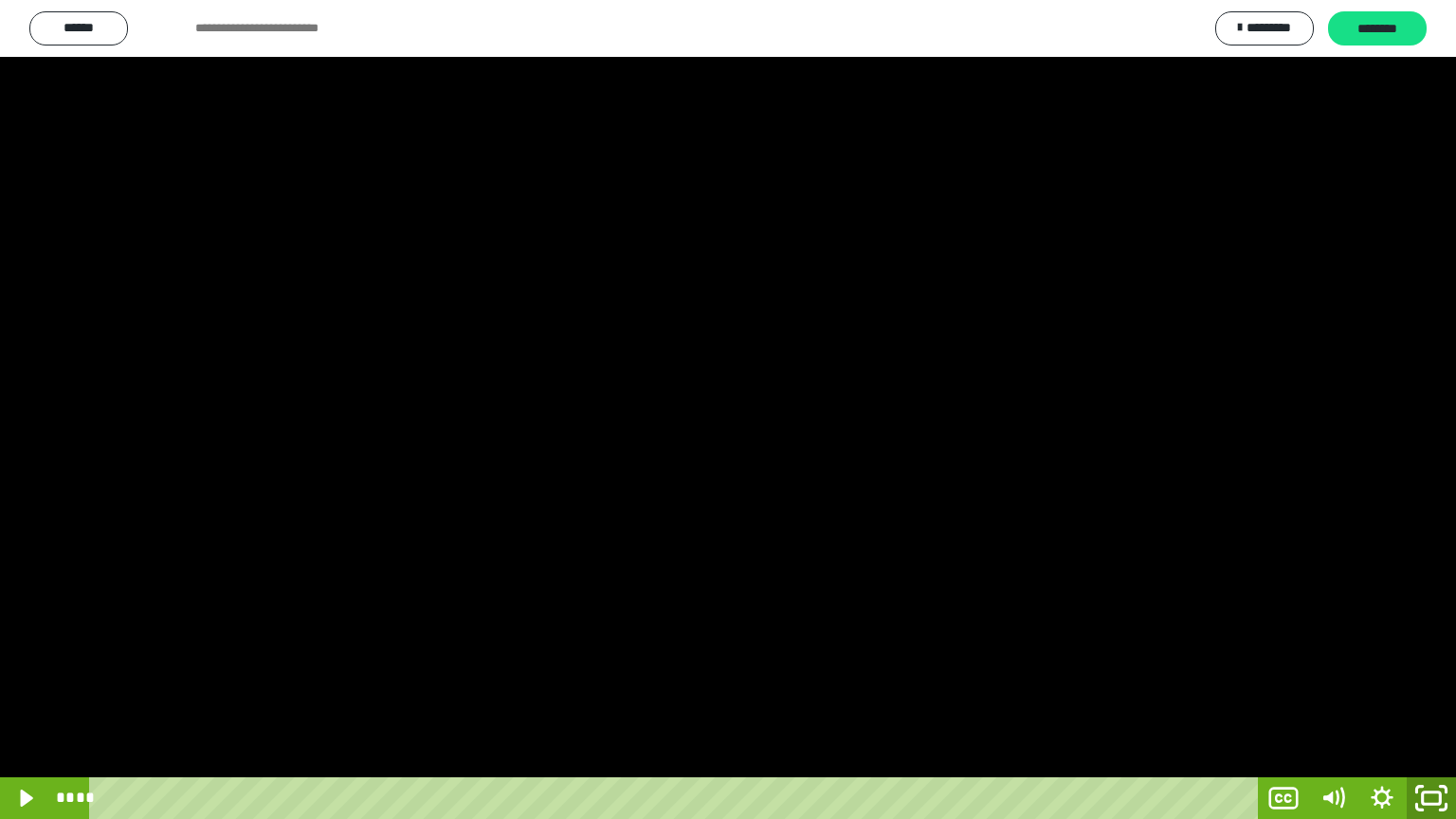click 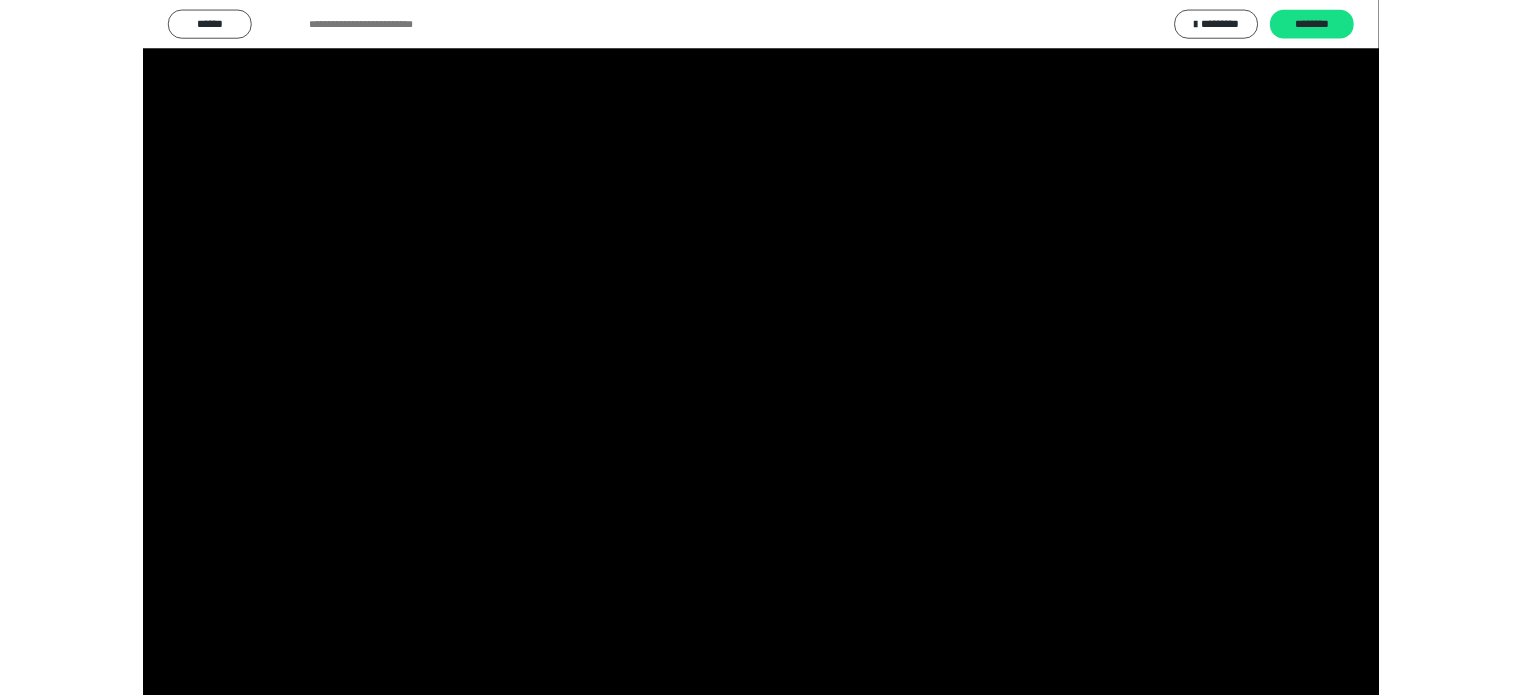 scroll, scrollTop: 4037, scrollLeft: 0, axis: vertical 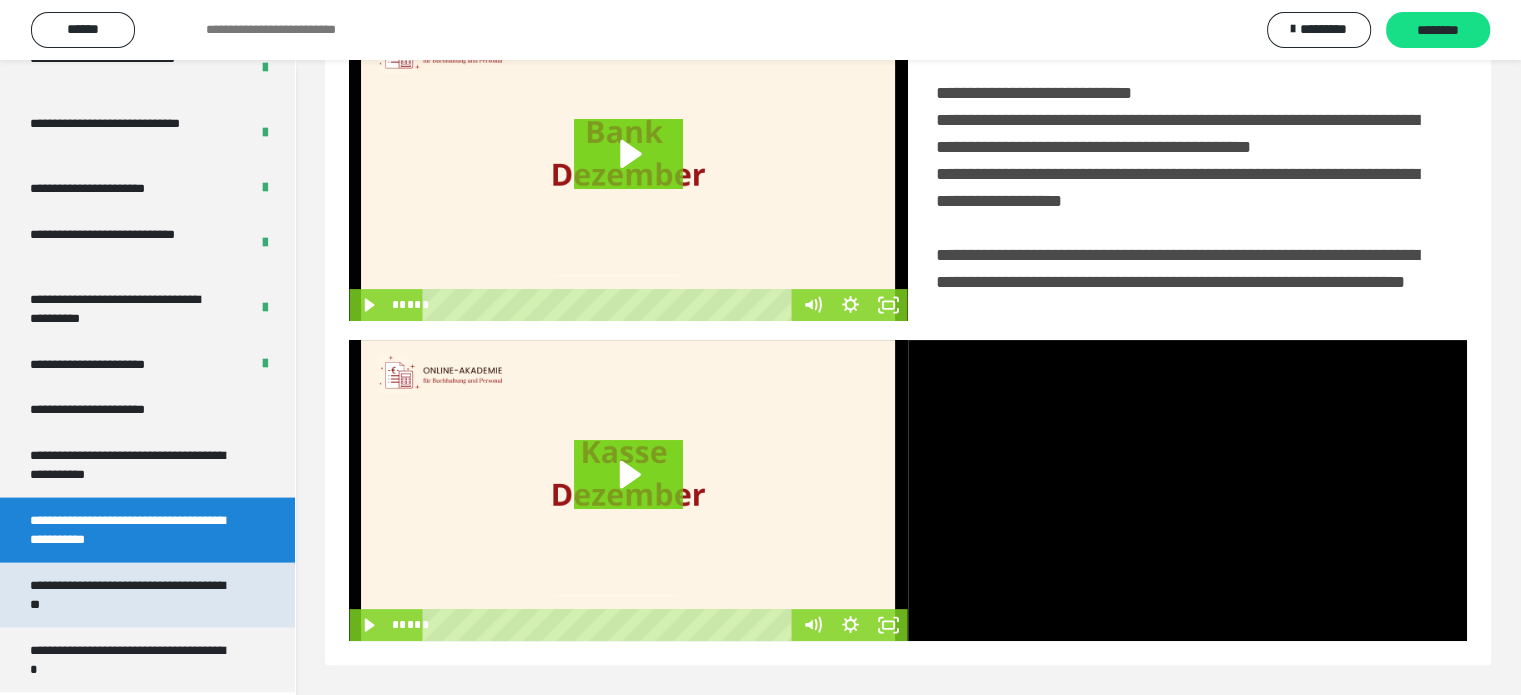 click on "**********" at bounding box center [132, 595] 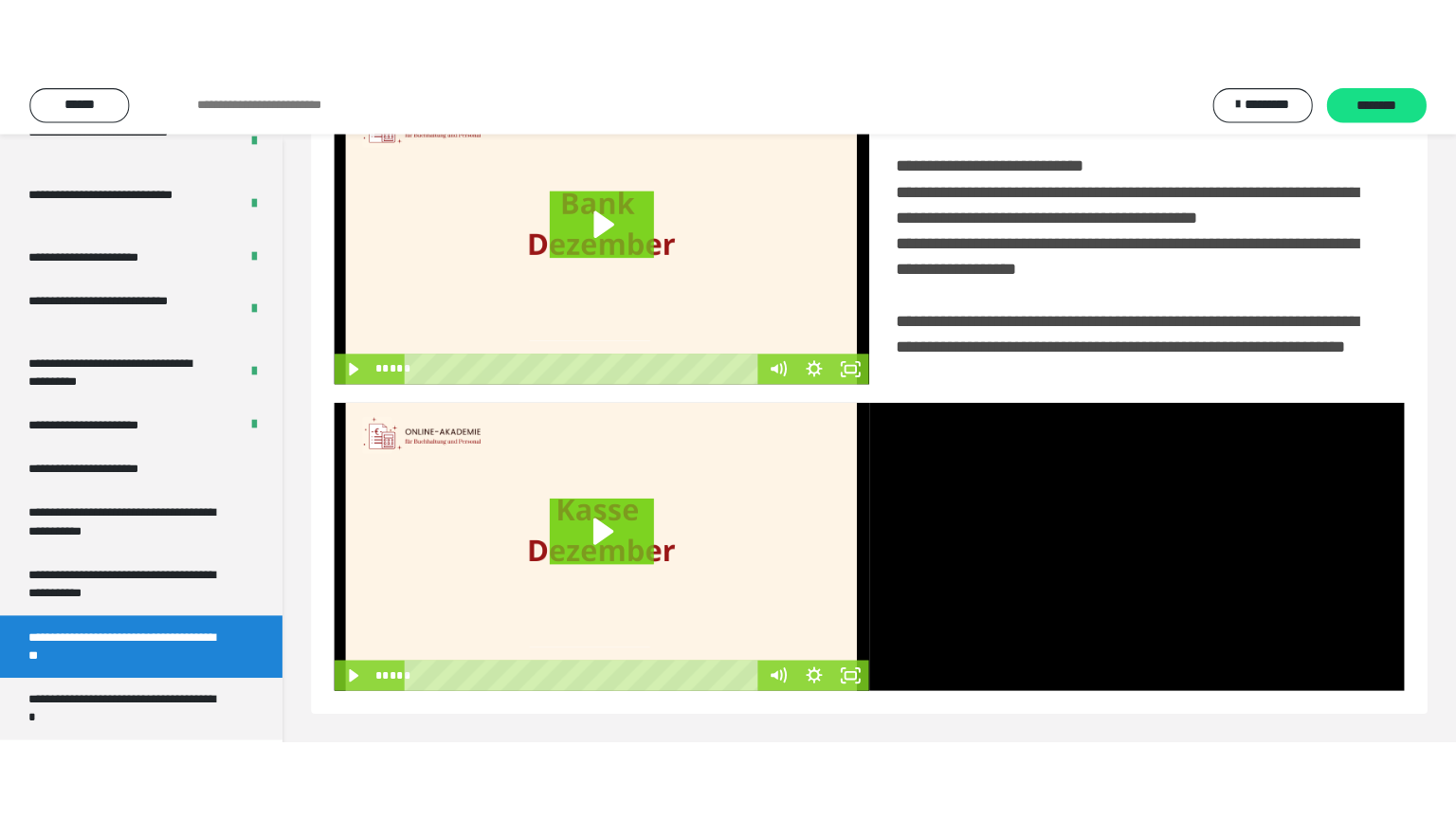 scroll, scrollTop: 57, scrollLeft: 0, axis: vertical 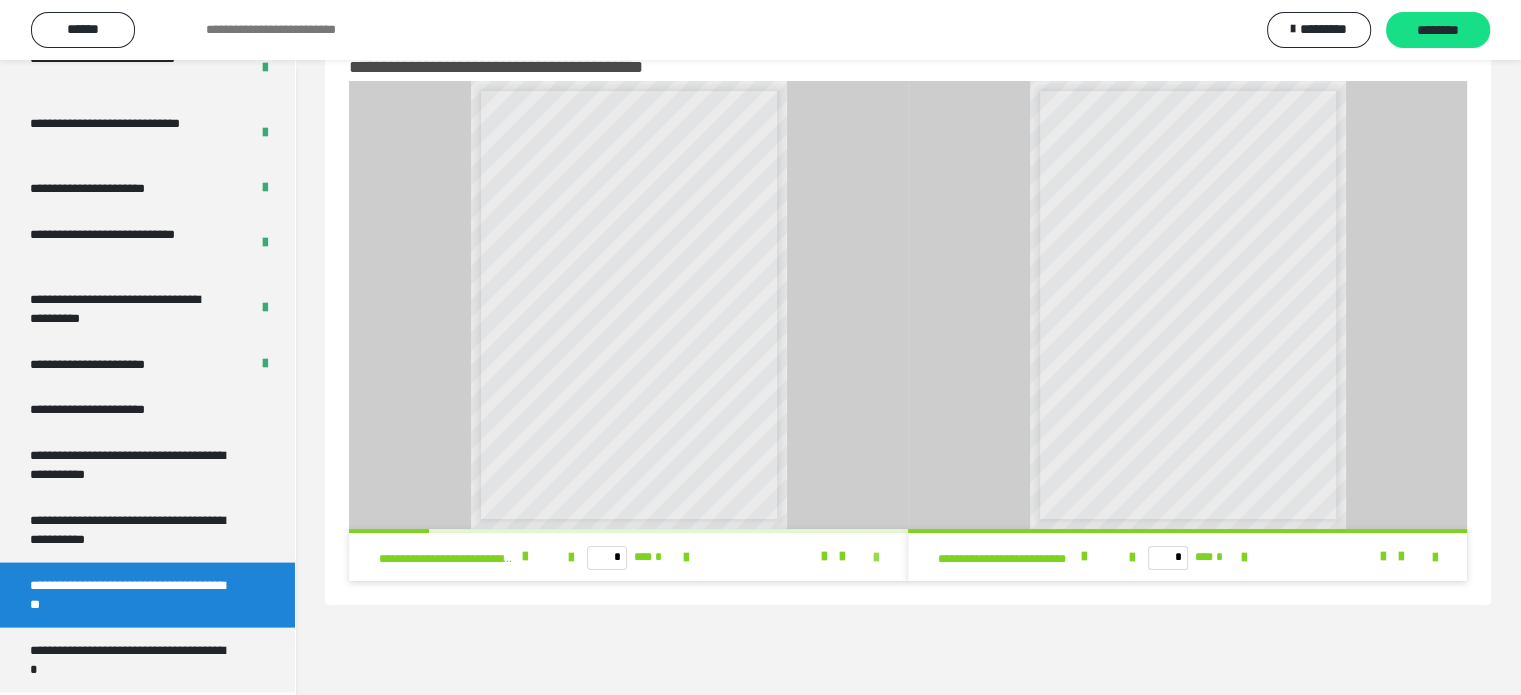 click at bounding box center [876, 558] 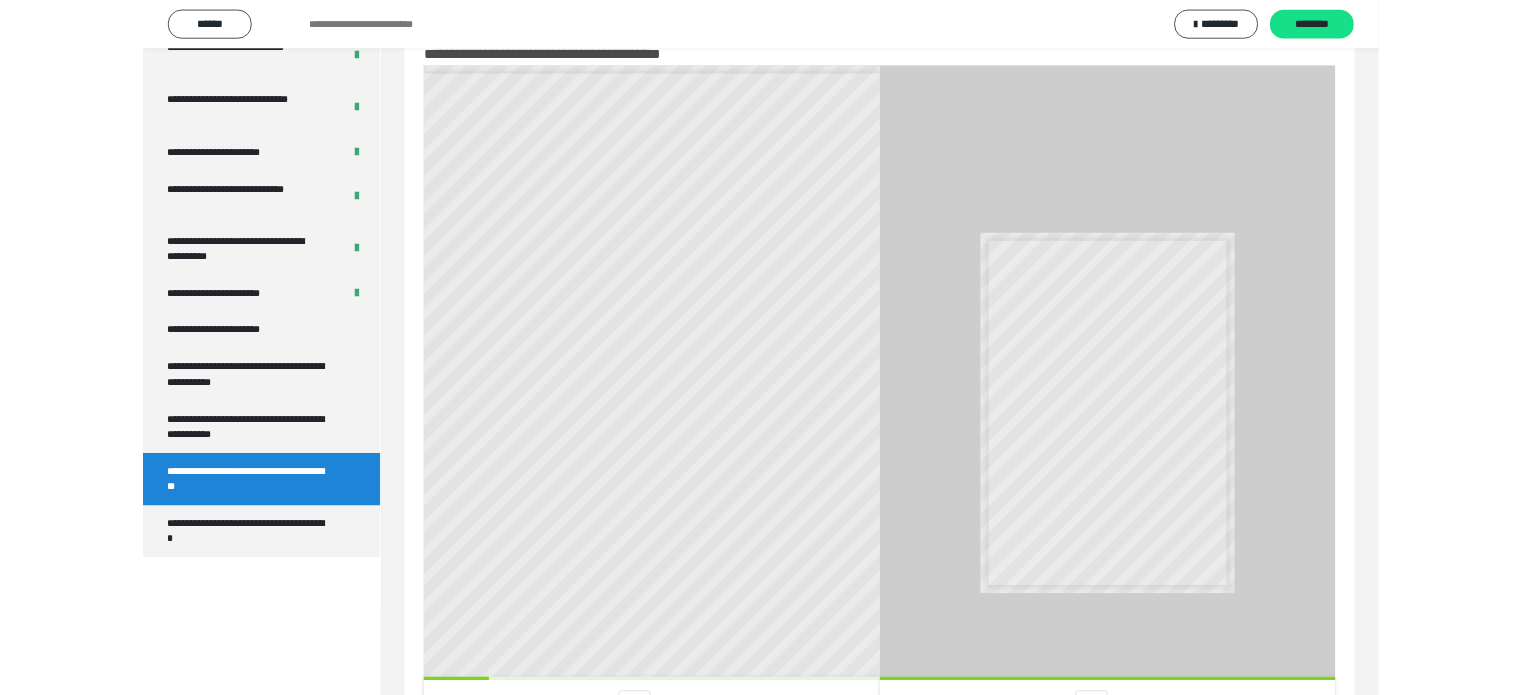 scroll, scrollTop: 3868, scrollLeft: 0, axis: vertical 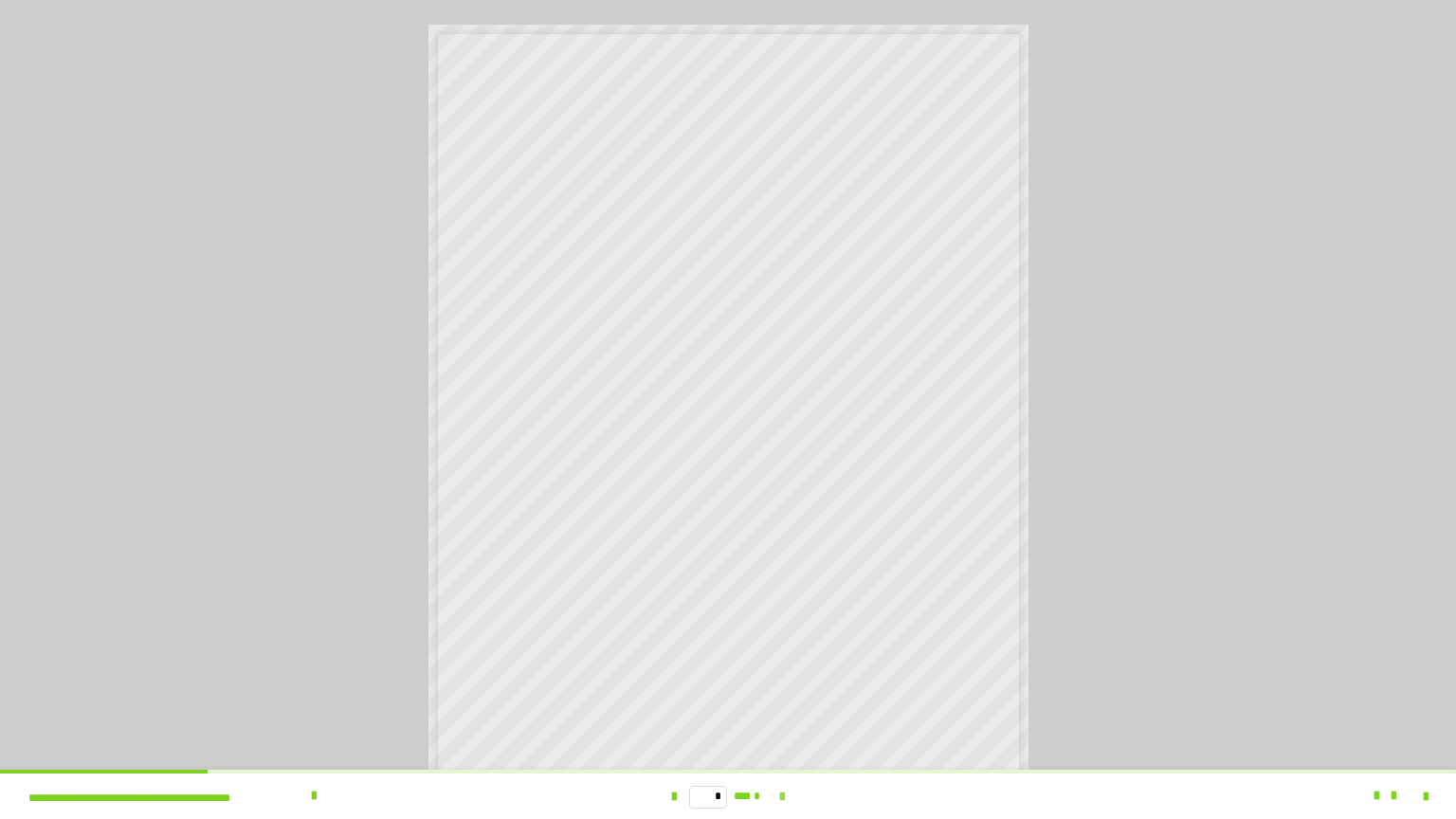 click at bounding box center (782, 797) 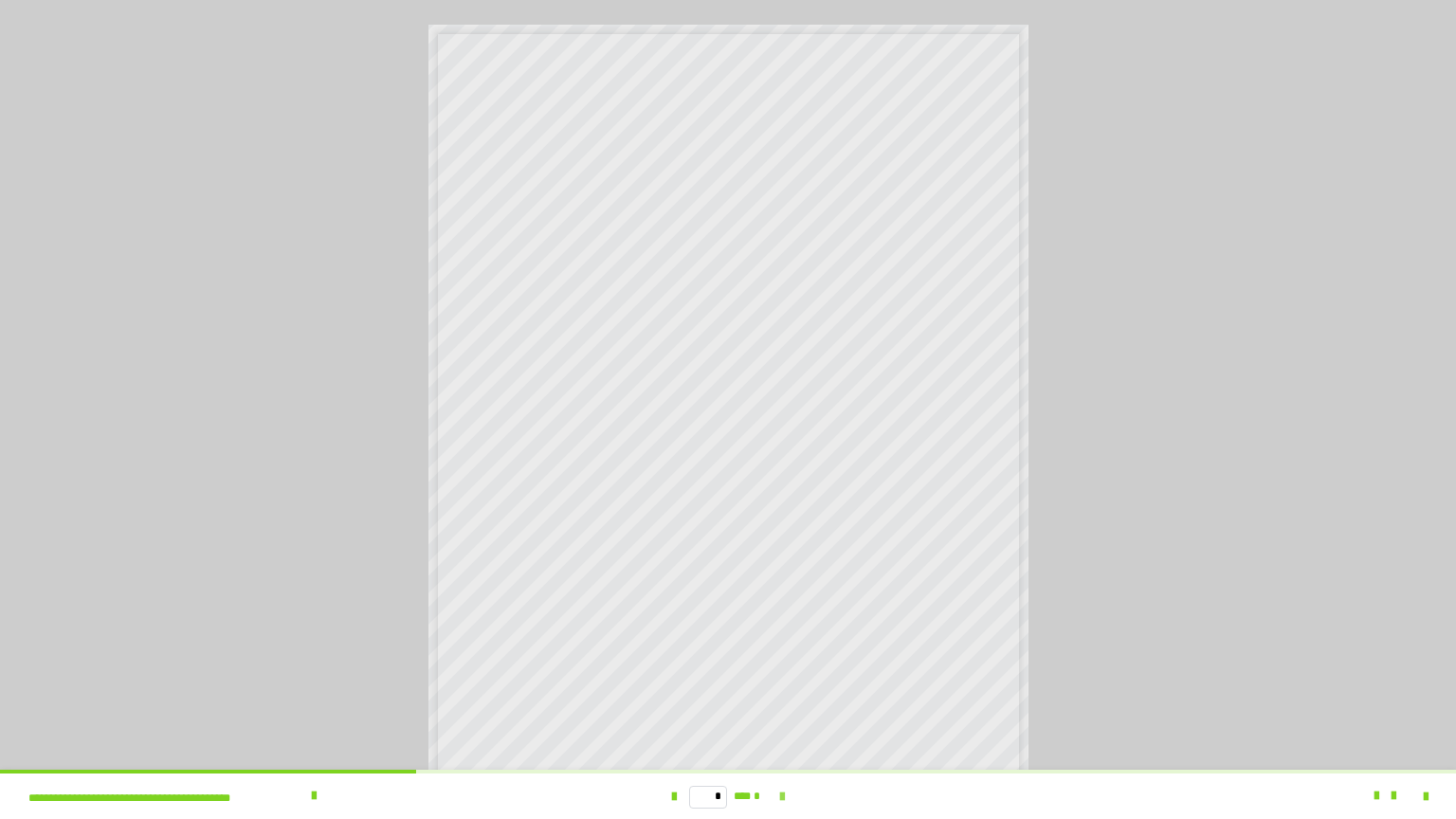 click at bounding box center [782, 797] 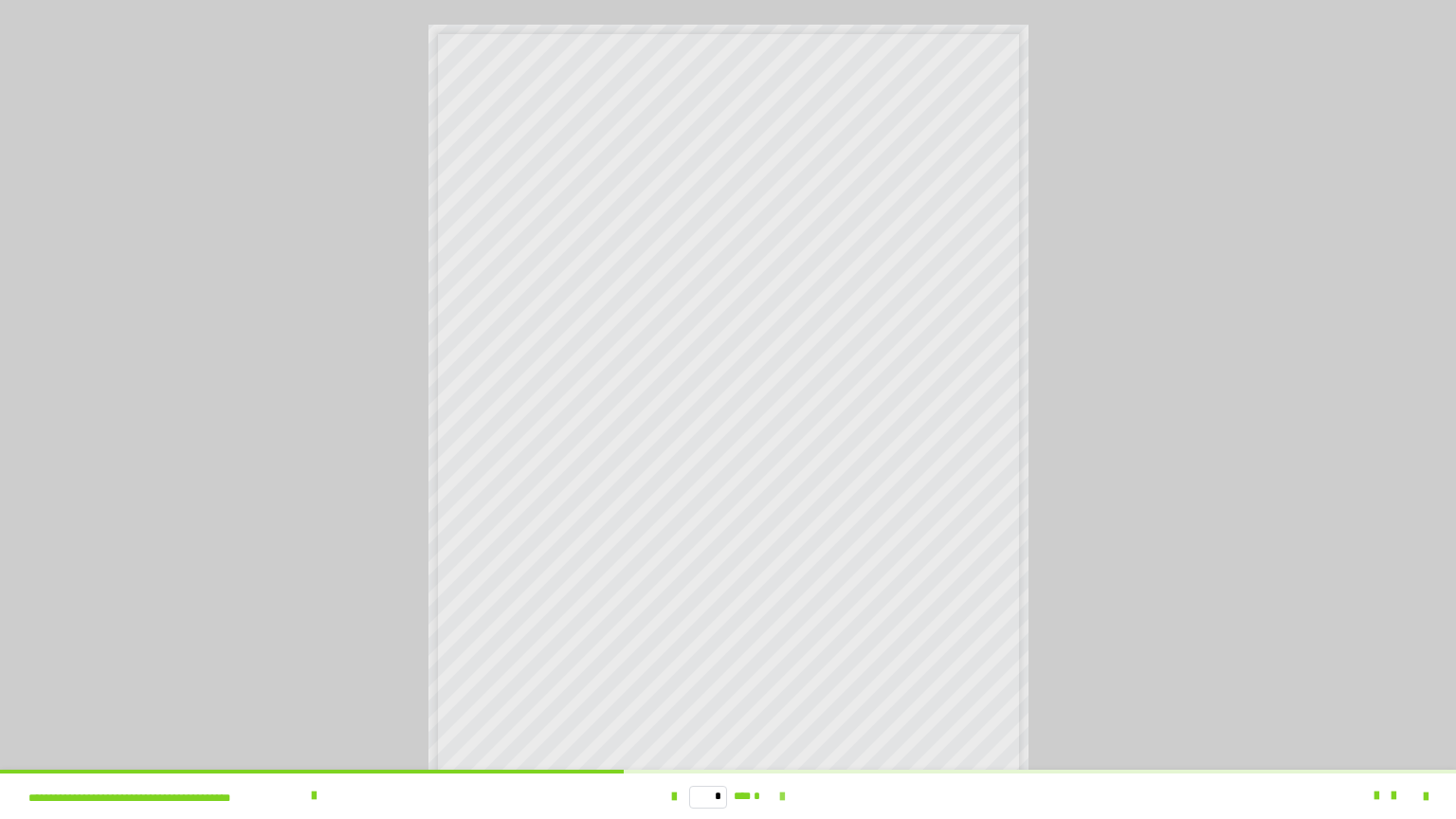 click at bounding box center [782, 797] 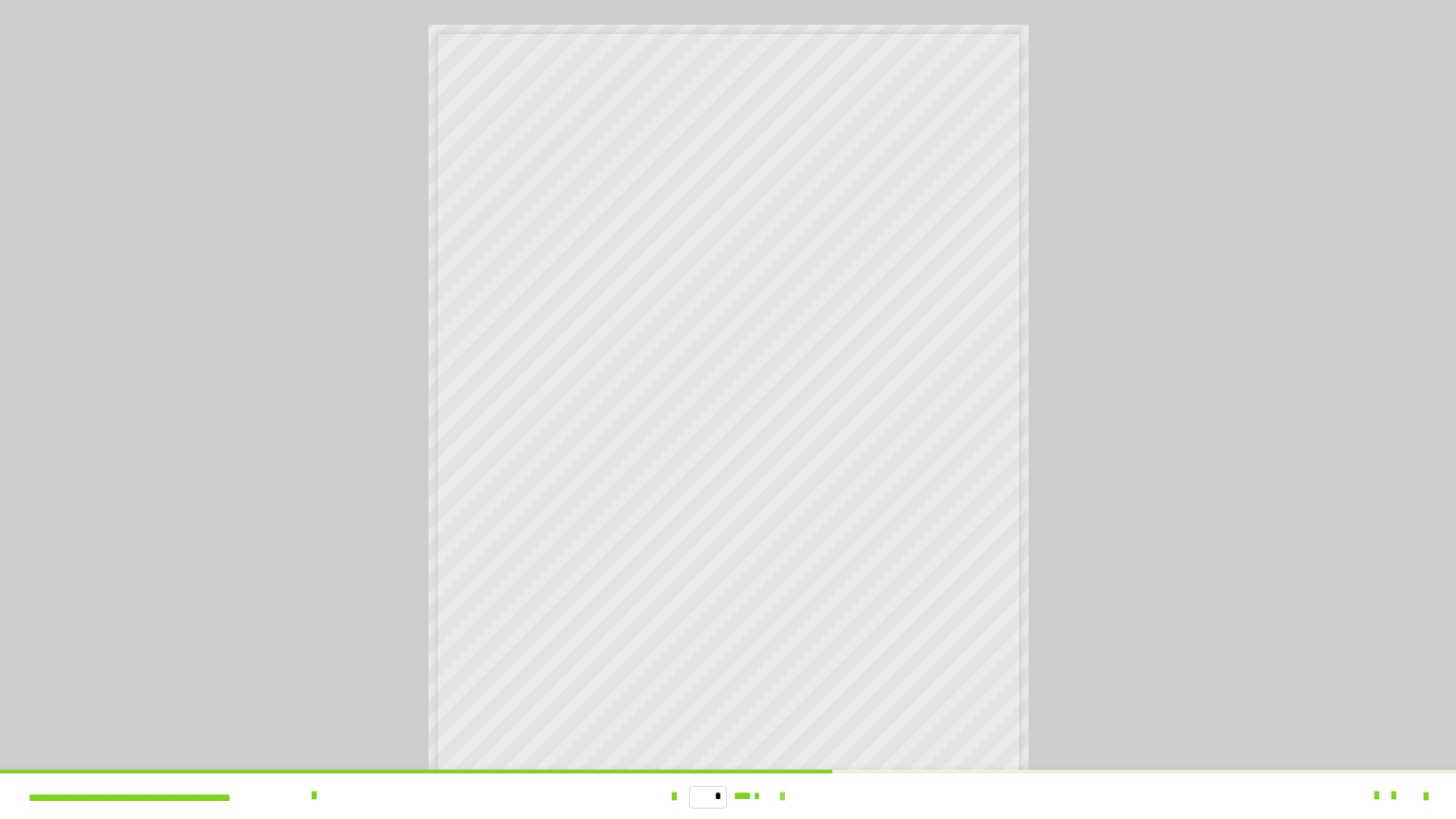 click at bounding box center (782, 797) 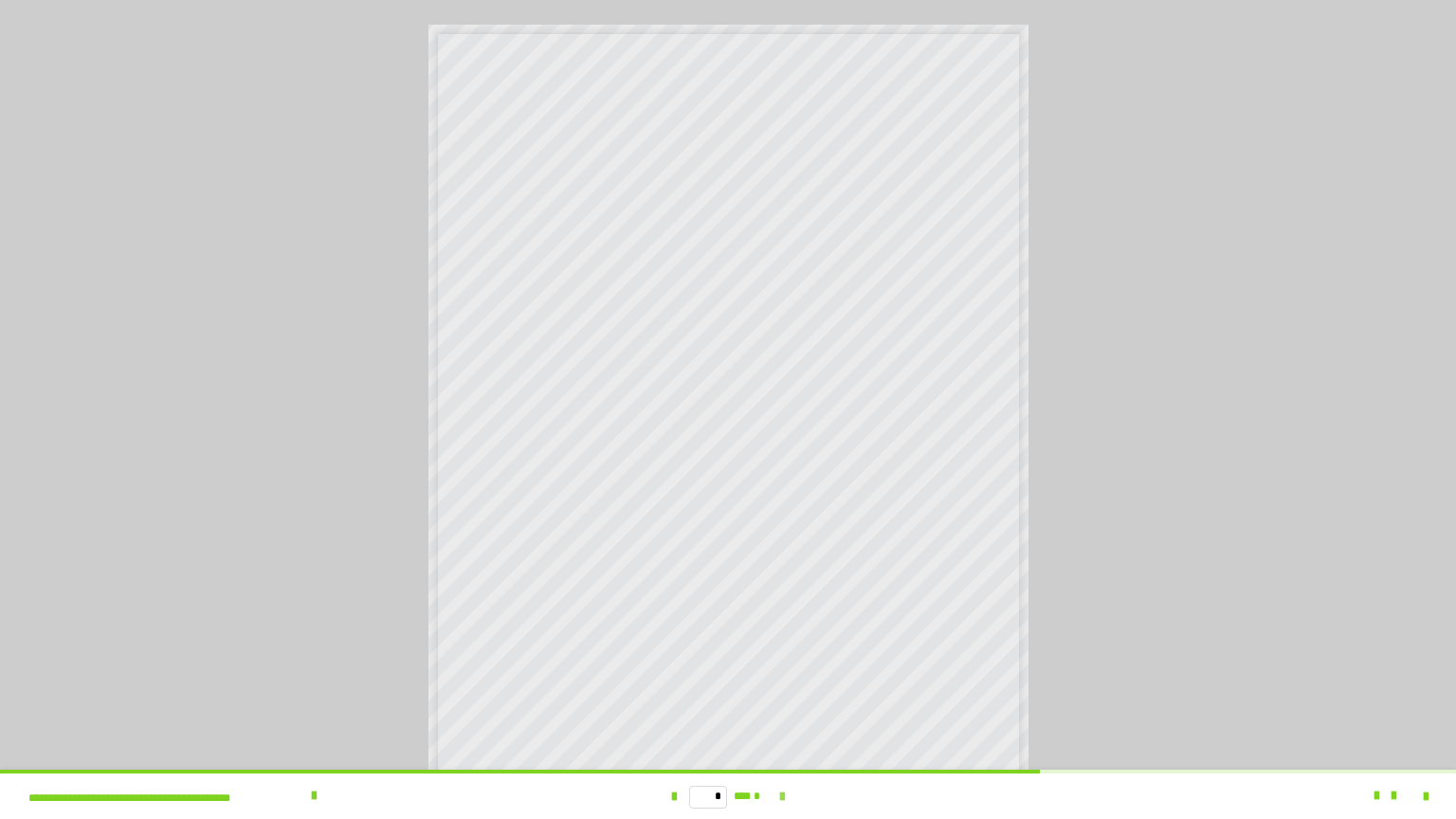 click at bounding box center (782, 797) 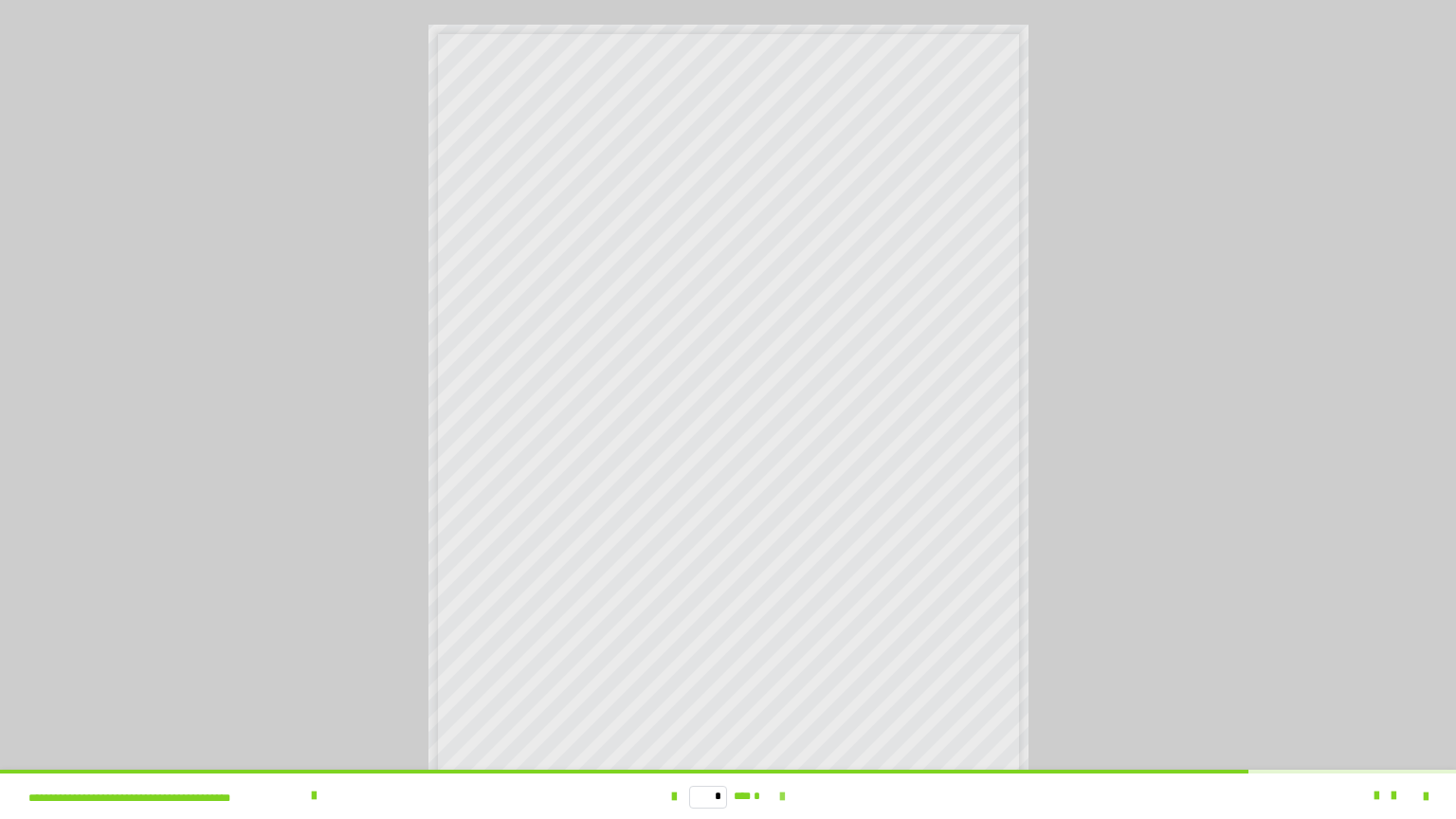 click at bounding box center (782, 797) 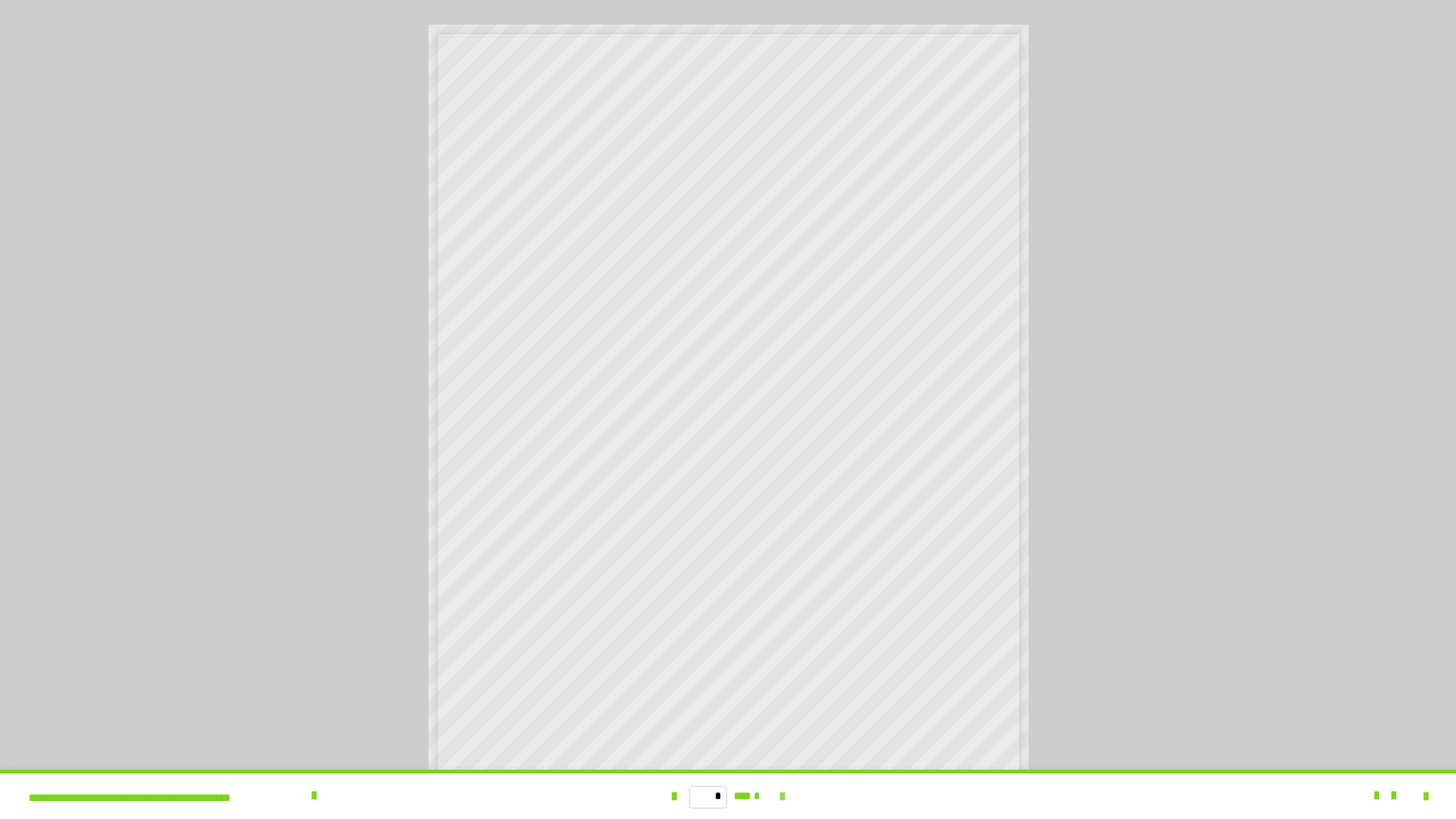 click on "* *** *" at bounding box center (728, 796) 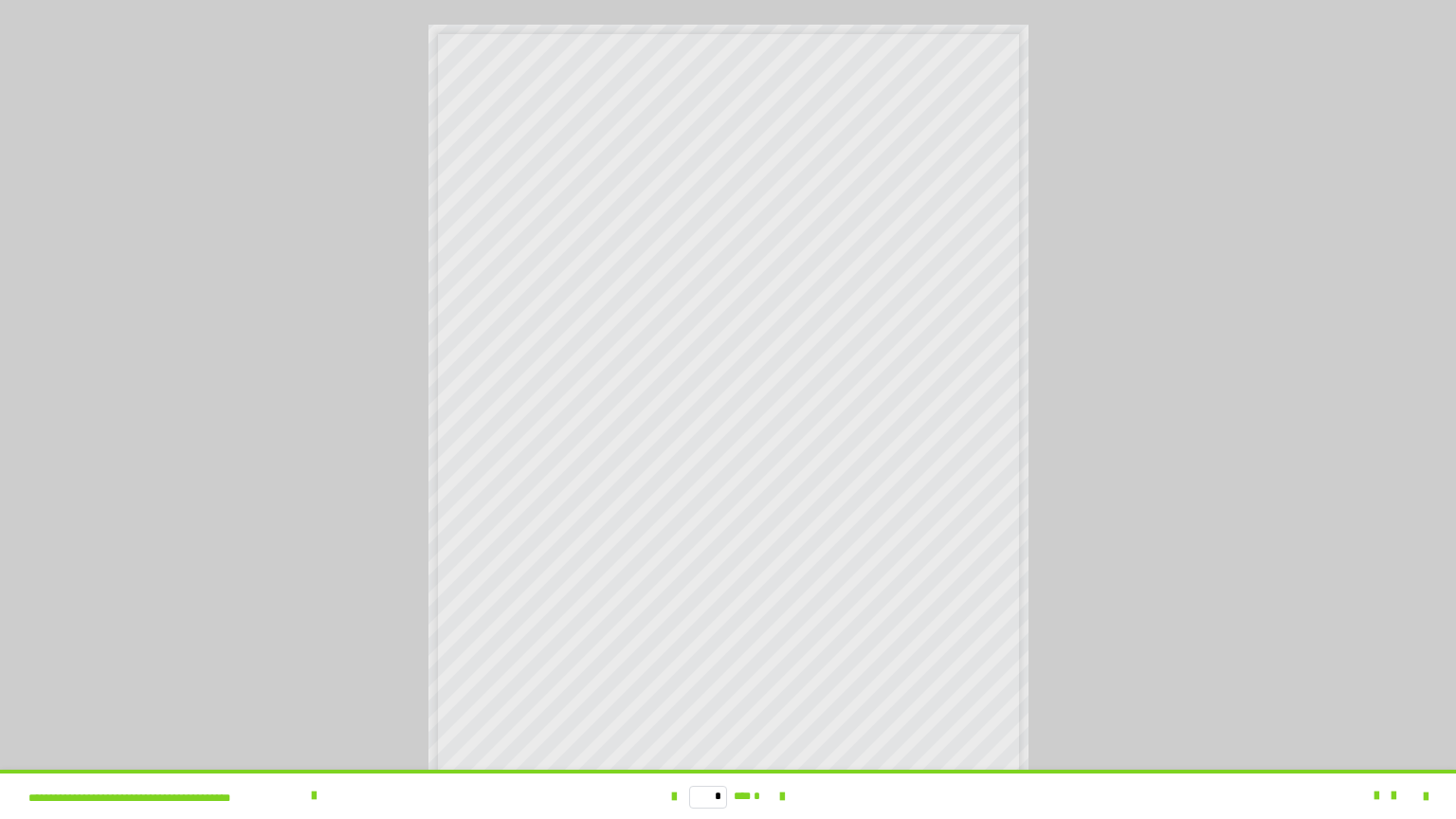 click on "* *** *" at bounding box center [728, 796] 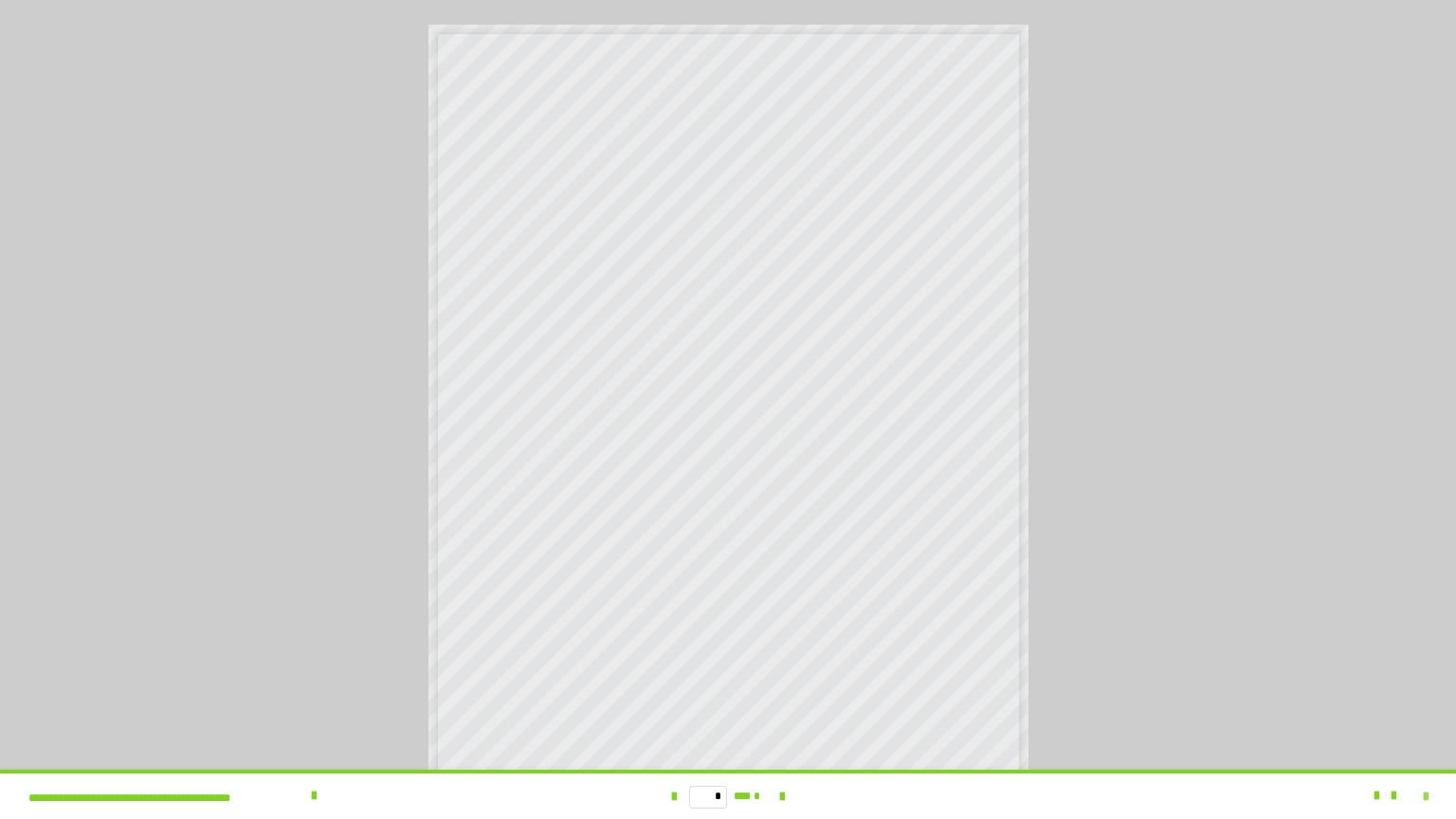 click at bounding box center (1426, 797) 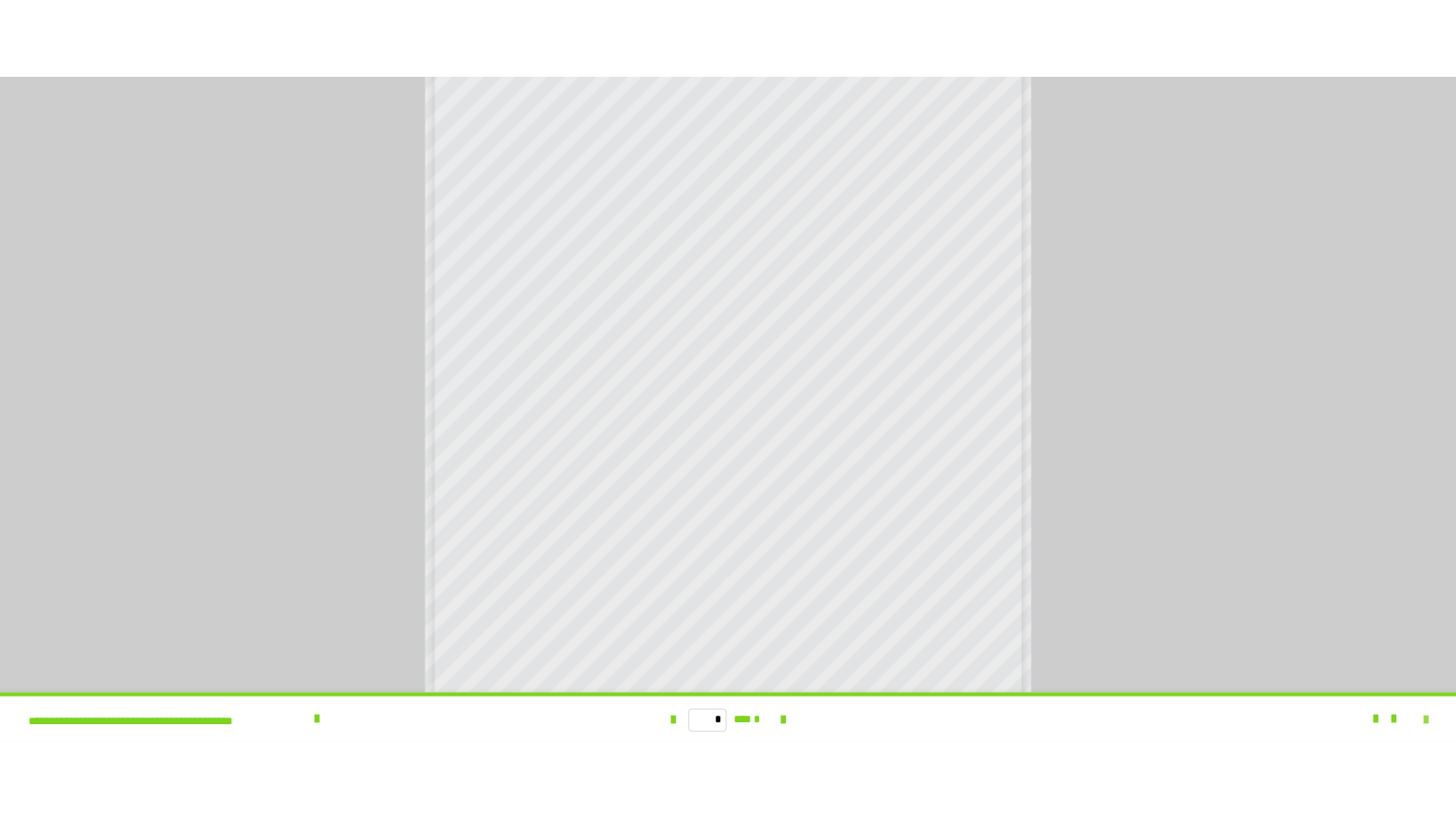 scroll, scrollTop: 3827, scrollLeft: 0, axis: vertical 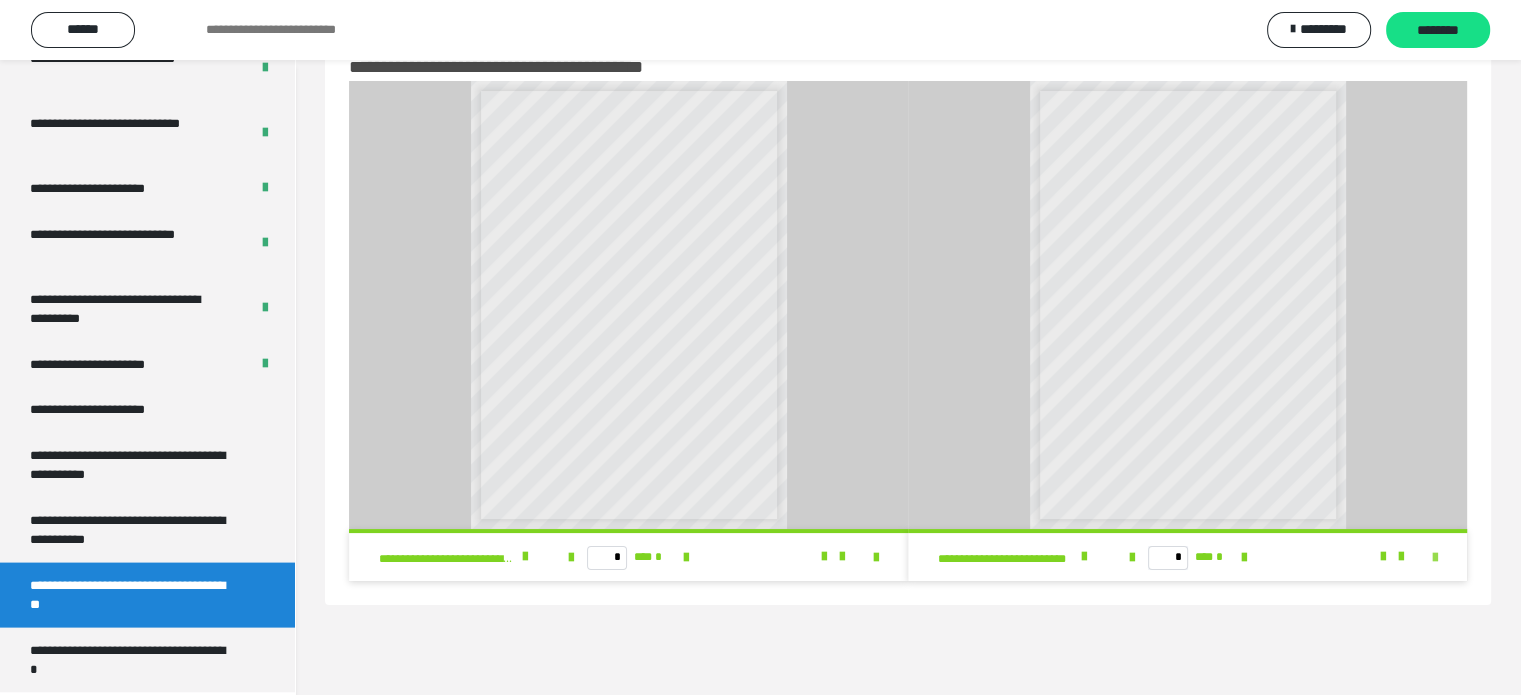 click at bounding box center [1435, 558] 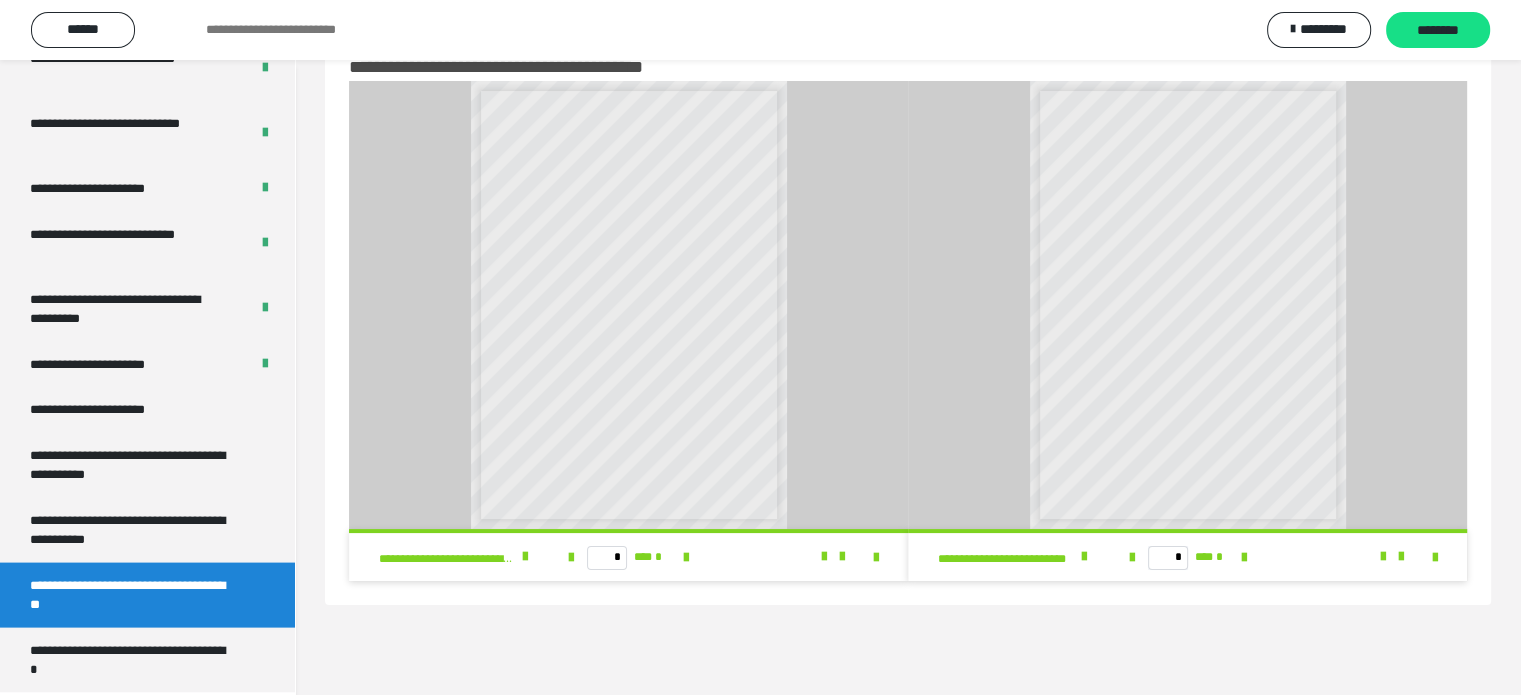 scroll, scrollTop: 3868, scrollLeft: 0, axis: vertical 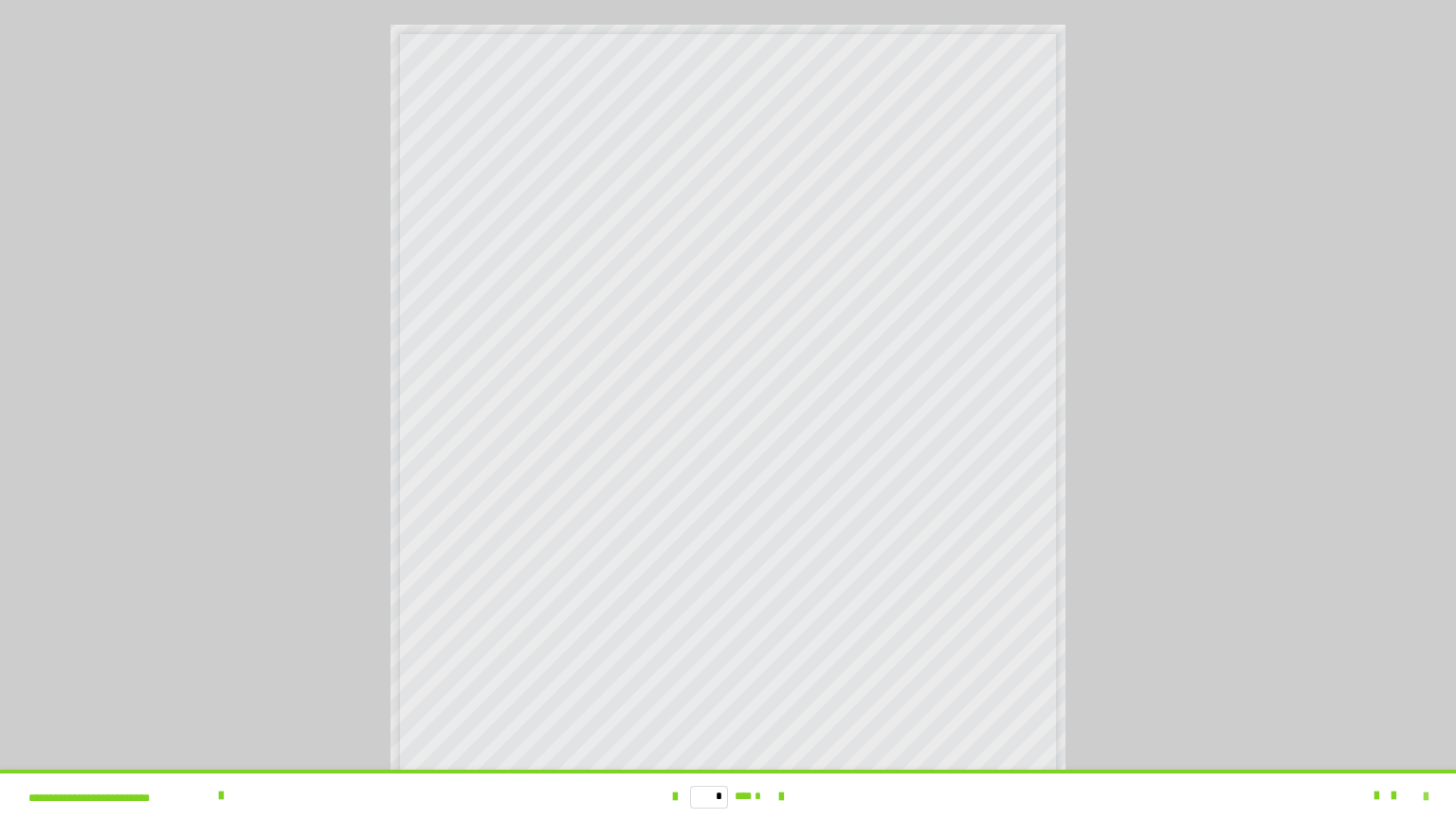click at bounding box center [1426, 797] 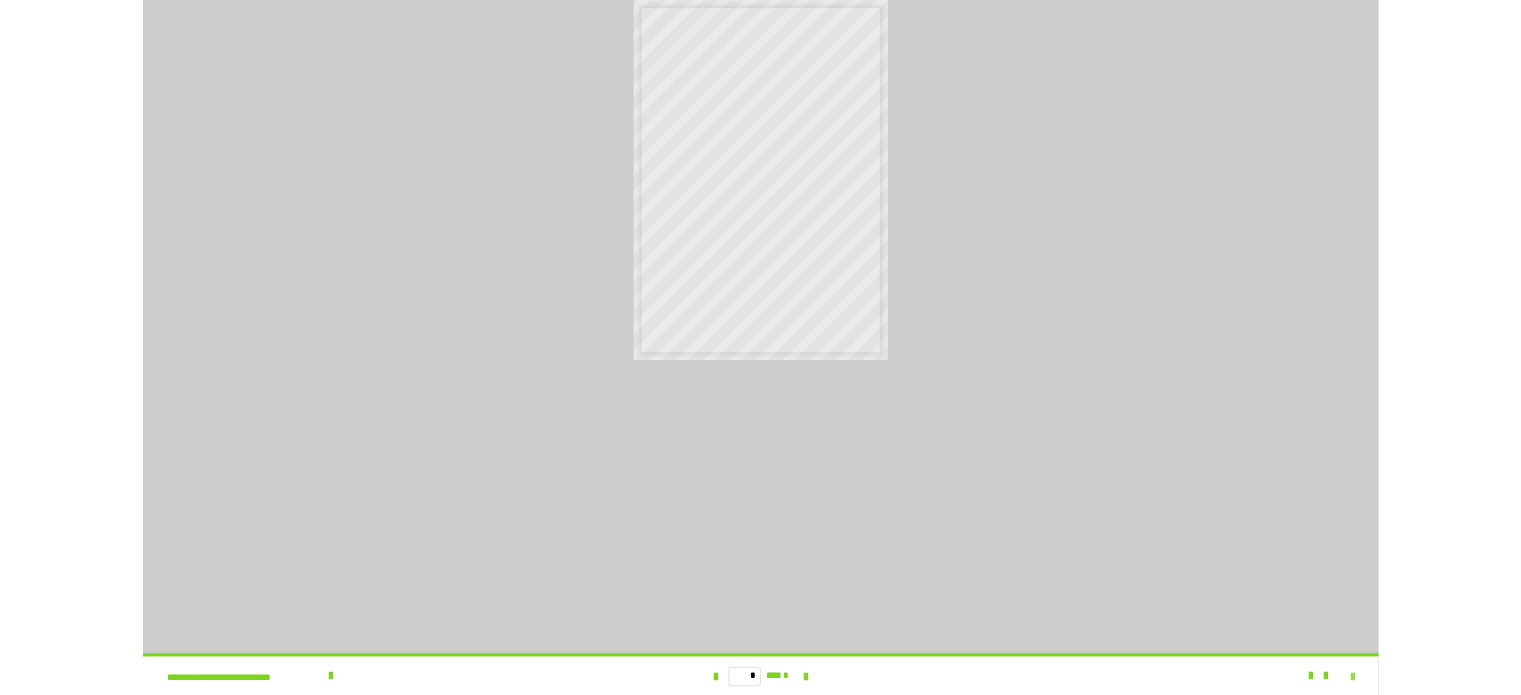 scroll, scrollTop: 4037, scrollLeft: 0, axis: vertical 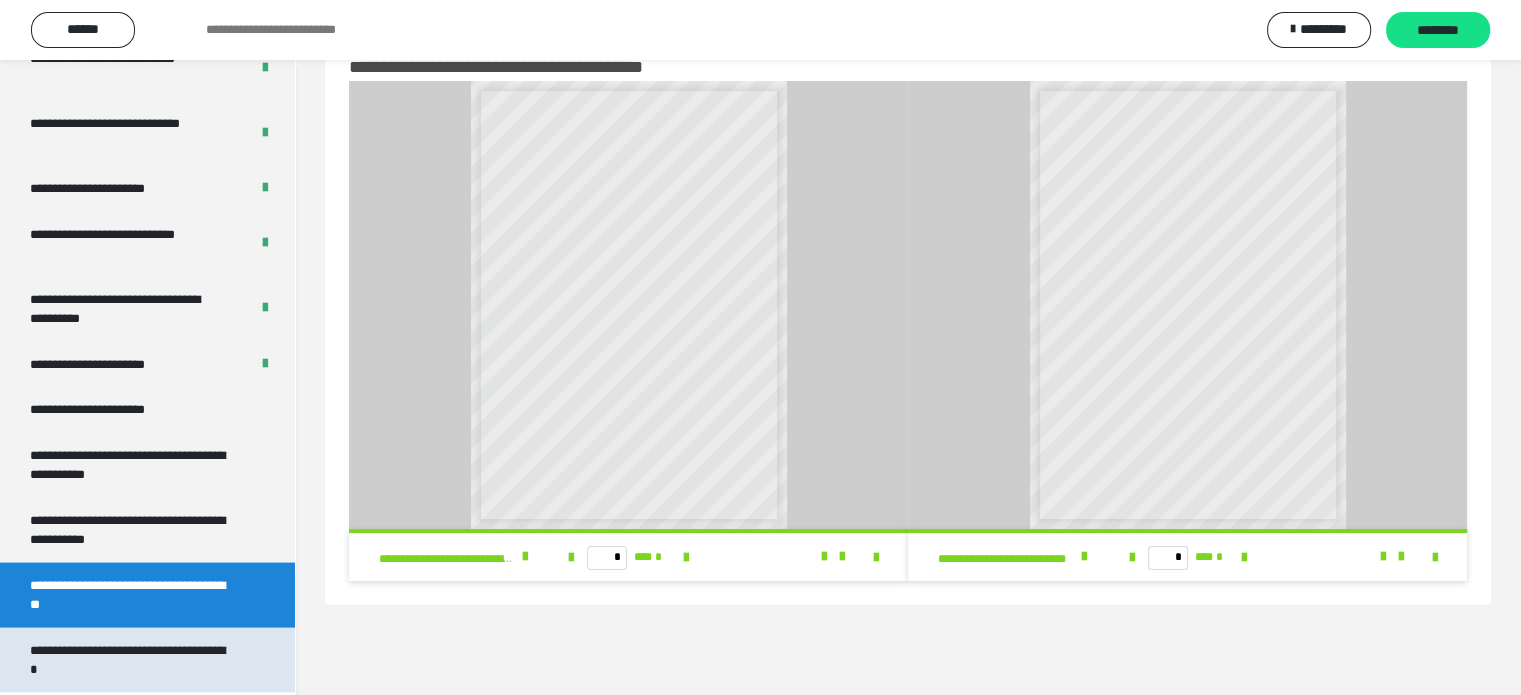 click on "**********" at bounding box center (132, 660) 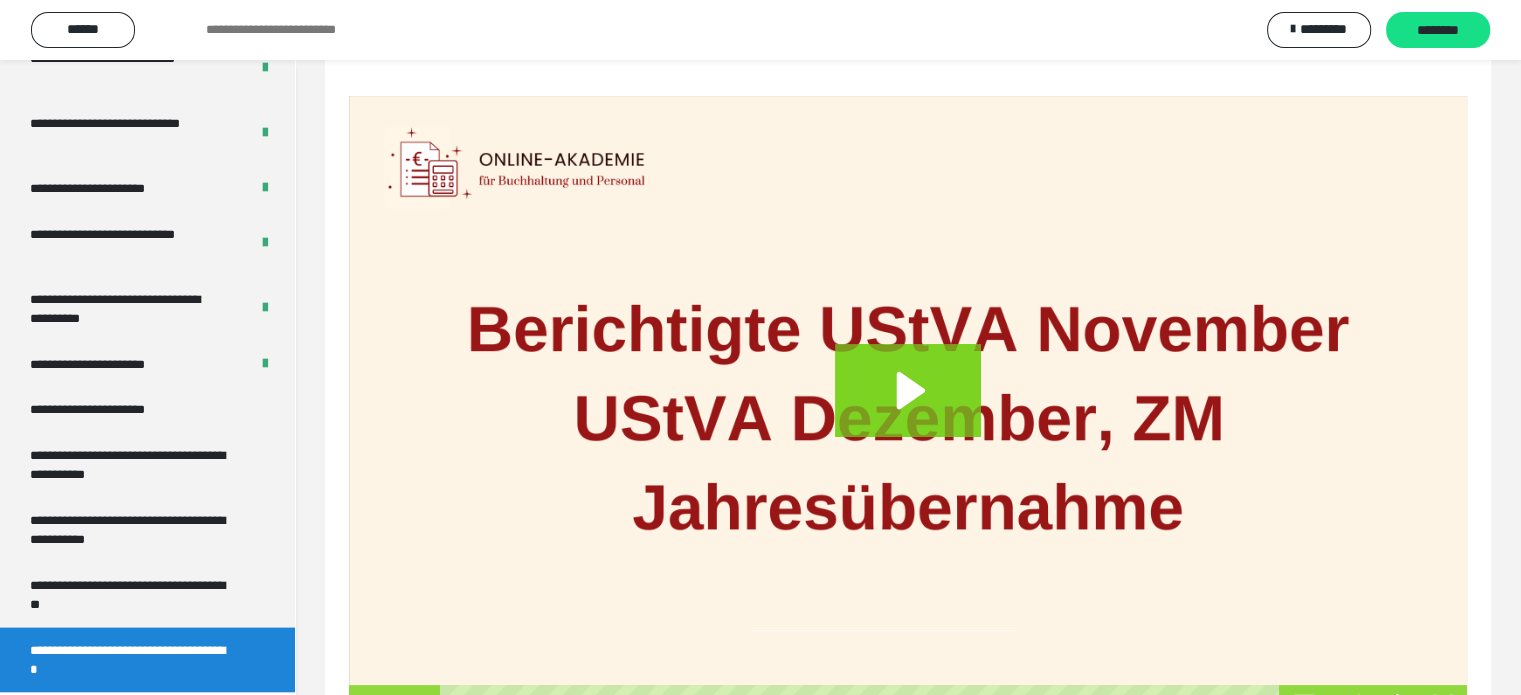 scroll, scrollTop: 264, scrollLeft: 0, axis: vertical 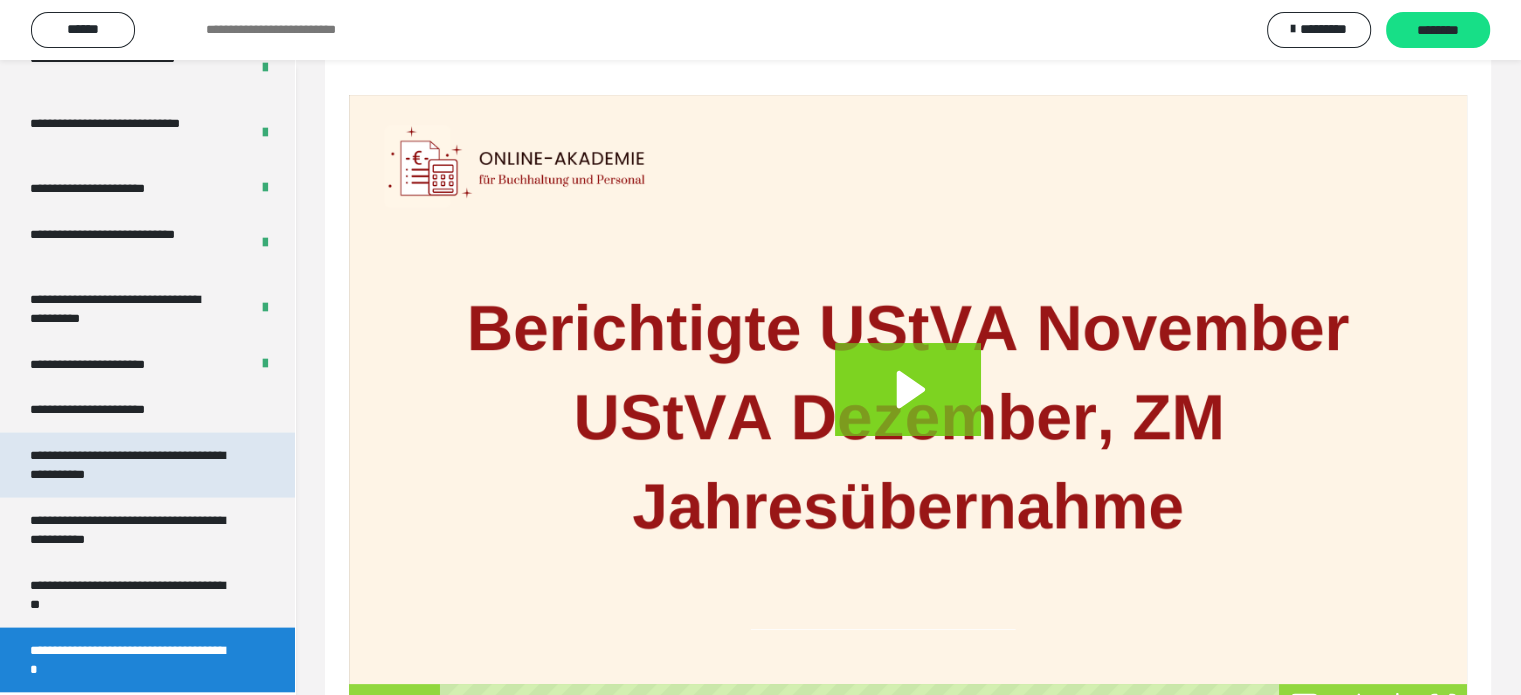 click on "**********" at bounding box center [132, 465] 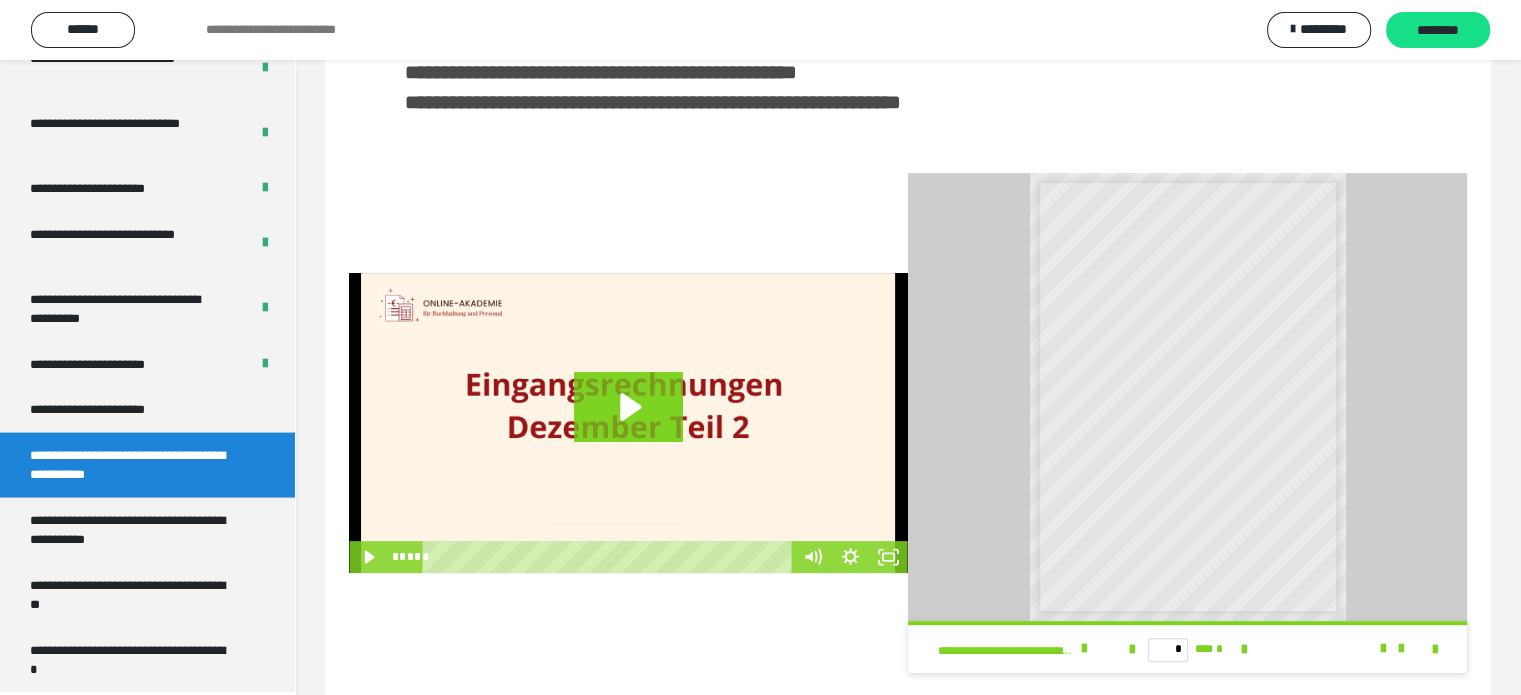 scroll, scrollTop: 484, scrollLeft: 0, axis: vertical 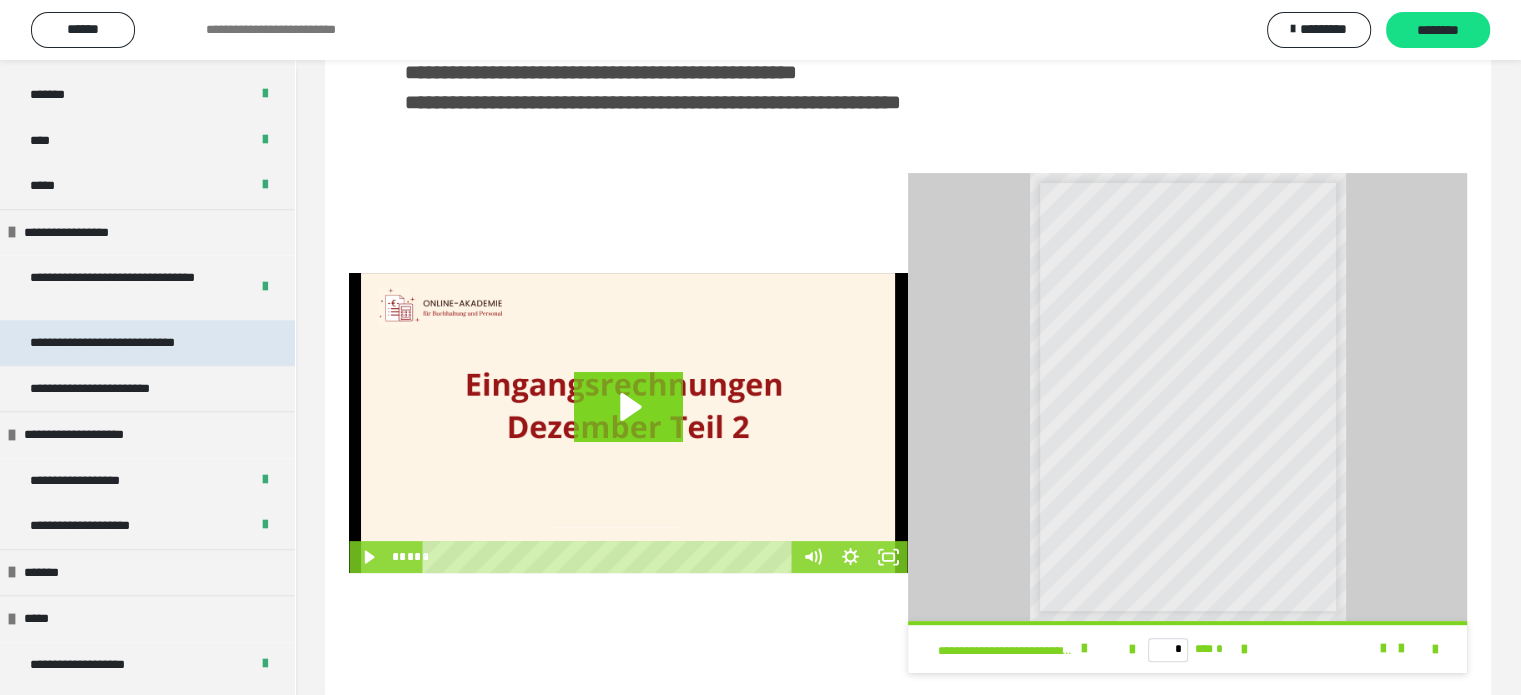 click on "**********" at bounding box center [131, 343] 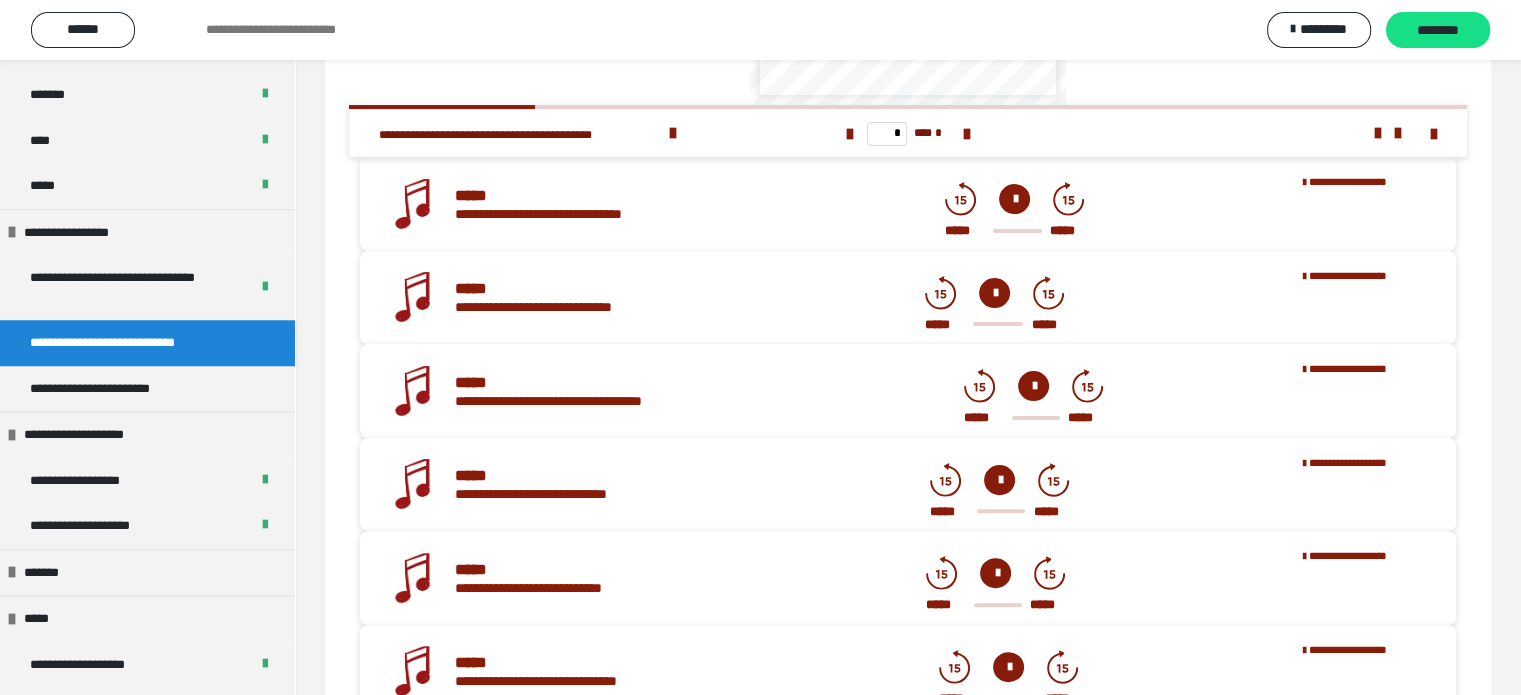 click at bounding box center (1014, 199) 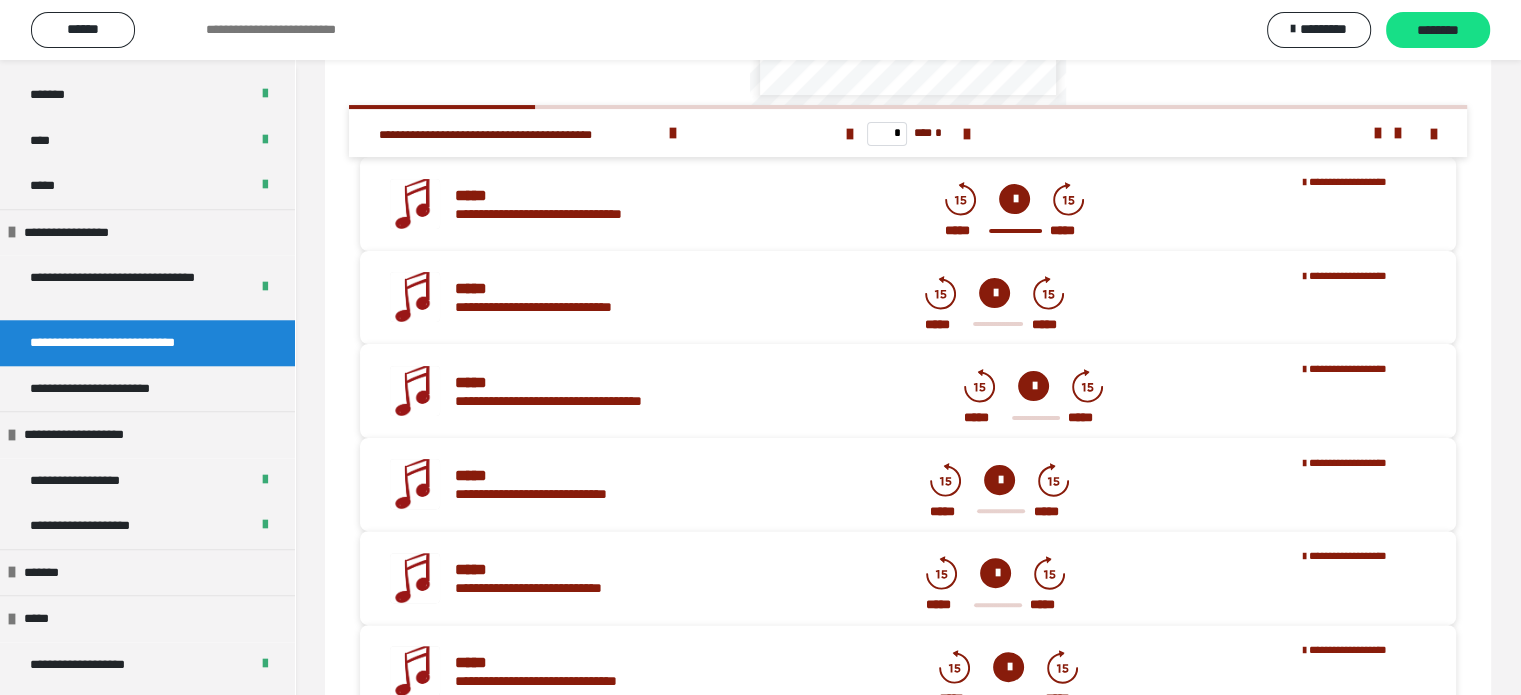 click at bounding box center (994, 293) 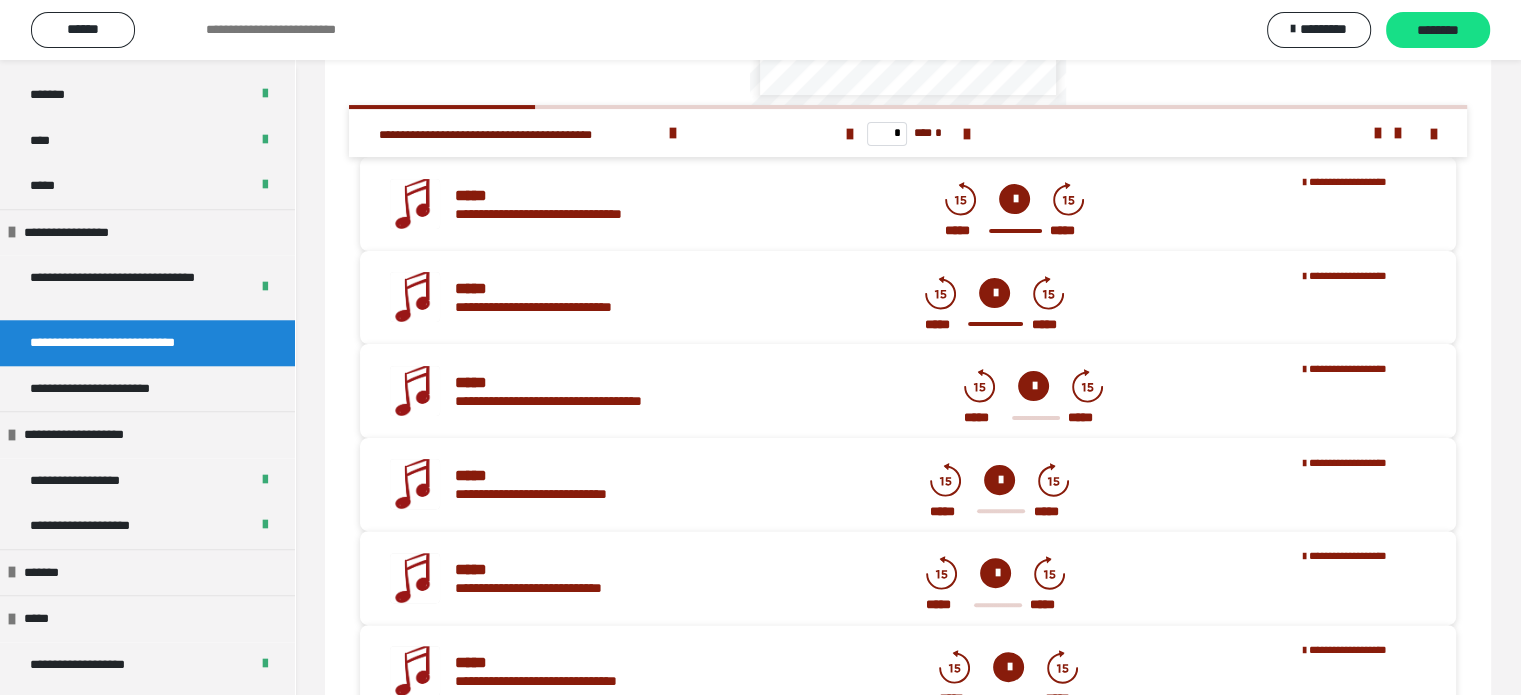 click at bounding box center (1033, 386) 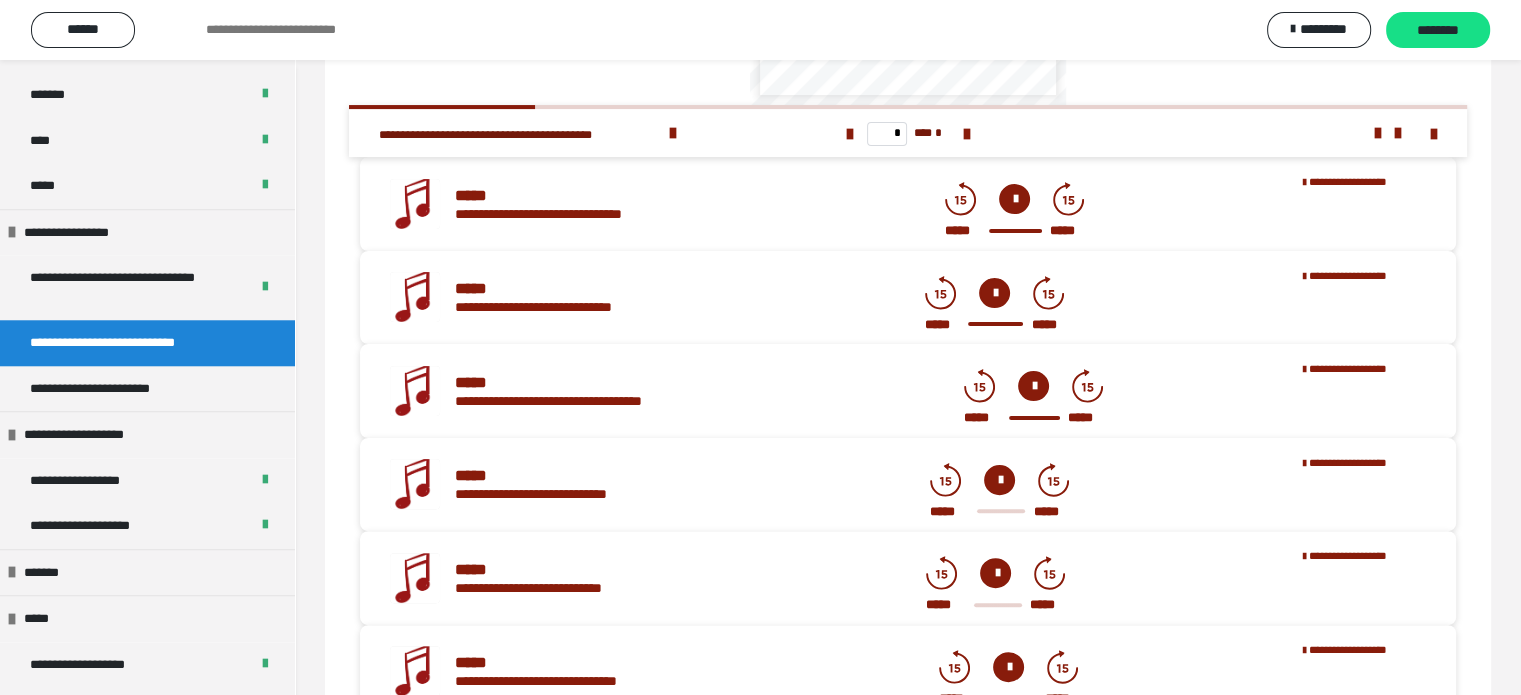 click at bounding box center [1033, 386] 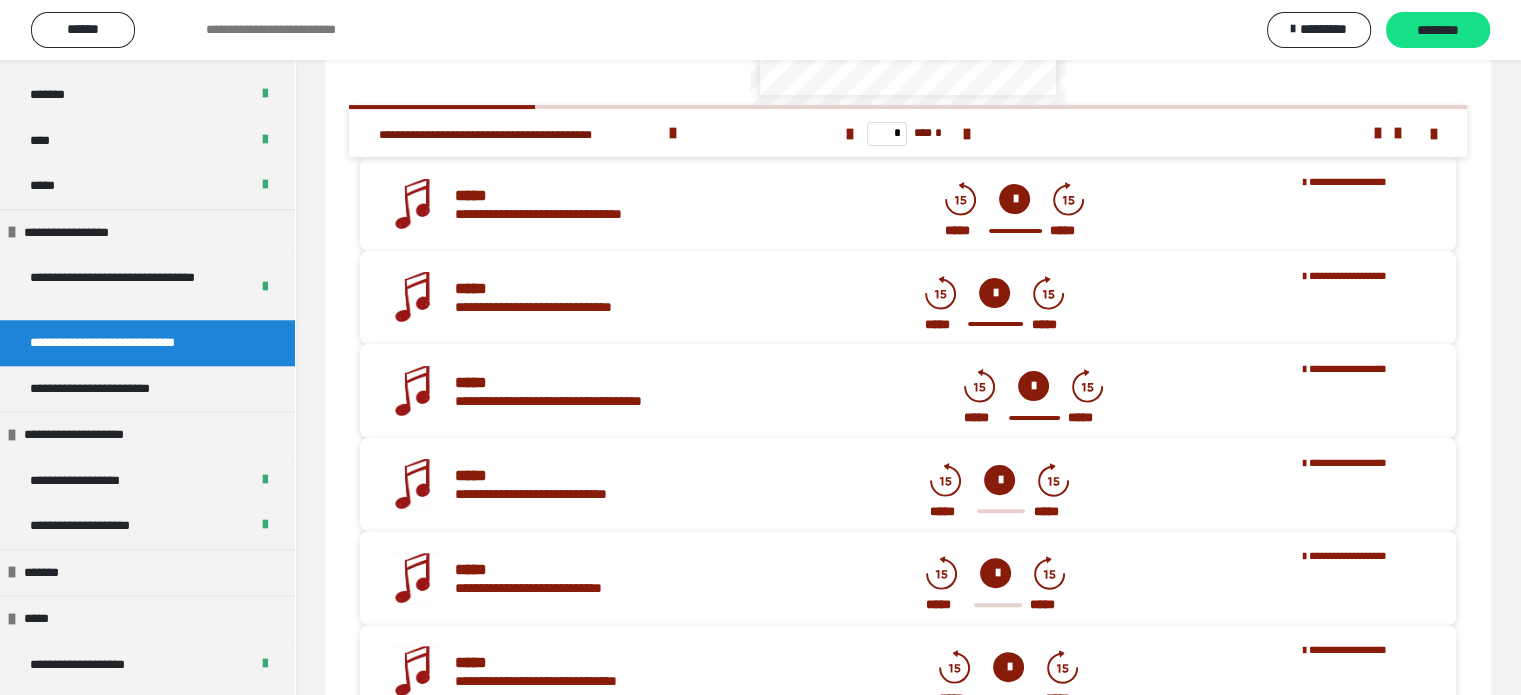 click at bounding box center (1033, 386) 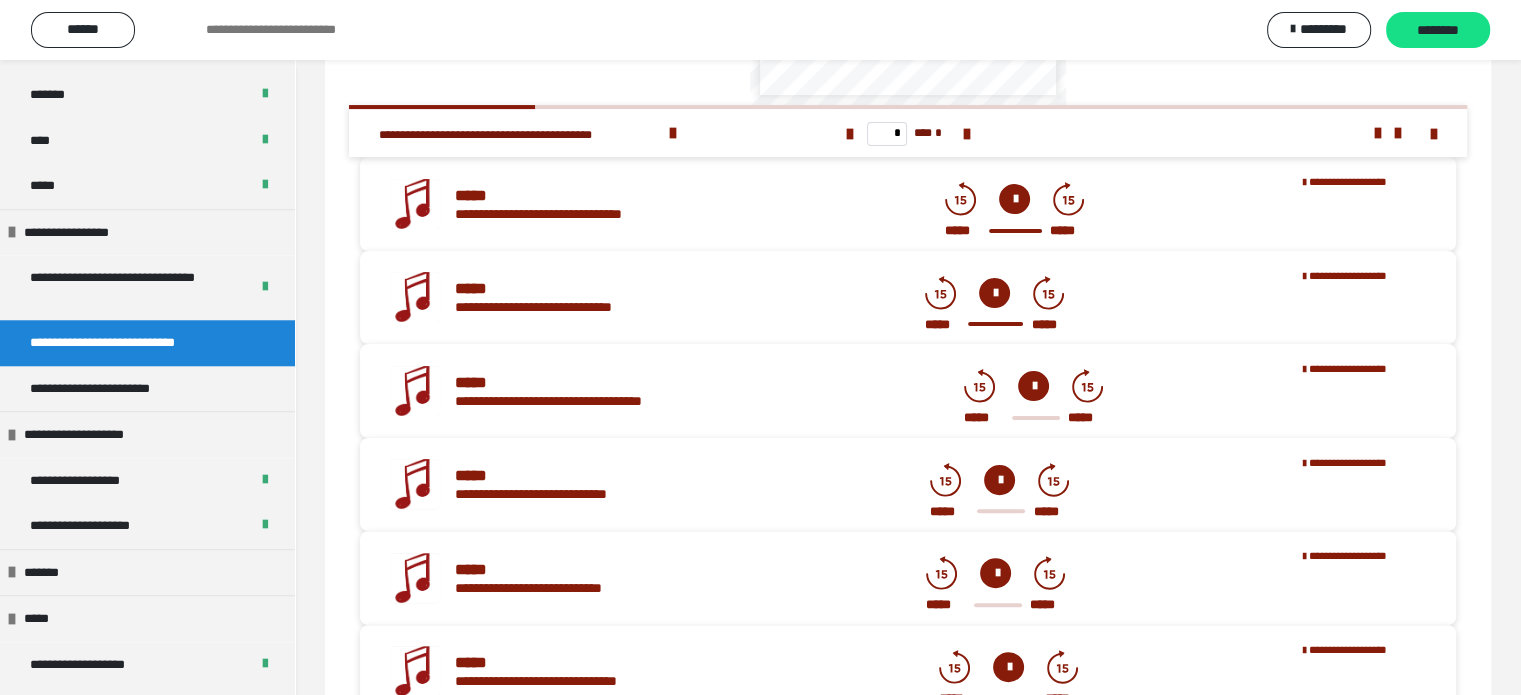 click at bounding box center (1033, 386) 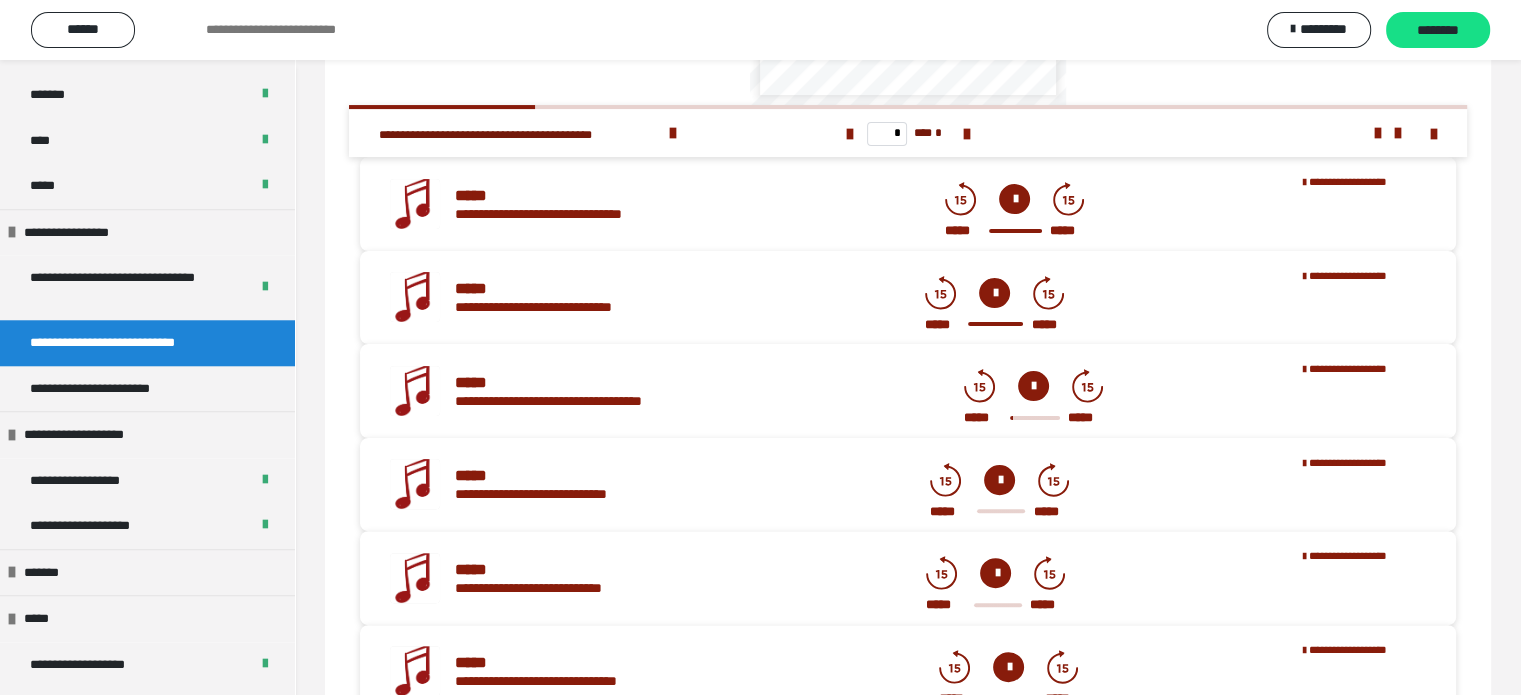 click at bounding box center (1033, 386) 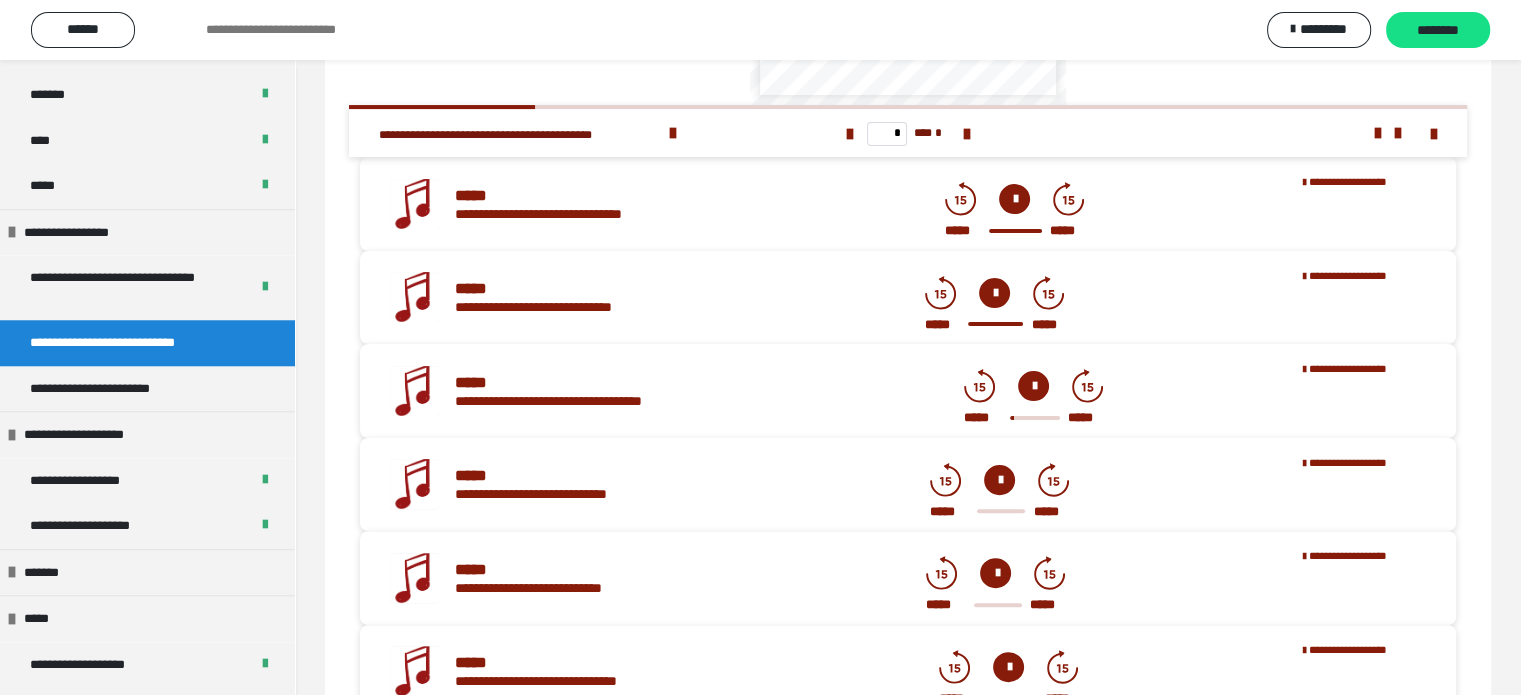 click at bounding box center (1034, 418) 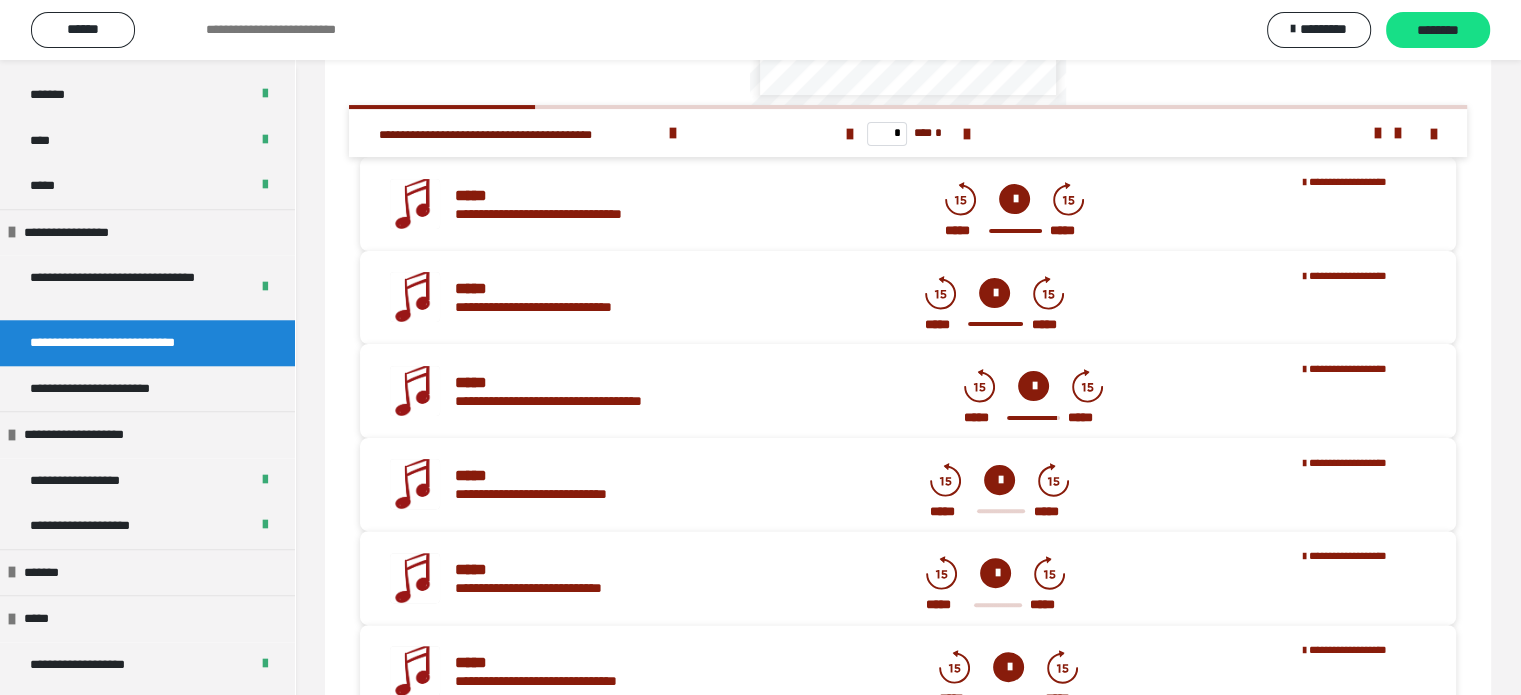 click at bounding box center [1033, 386] 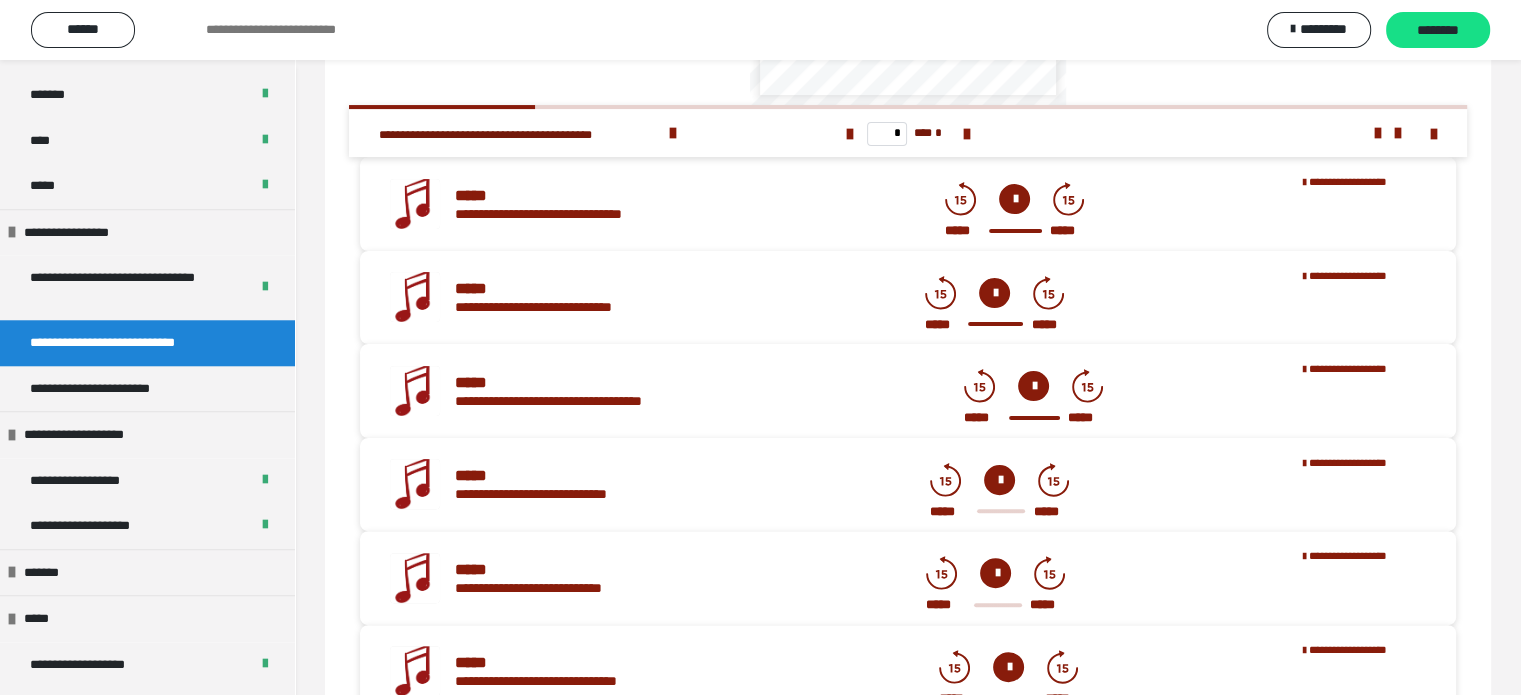 click at bounding box center [999, 480] 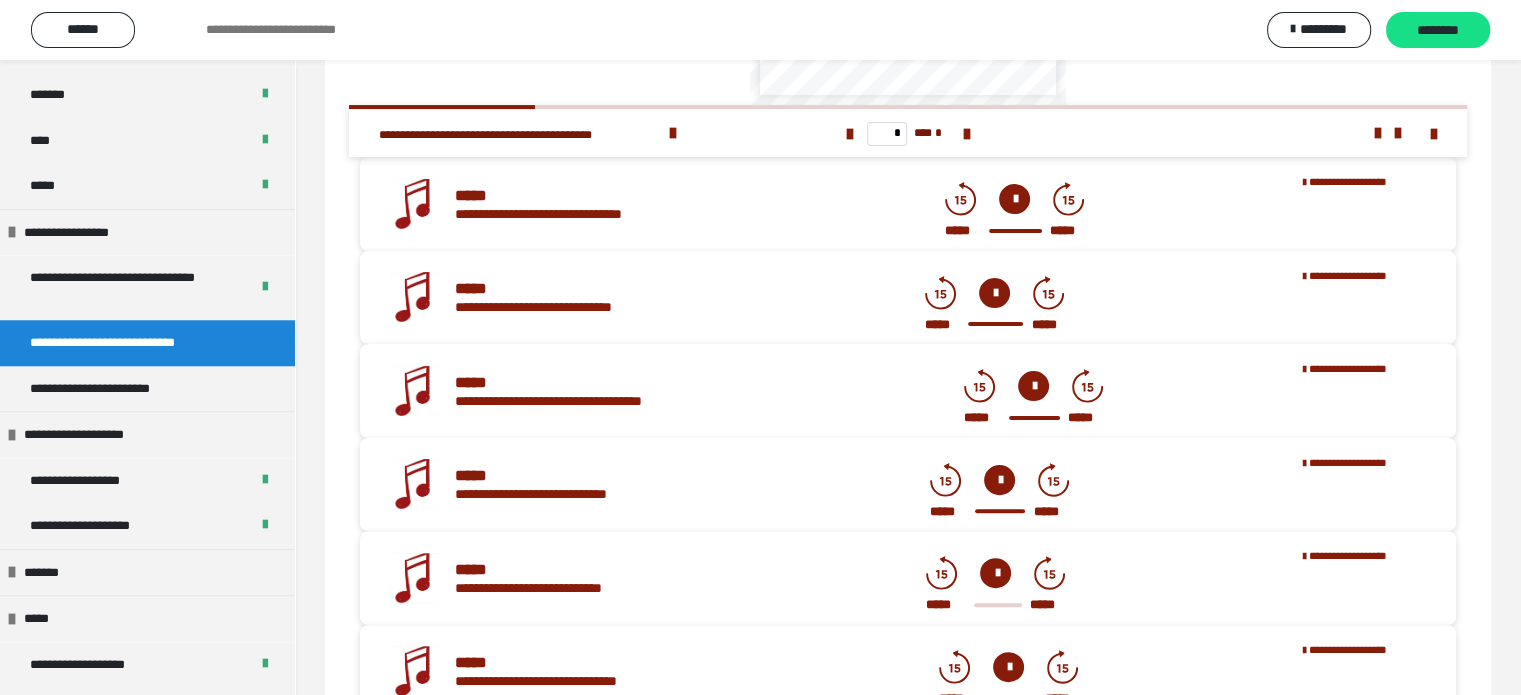 click at bounding box center [995, 573] 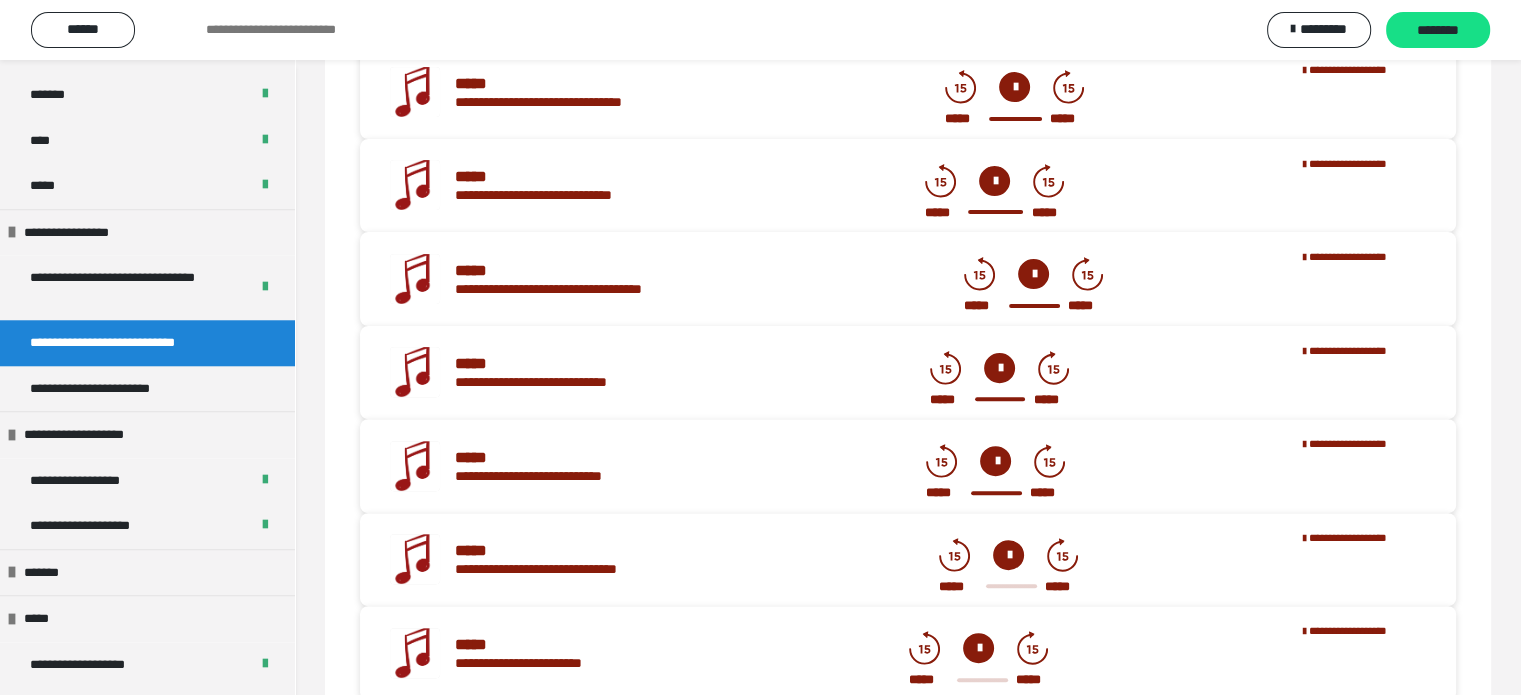 scroll, scrollTop: 748, scrollLeft: 0, axis: vertical 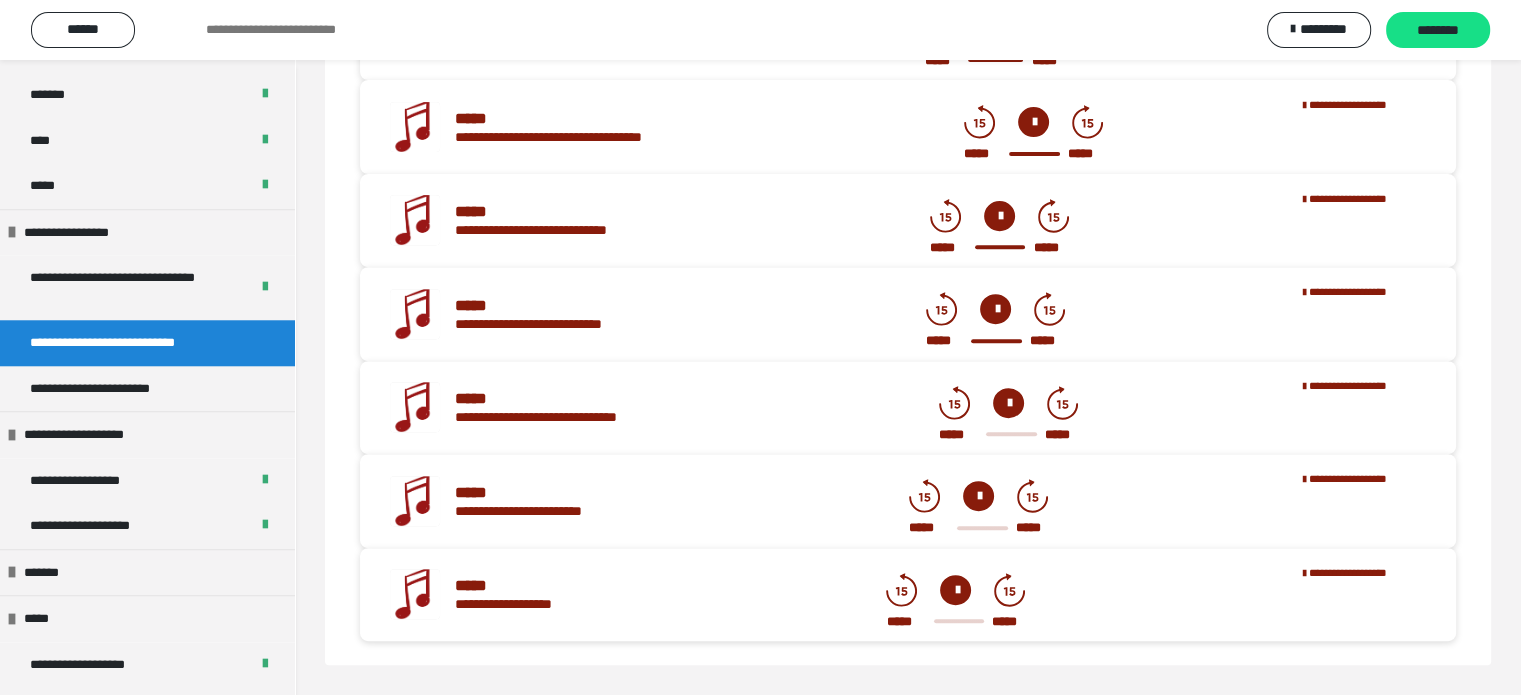 click at bounding box center [1008, 403] 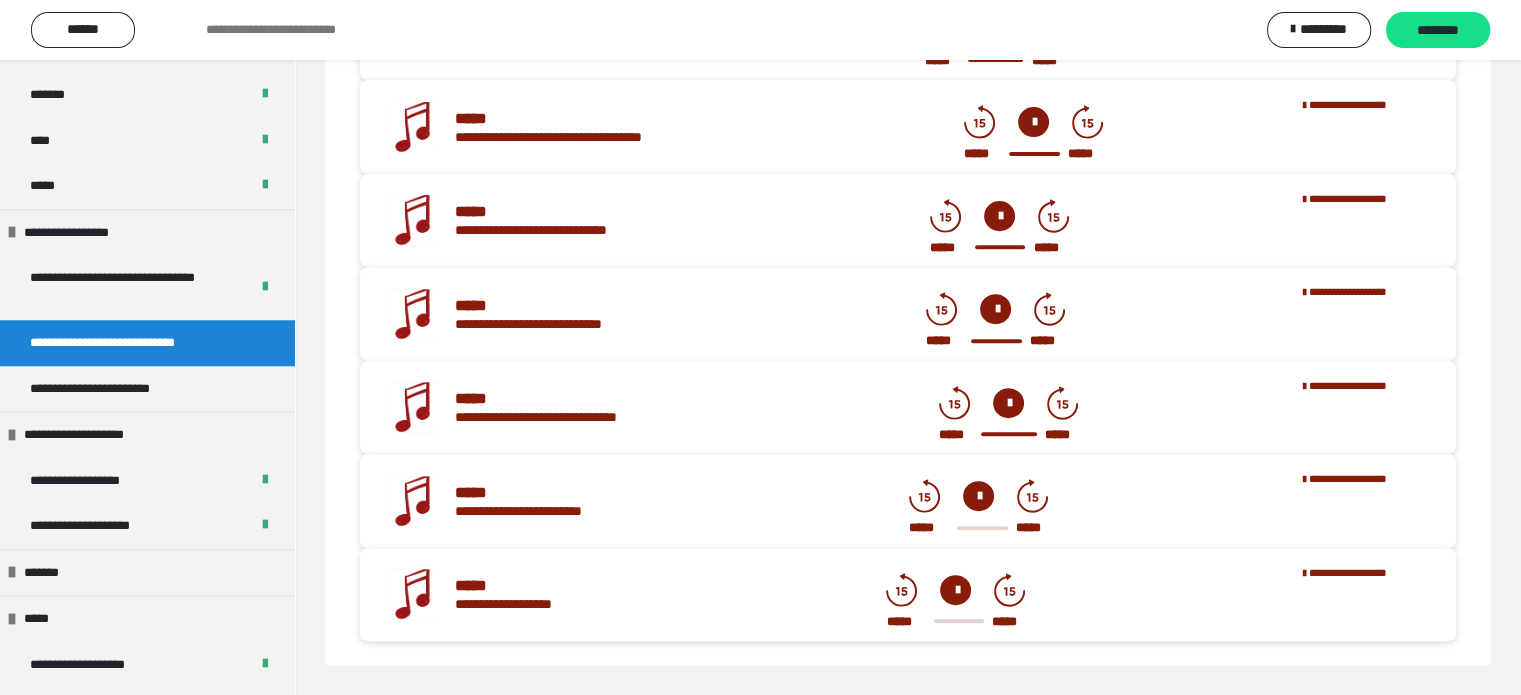 click at bounding box center [1008, 403] 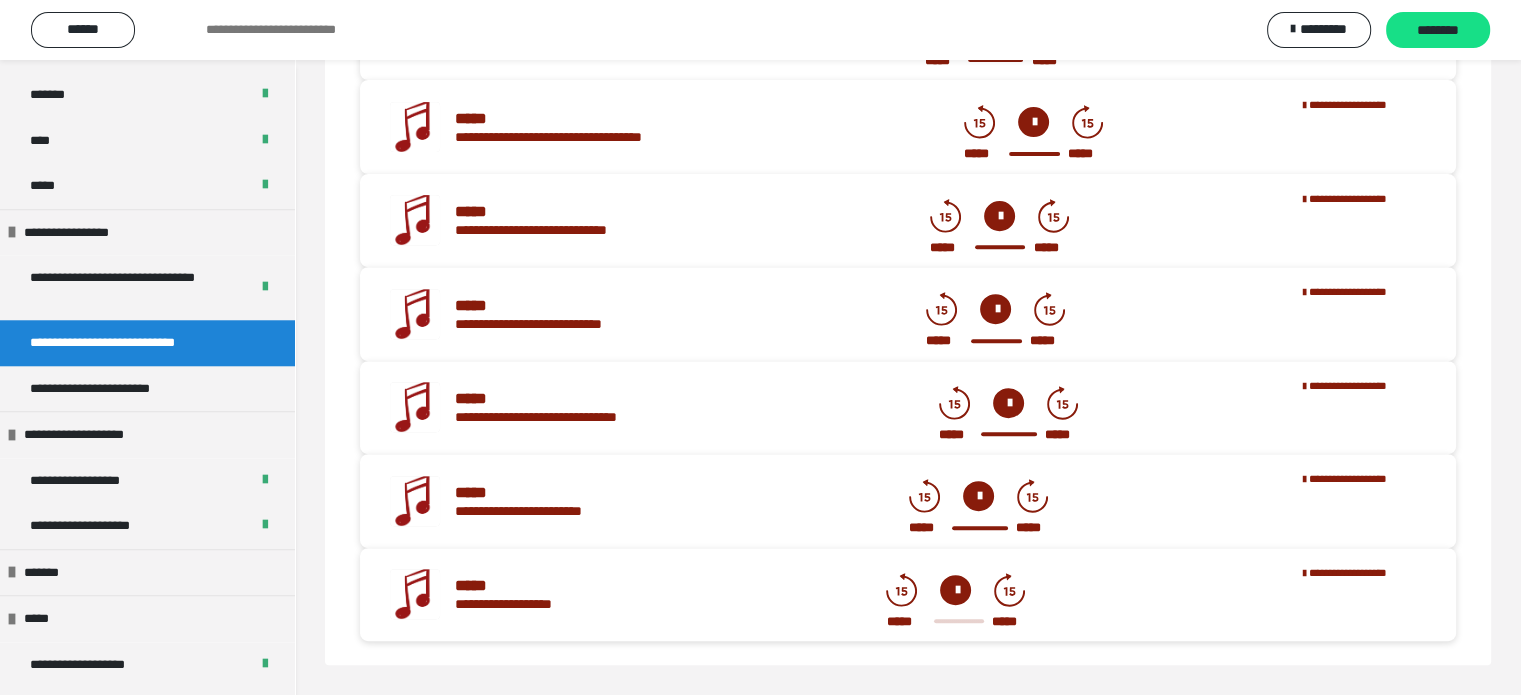 click at bounding box center [978, 496] 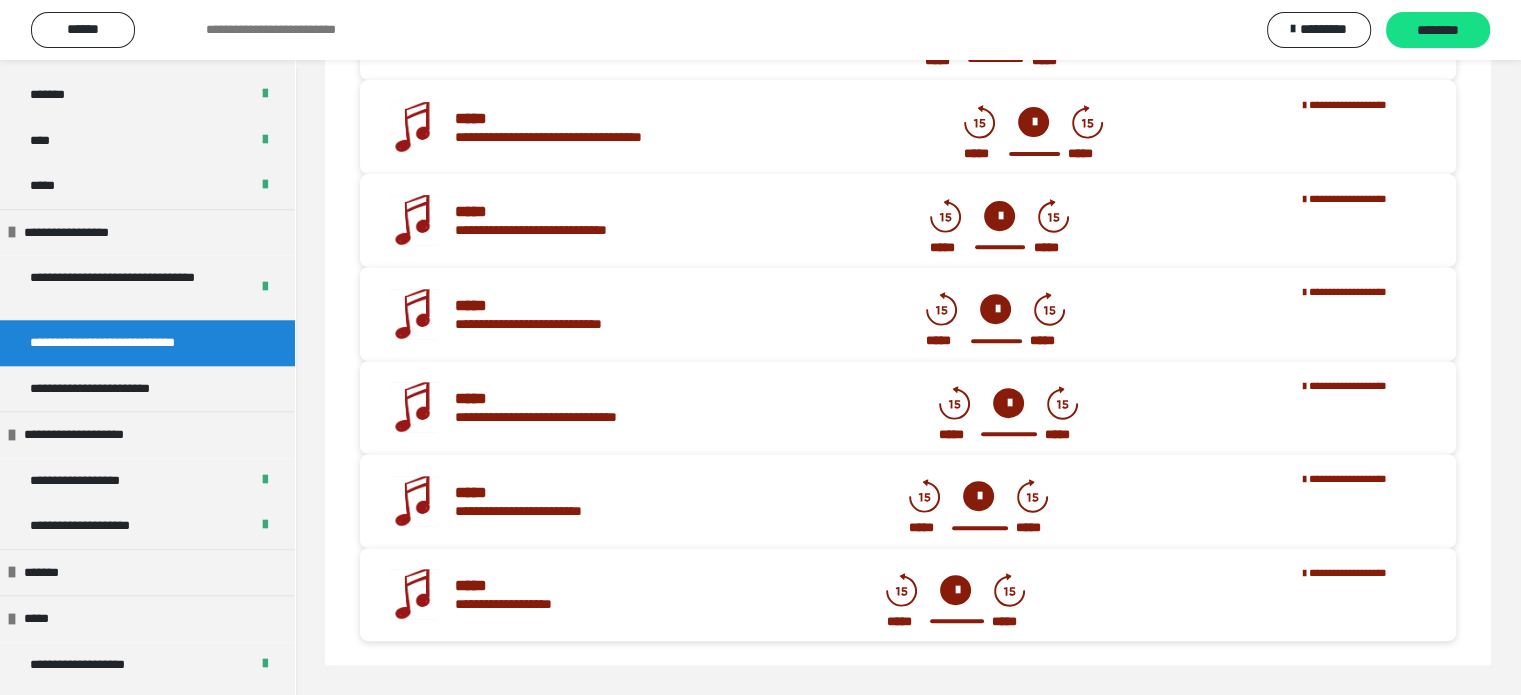 click at bounding box center [955, 590] 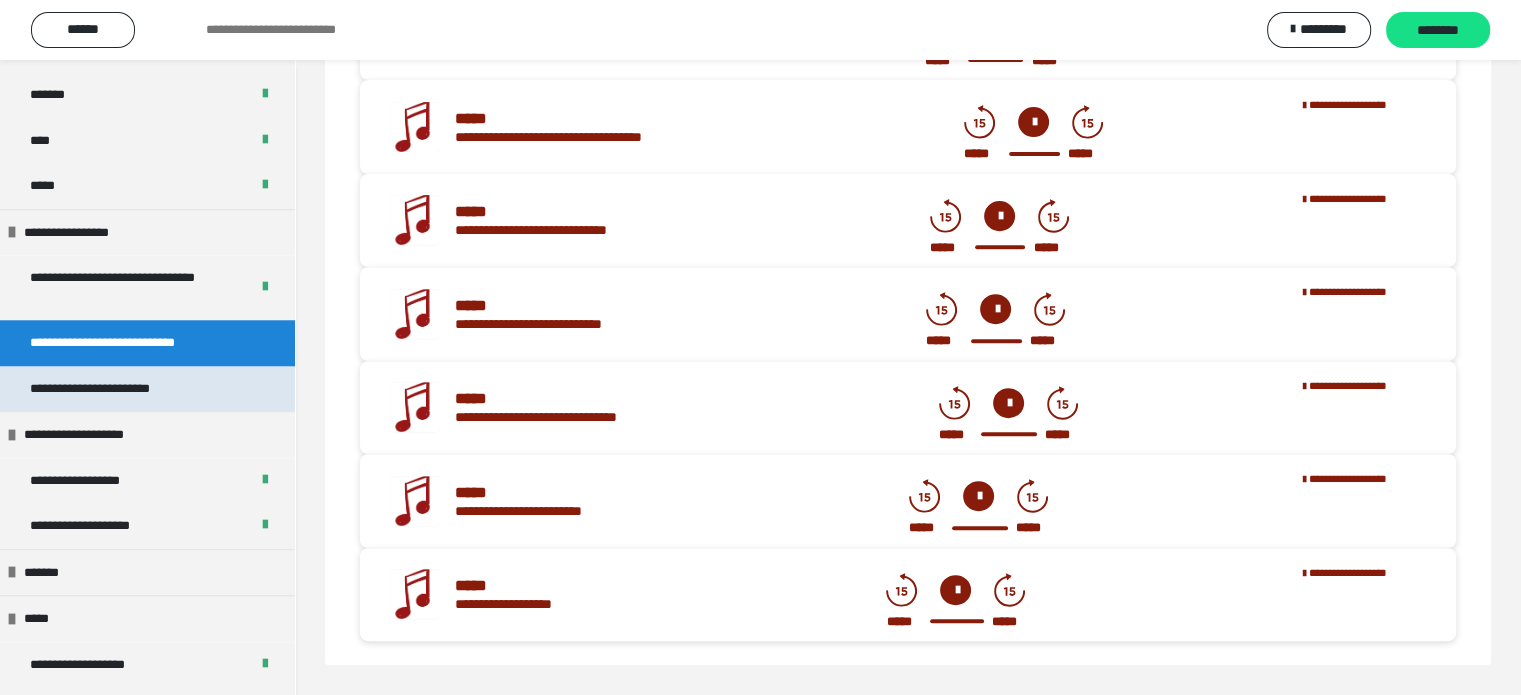 click on "**********" at bounding box center (147, 389) 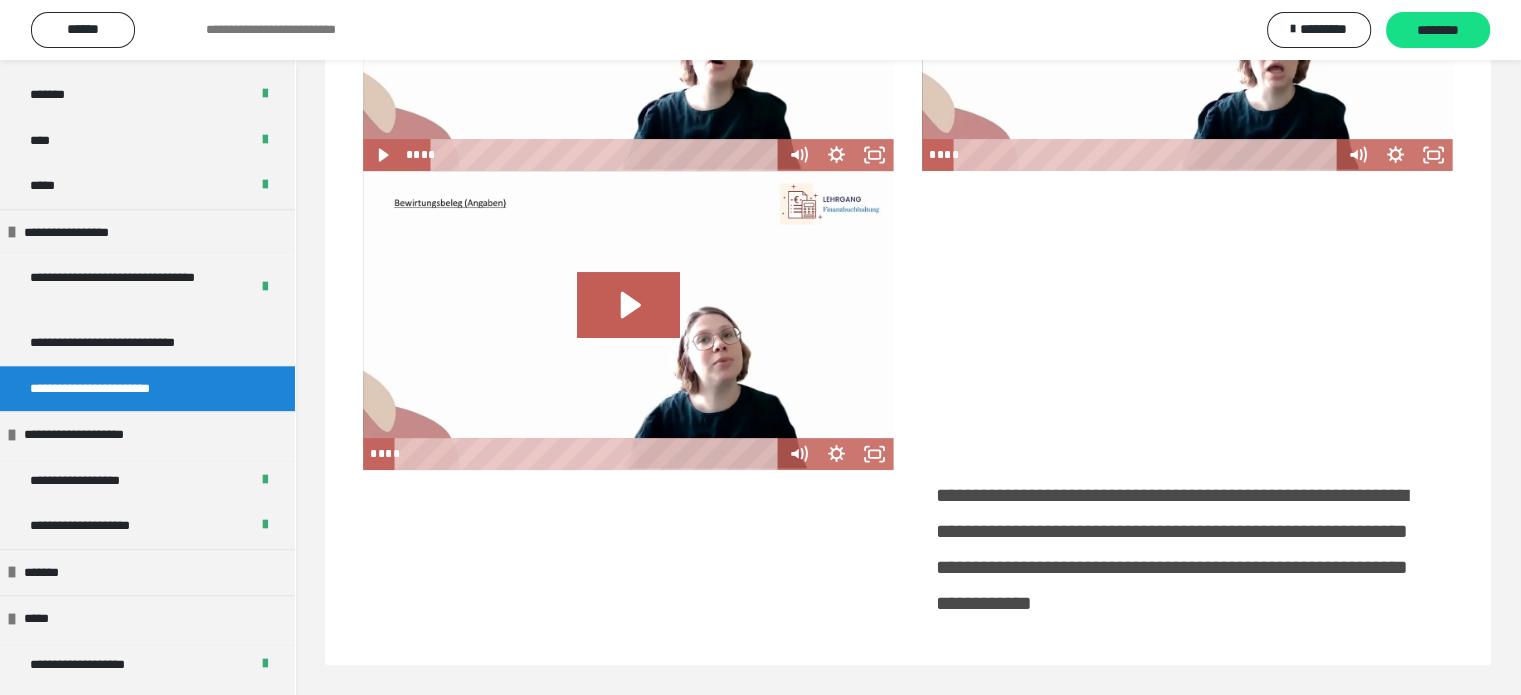 scroll, scrollTop: 60, scrollLeft: 0, axis: vertical 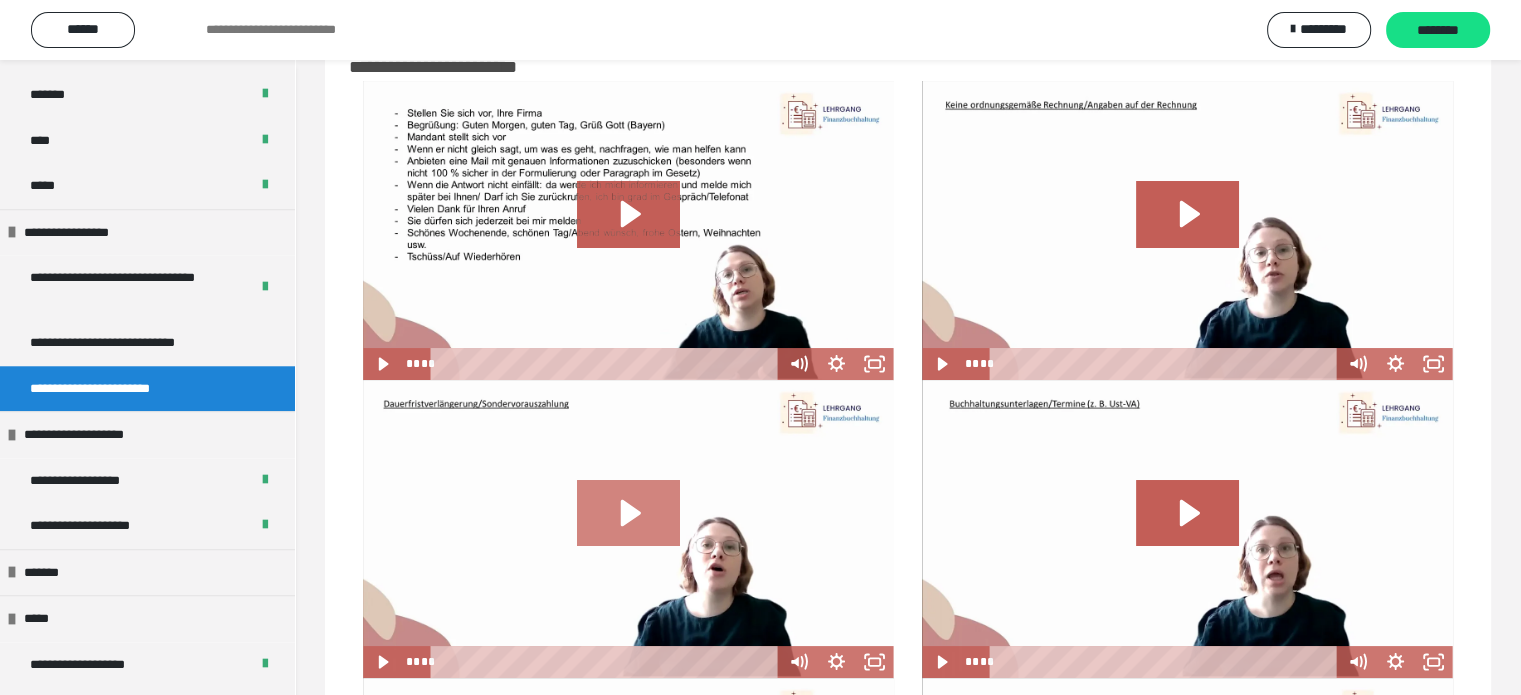 click 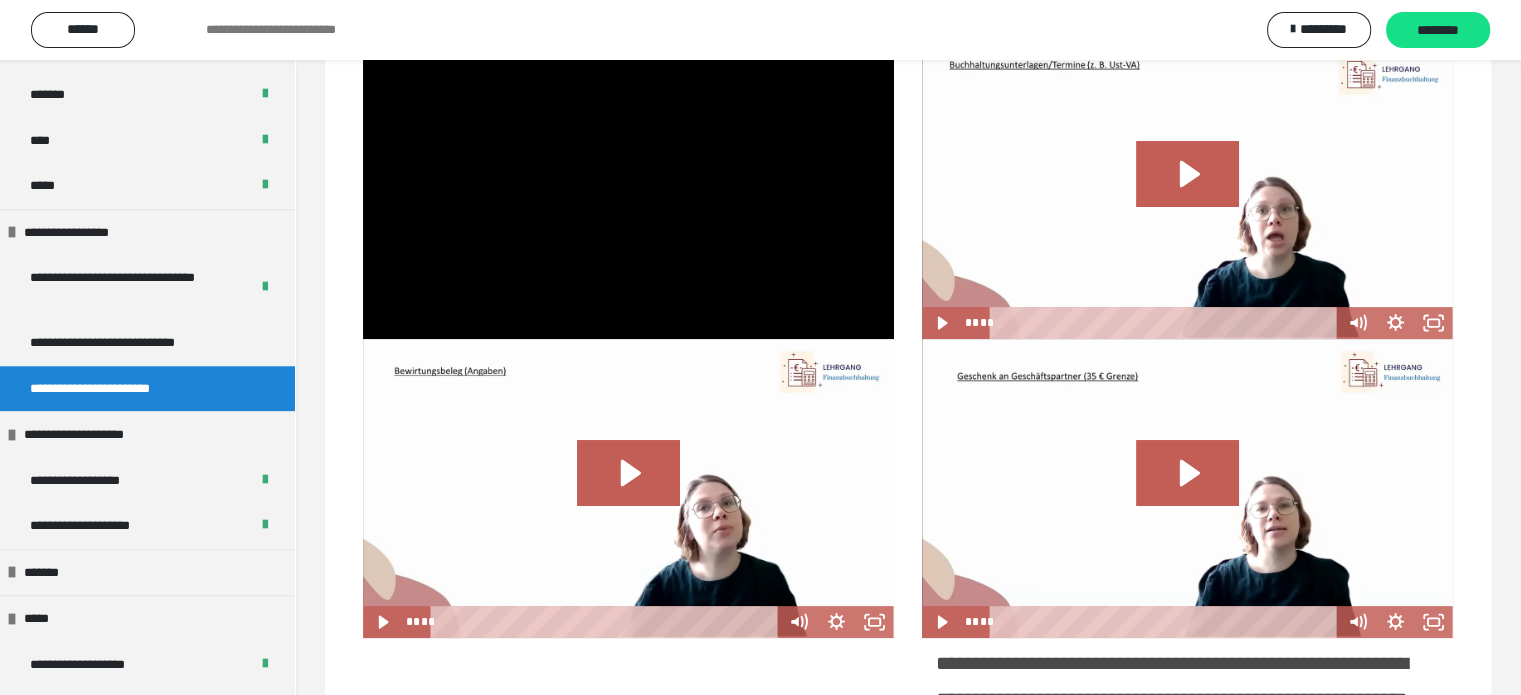 scroll, scrollTop: 420, scrollLeft: 0, axis: vertical 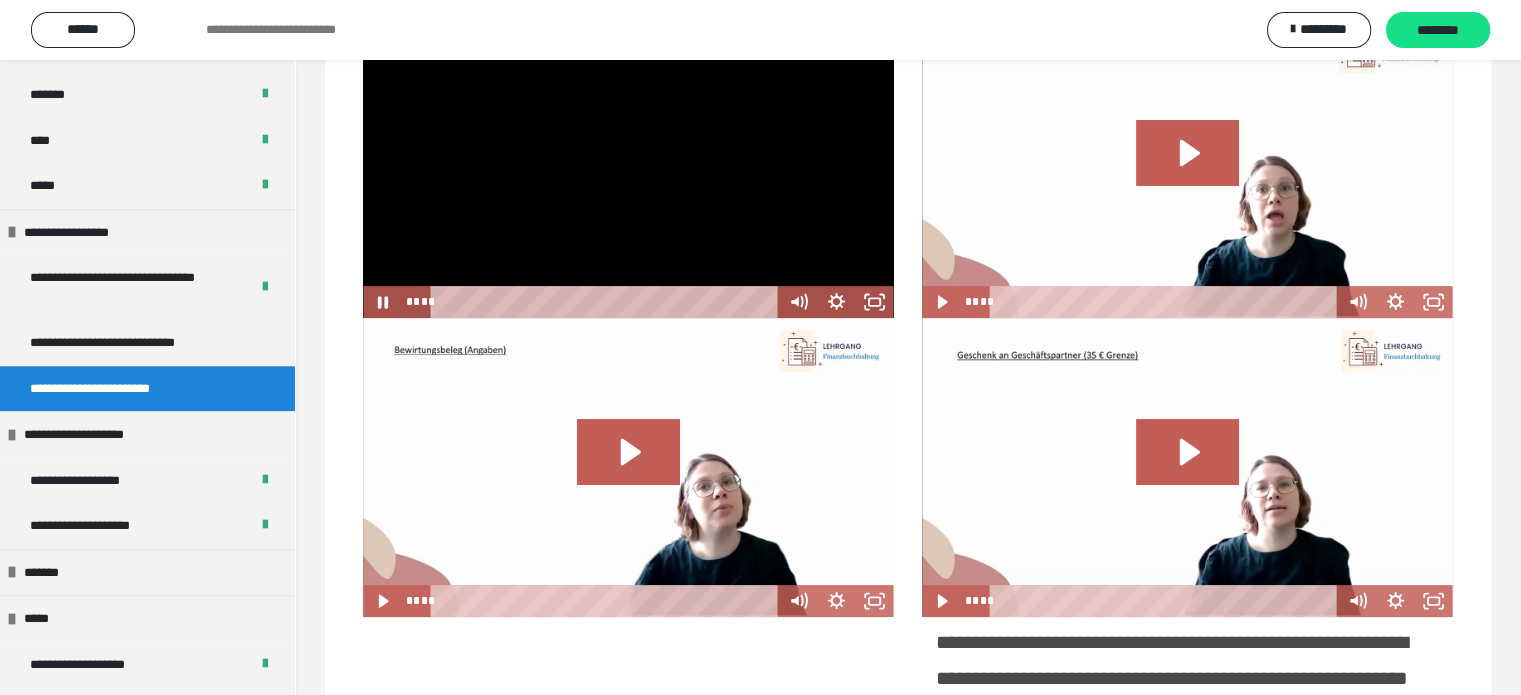 click at bounding box center (628, 169) 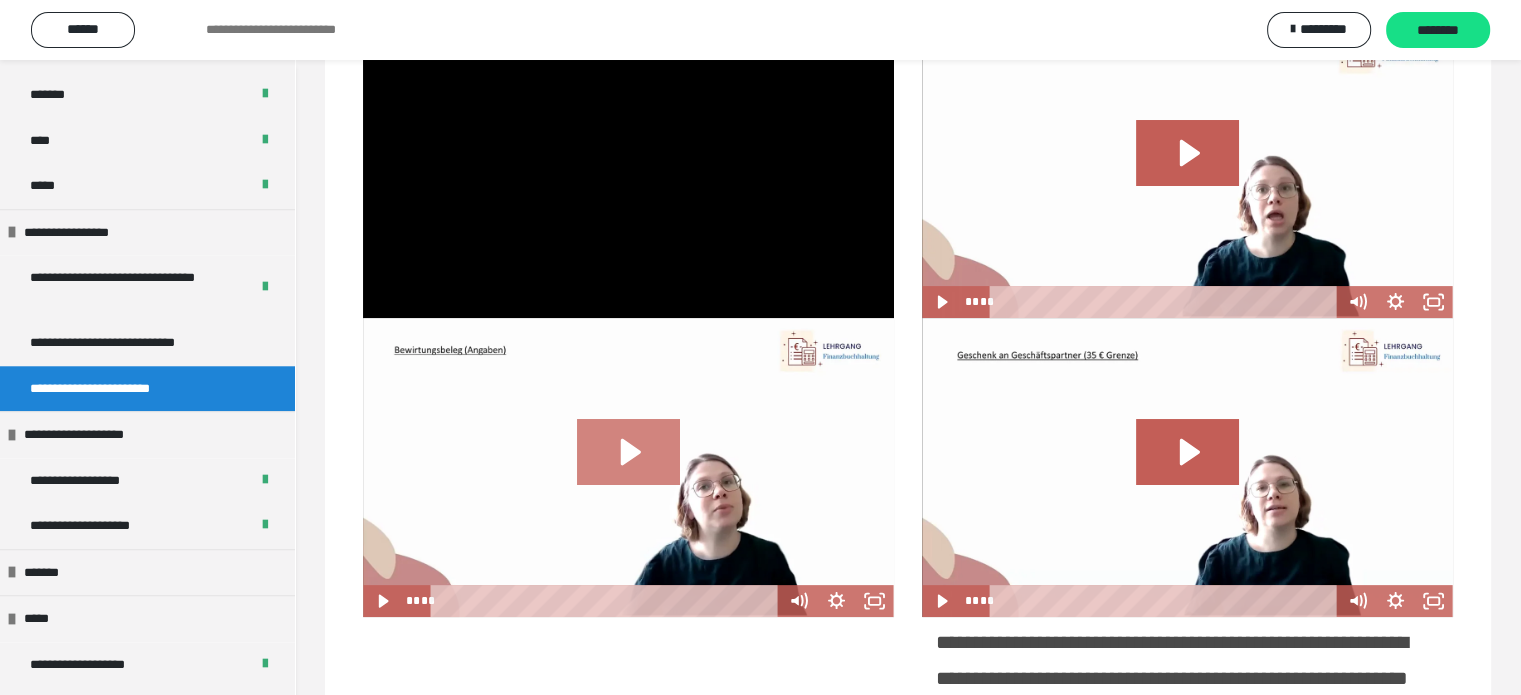 click 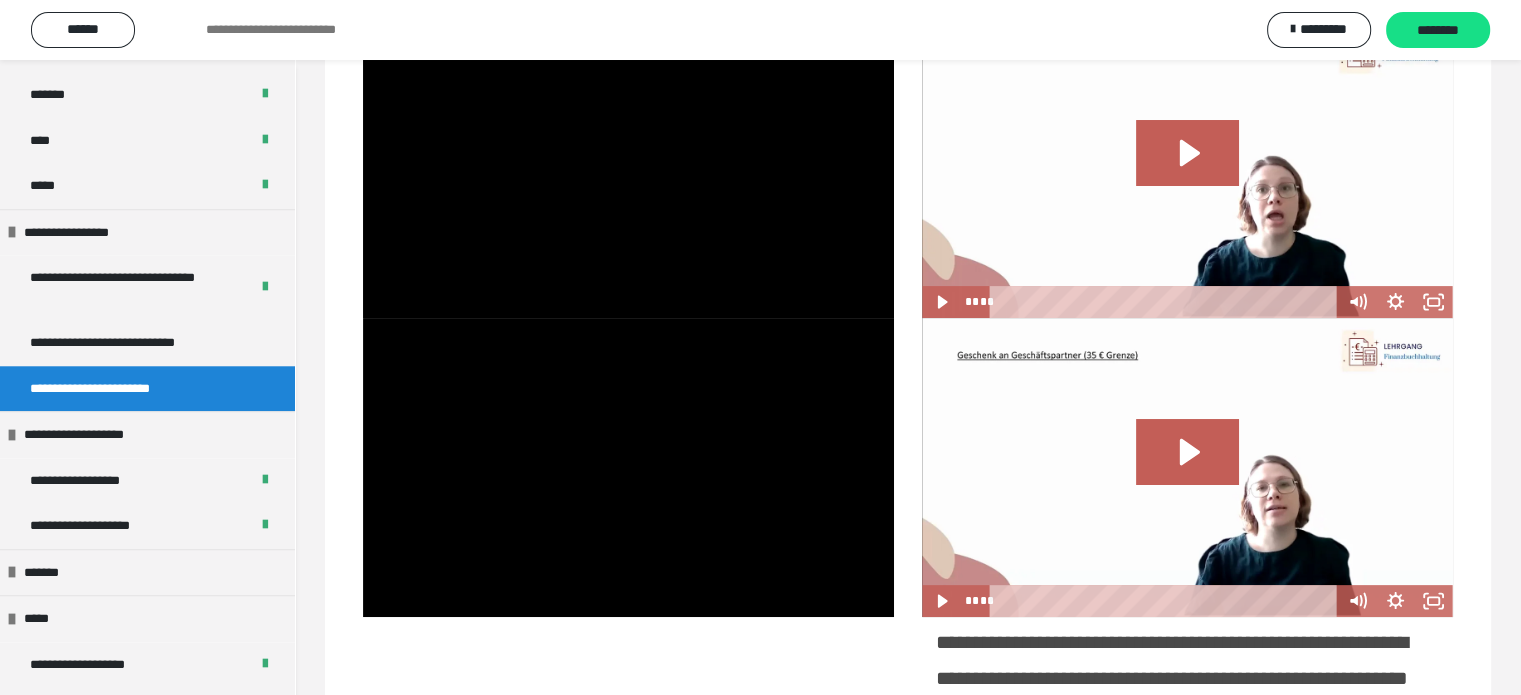 click at bounding box center [1187, 467] 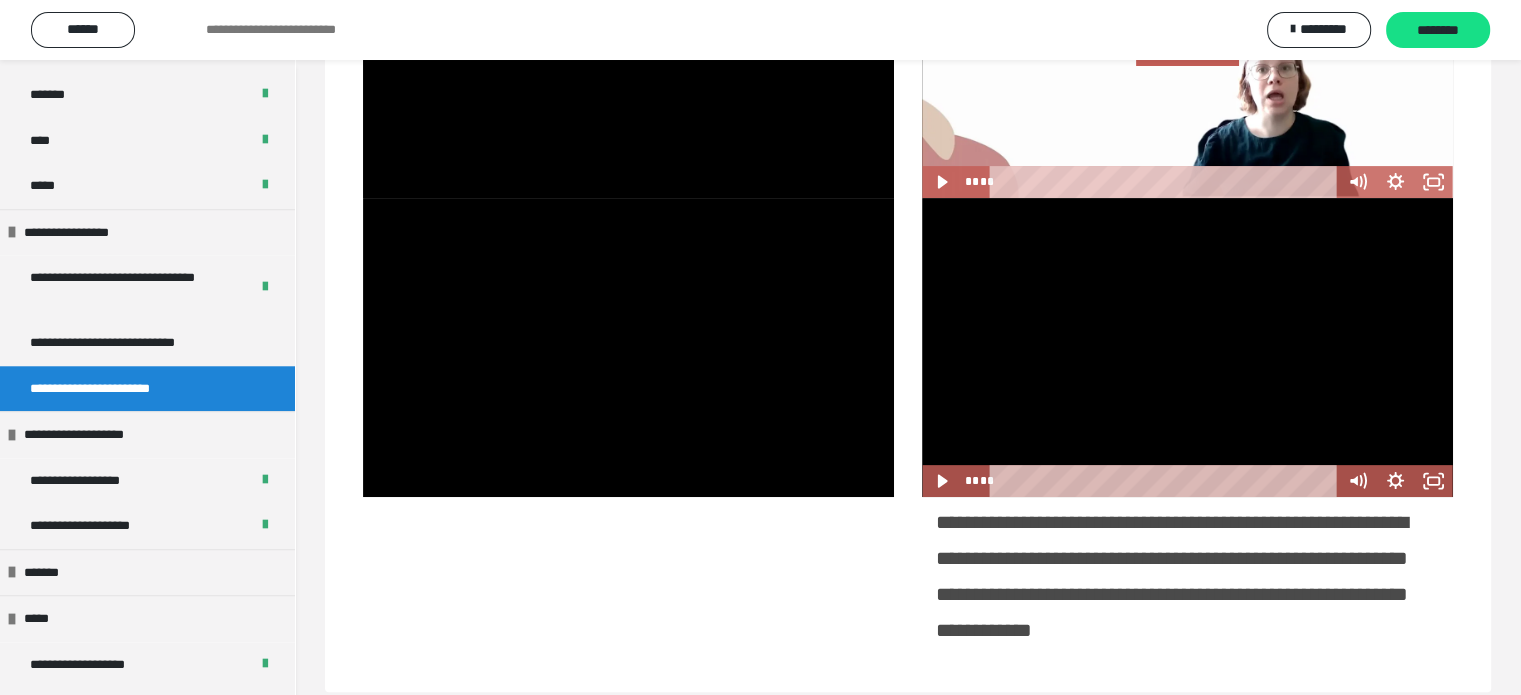 scroll, scrollTop: 543, scrollLeft: 0, axis: vertical 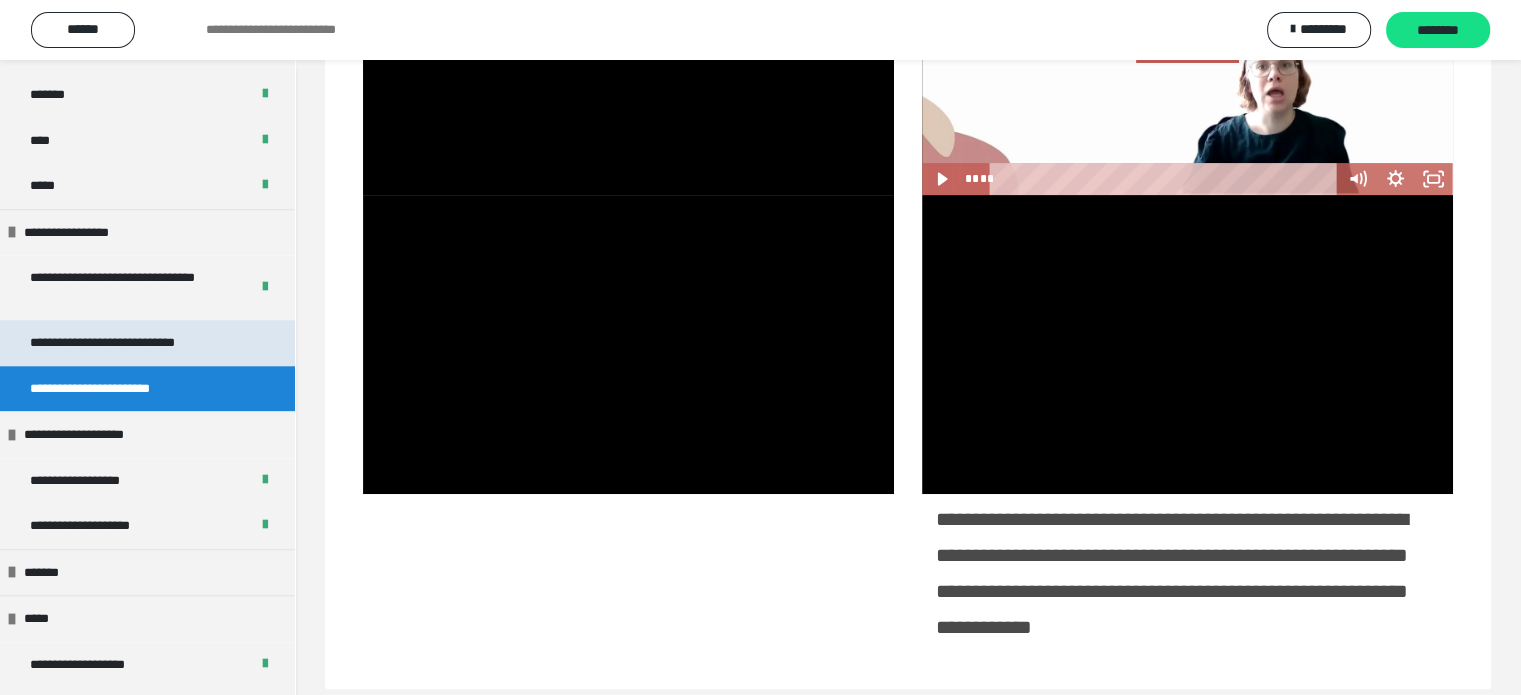 click on "**********" at bounding box center (131, 343) 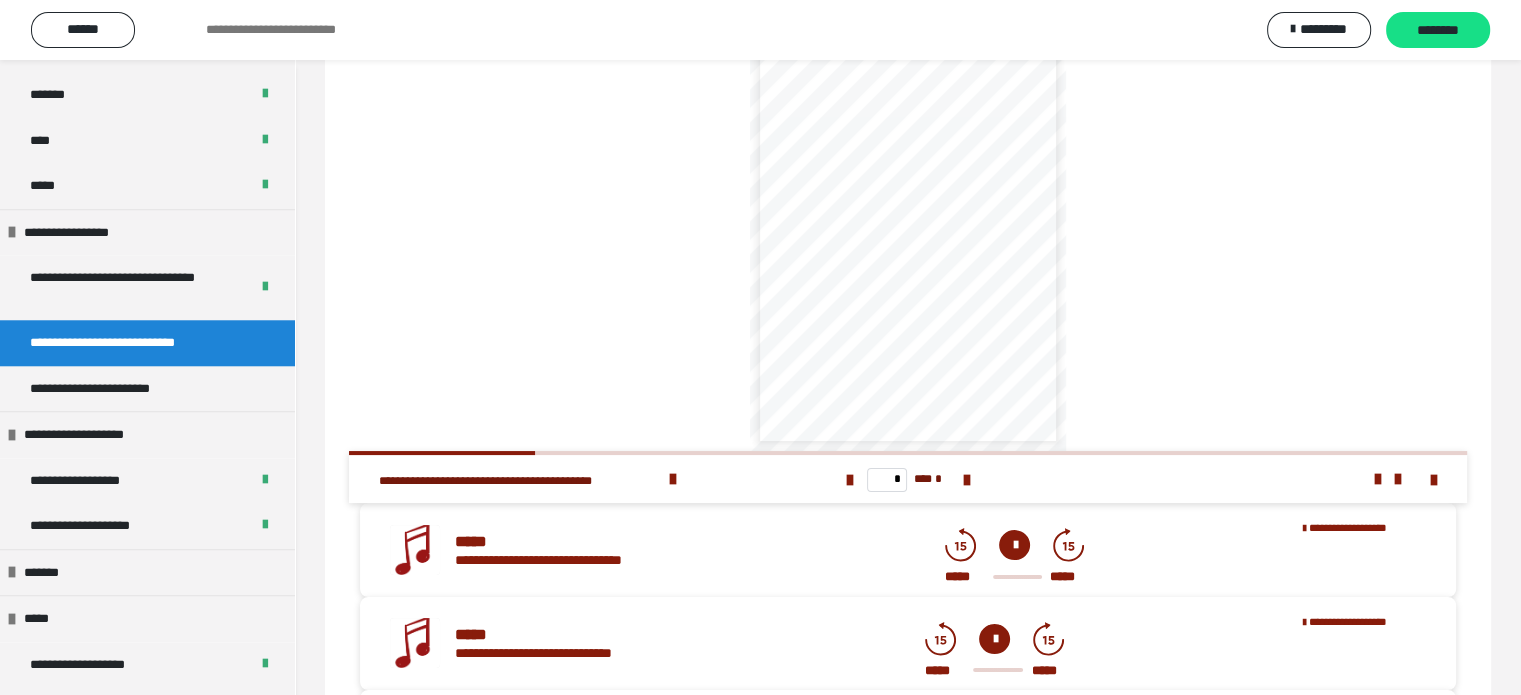 scroll, scrollTop: 135, scrollLeft: 0, axis: vertical 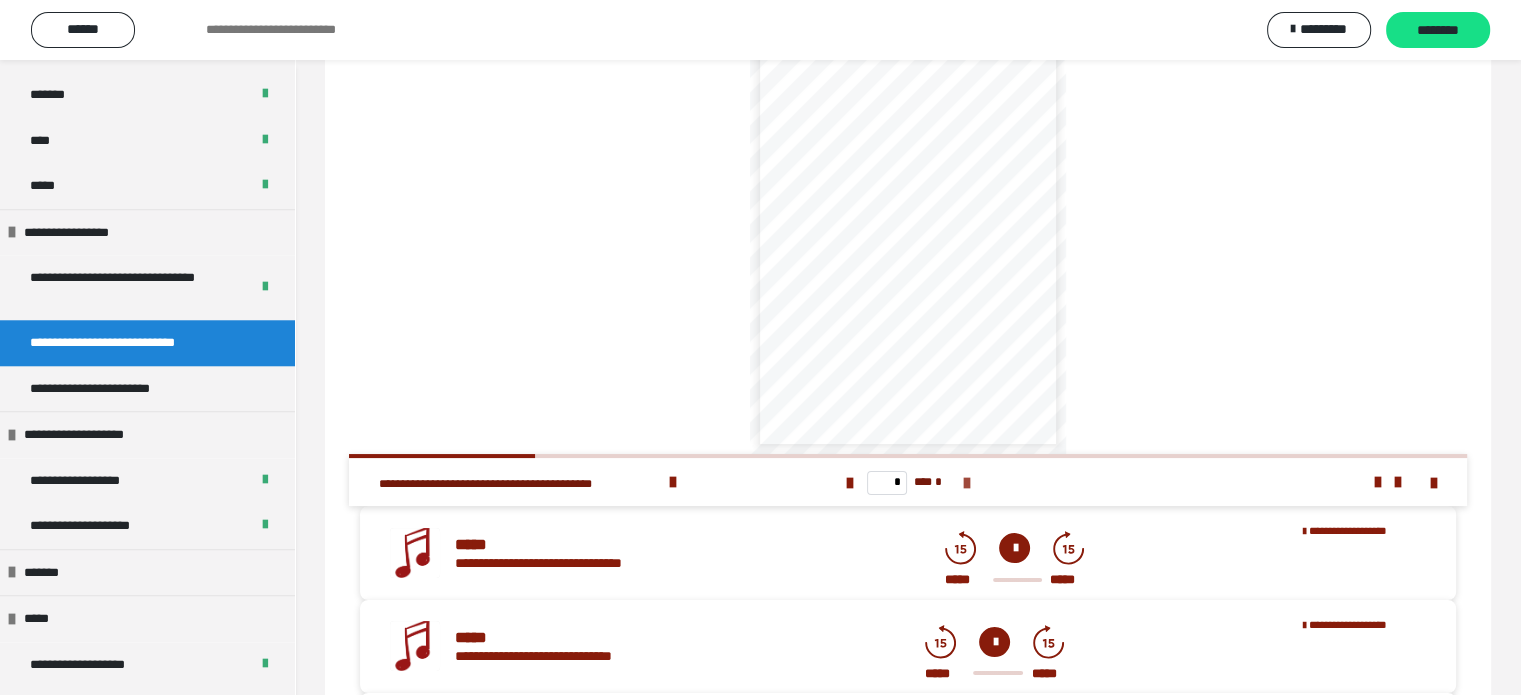 click at bounding box center [966, 483] 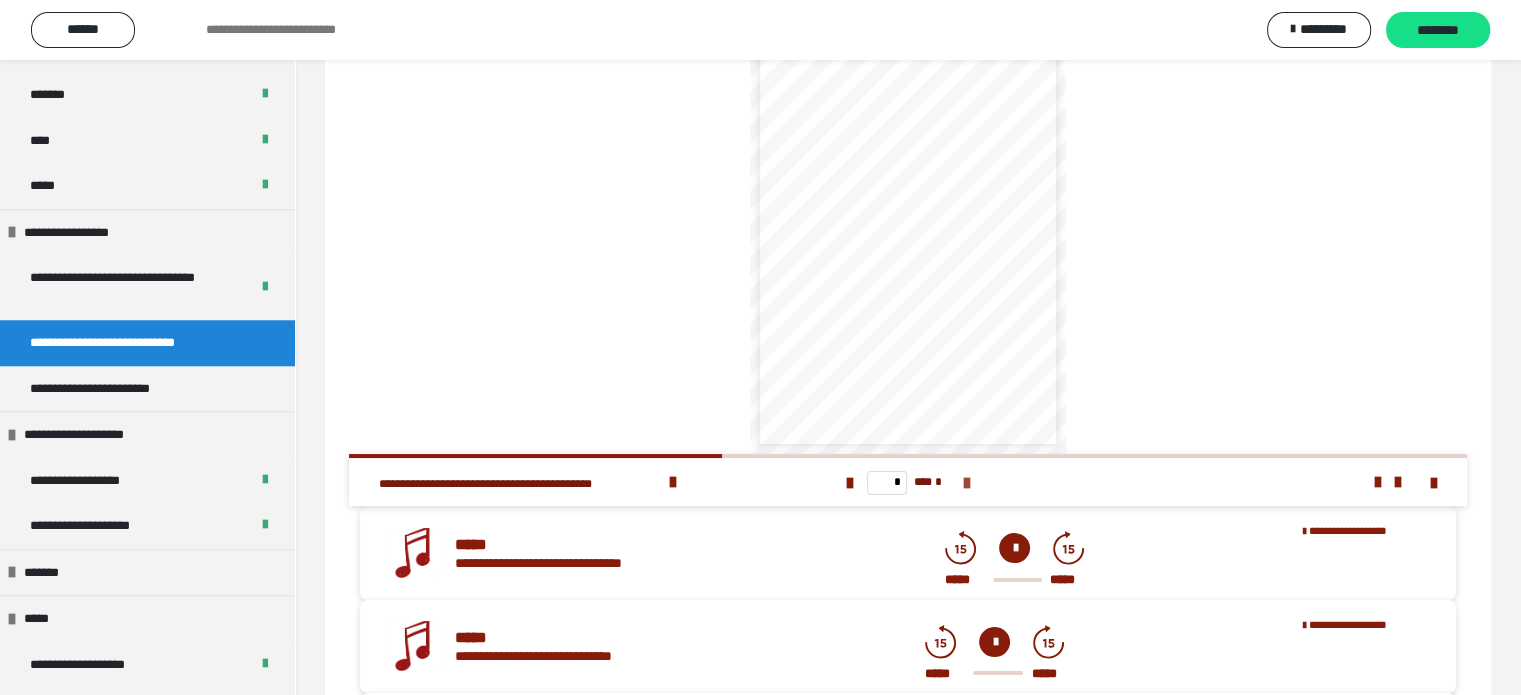 click at bounding box center [966, 483] 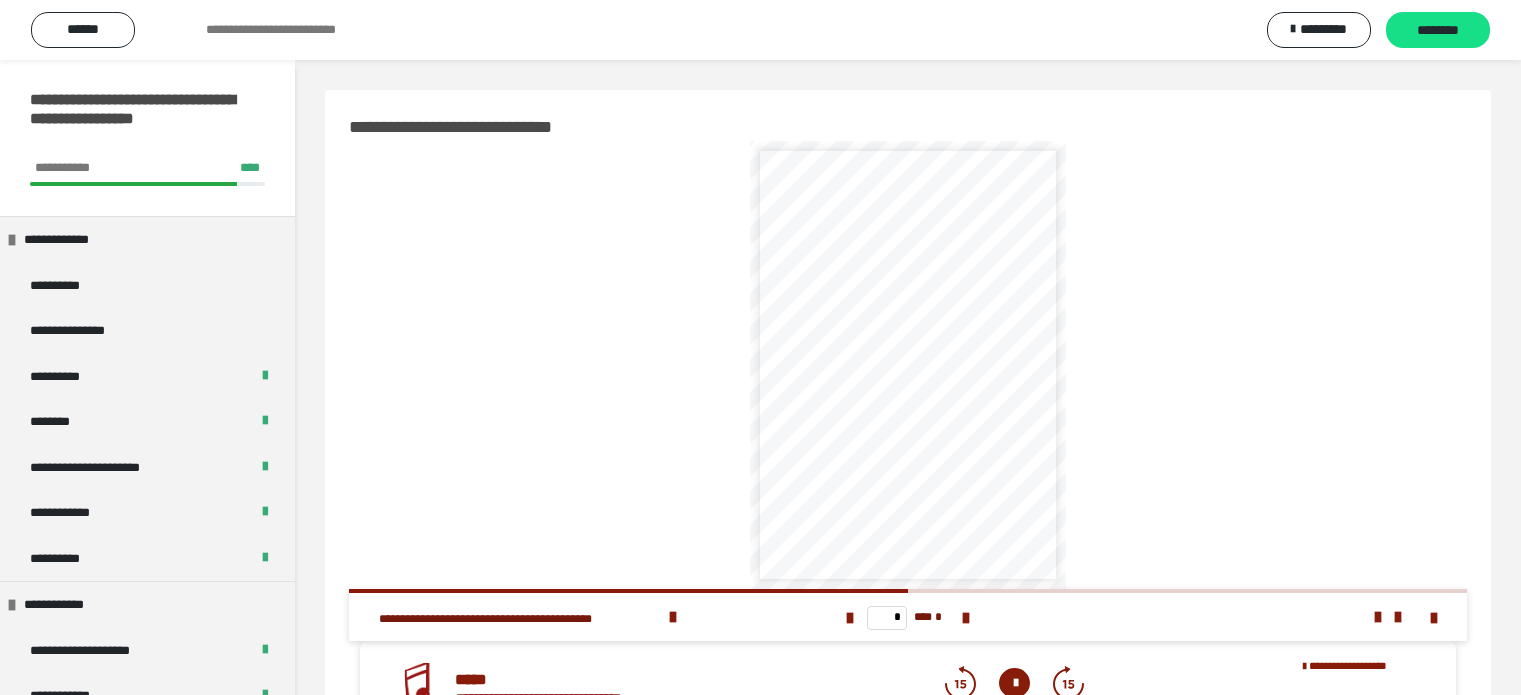 scroll, scrollTop: 135, scrollLeft: 0, axis: vertical 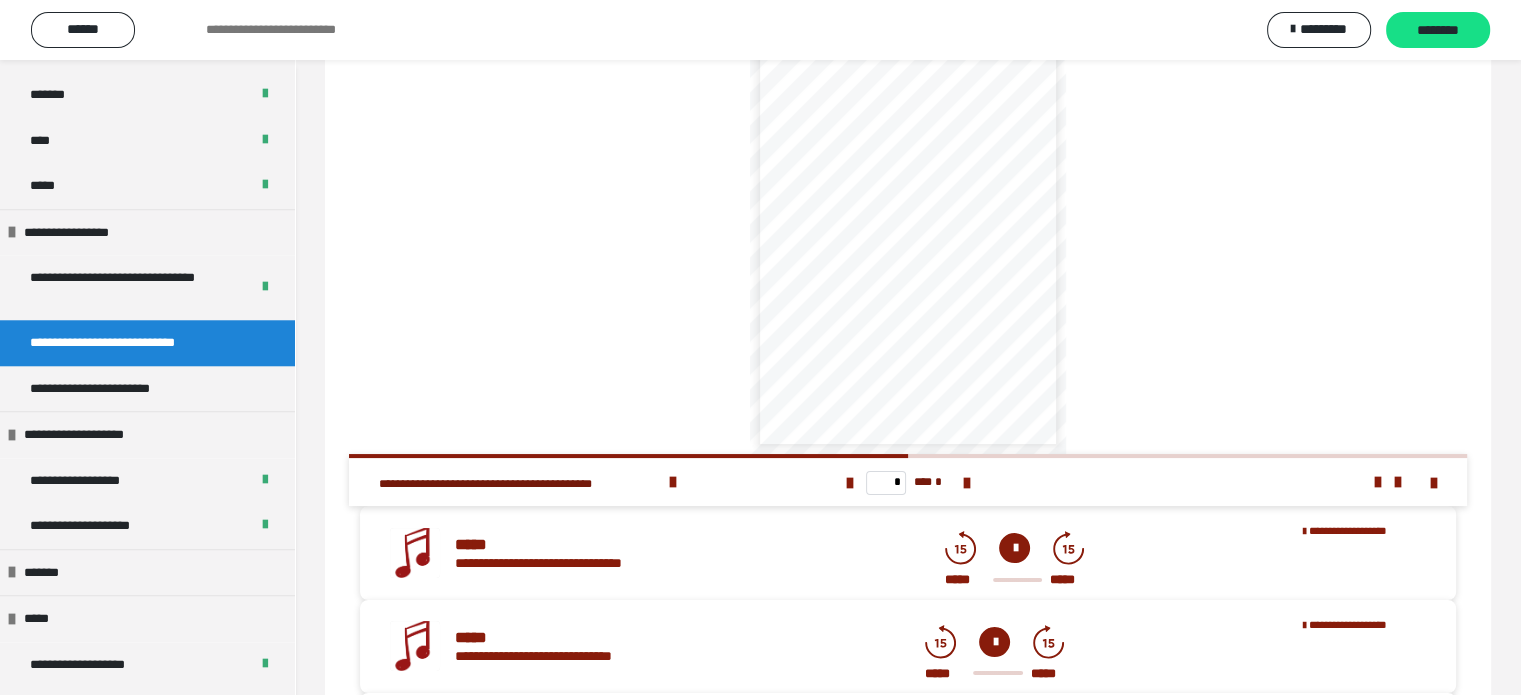 click at bounding box center [966, 483] 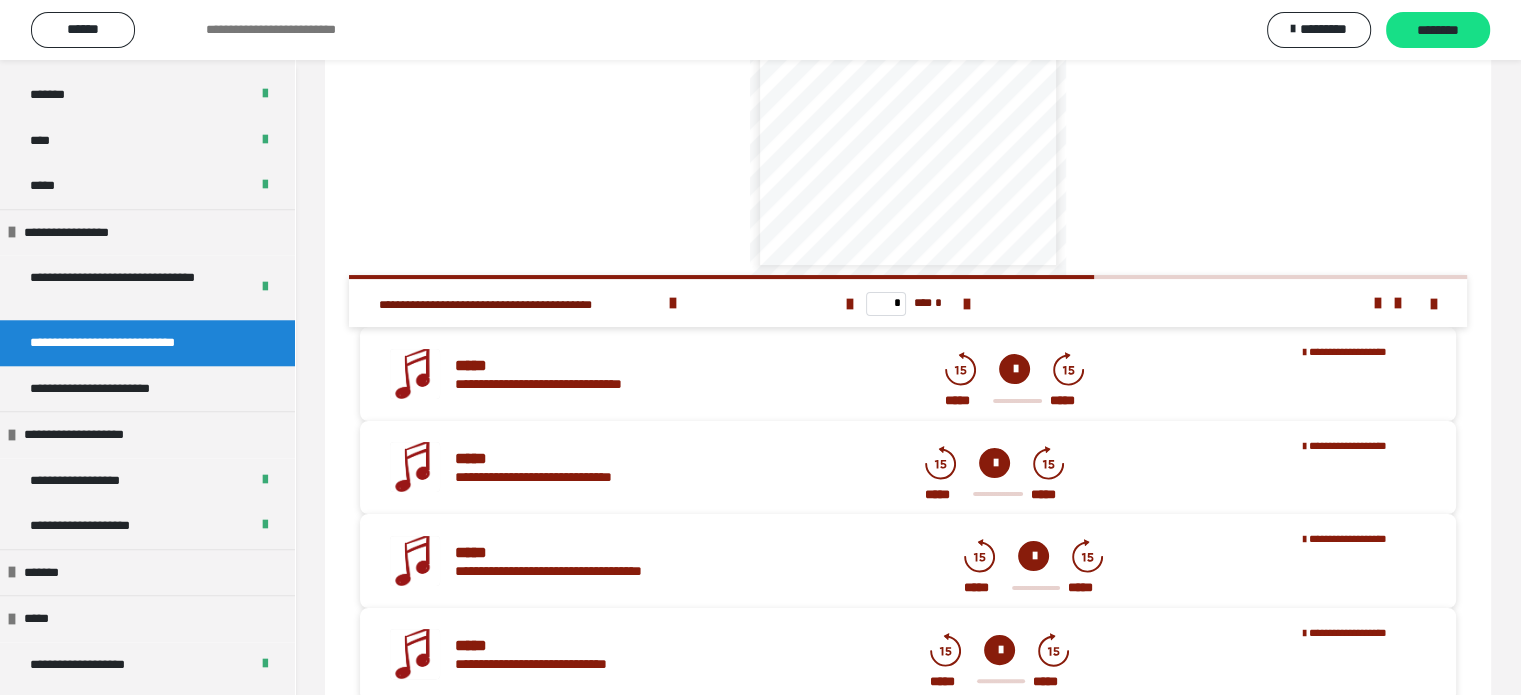 scroll, scrollTop: 315, scrollLeft: 0, axis: vertical 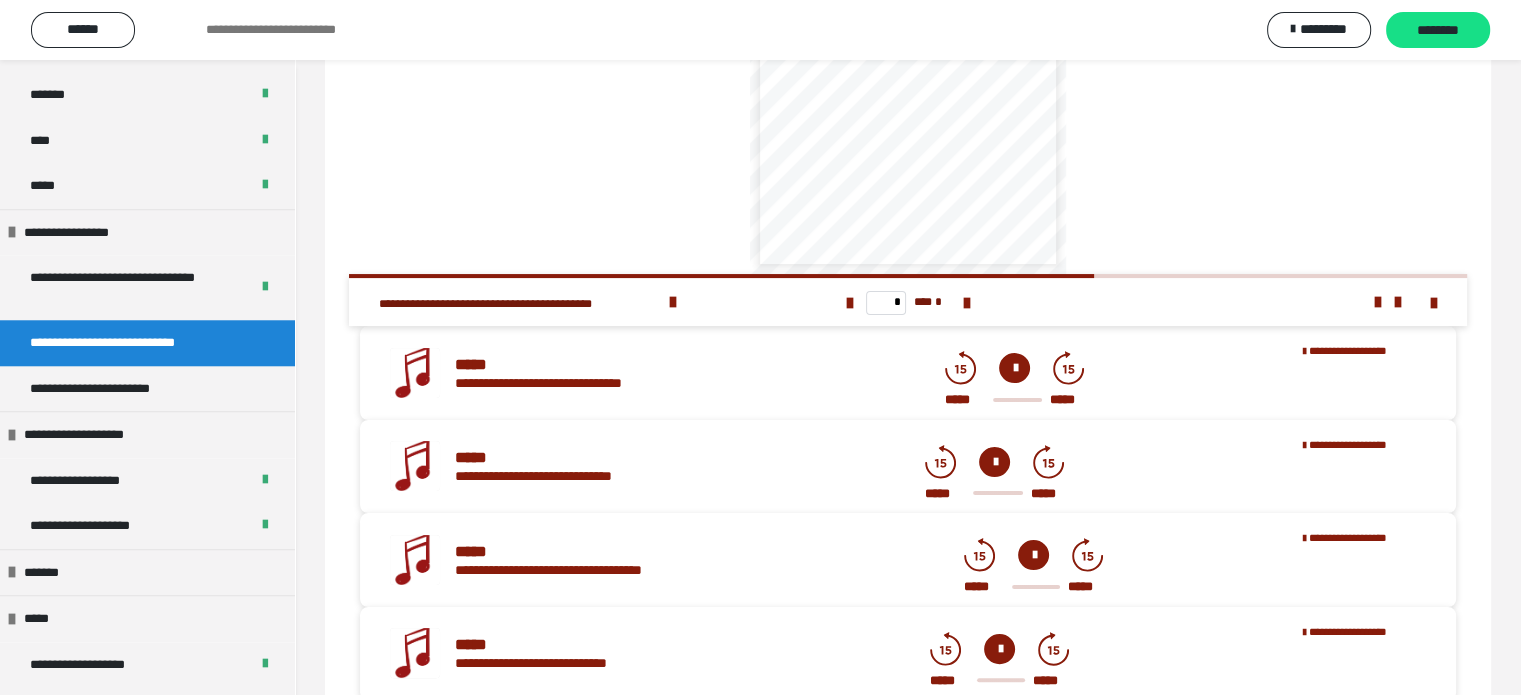 click at bounding box center (1014, 368) 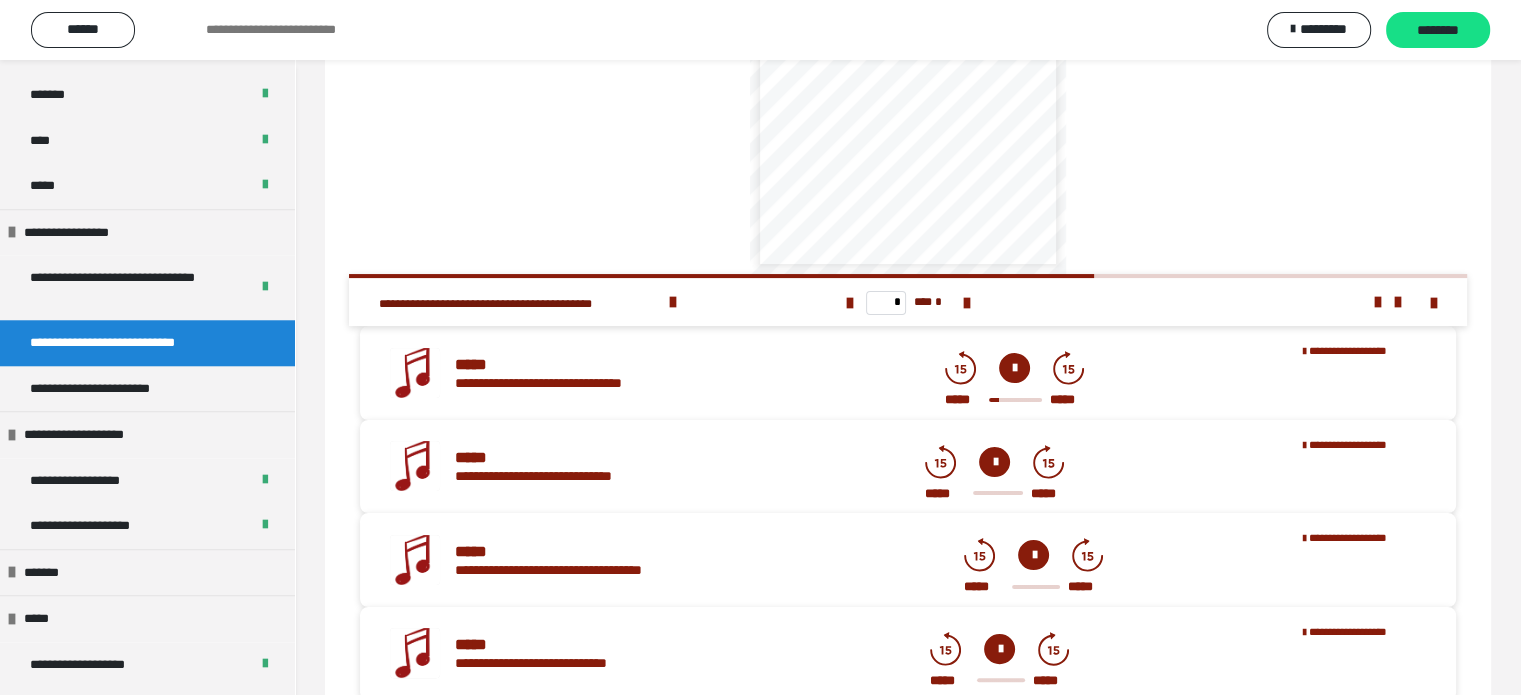 click at bounding box center [1014, 368] 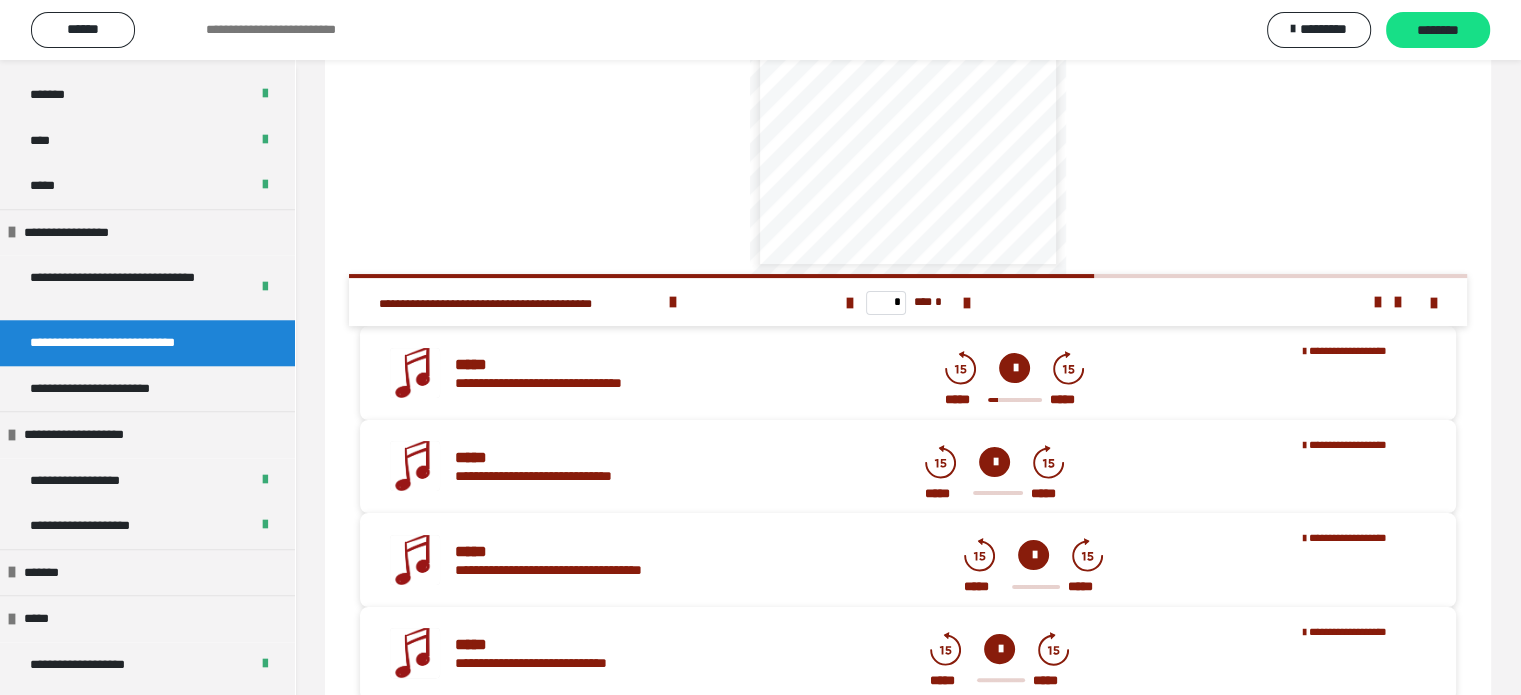 click at bounding box center (1014, 368) 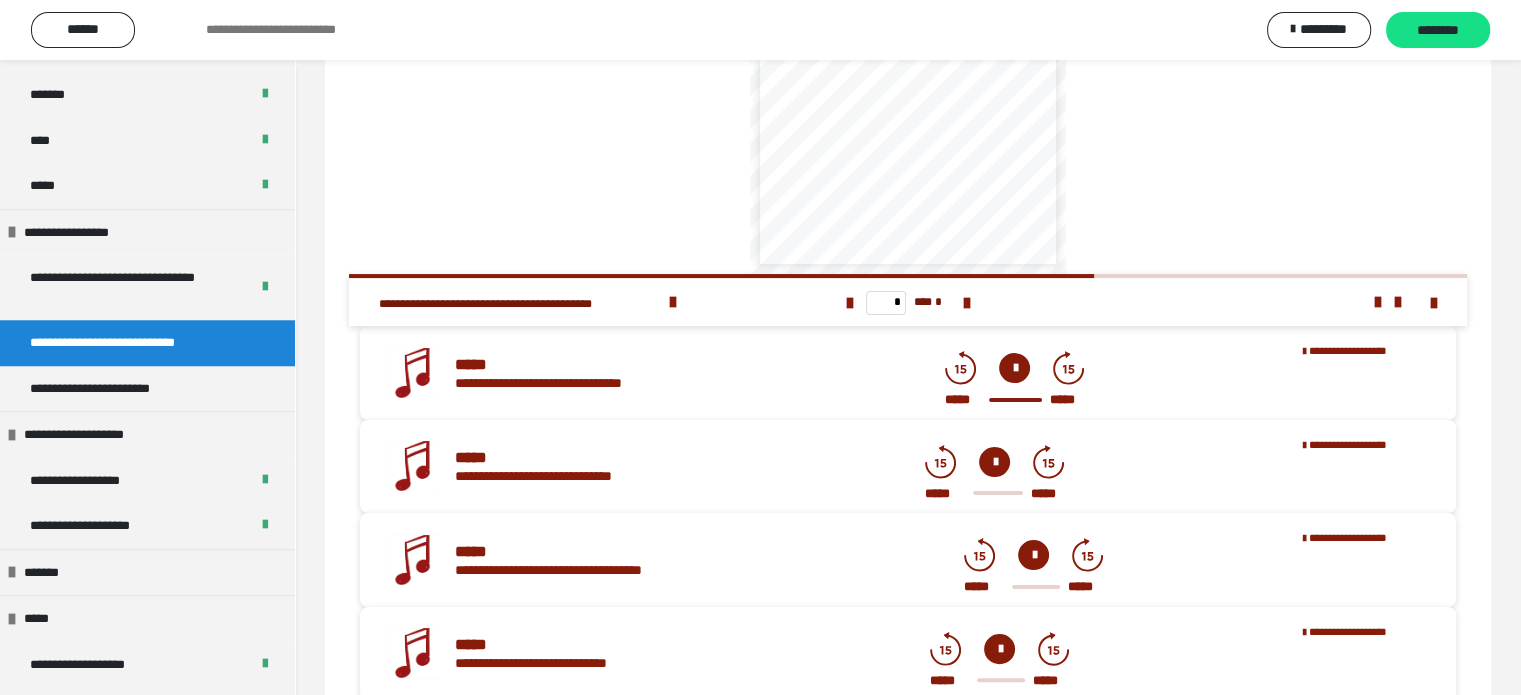 click at bounding box center (1014, 368) 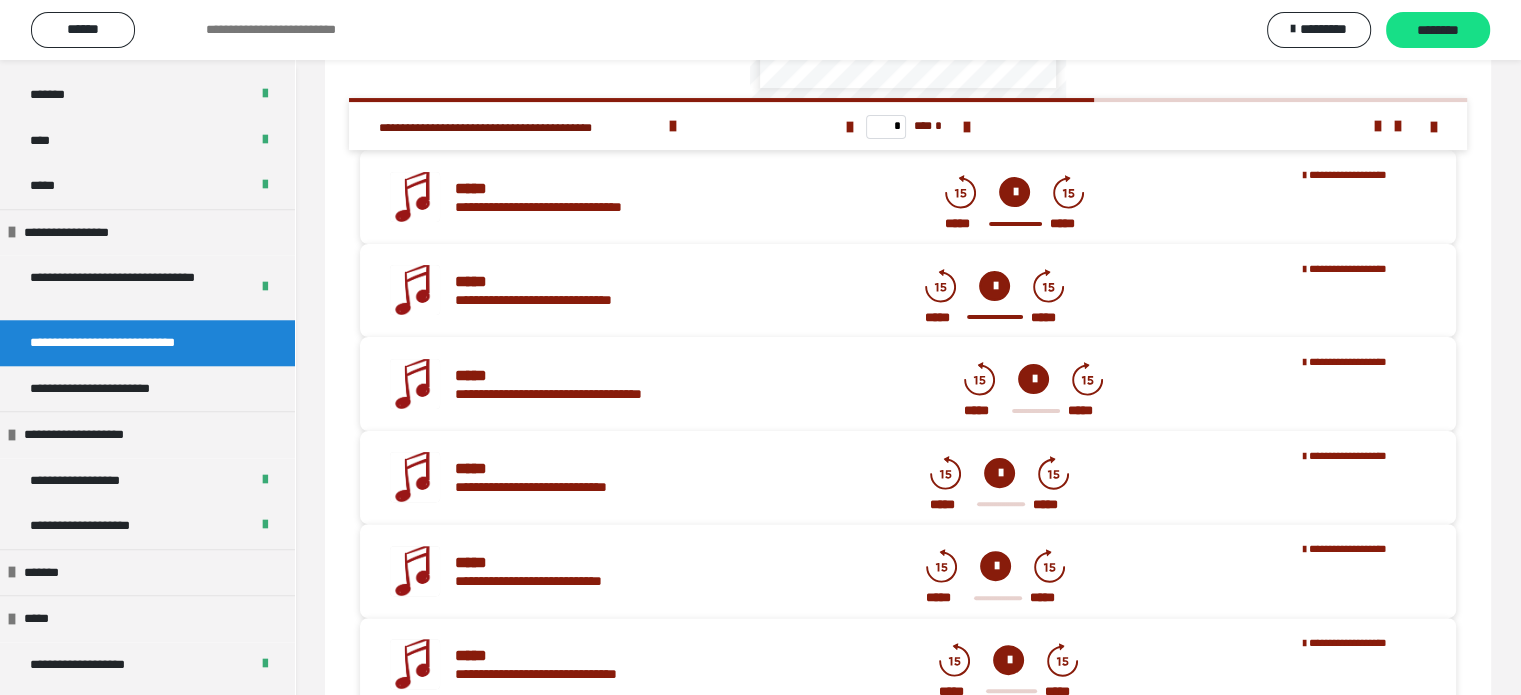scroll, scrollTop: 492, scrollLeft: 0, axis: vertical 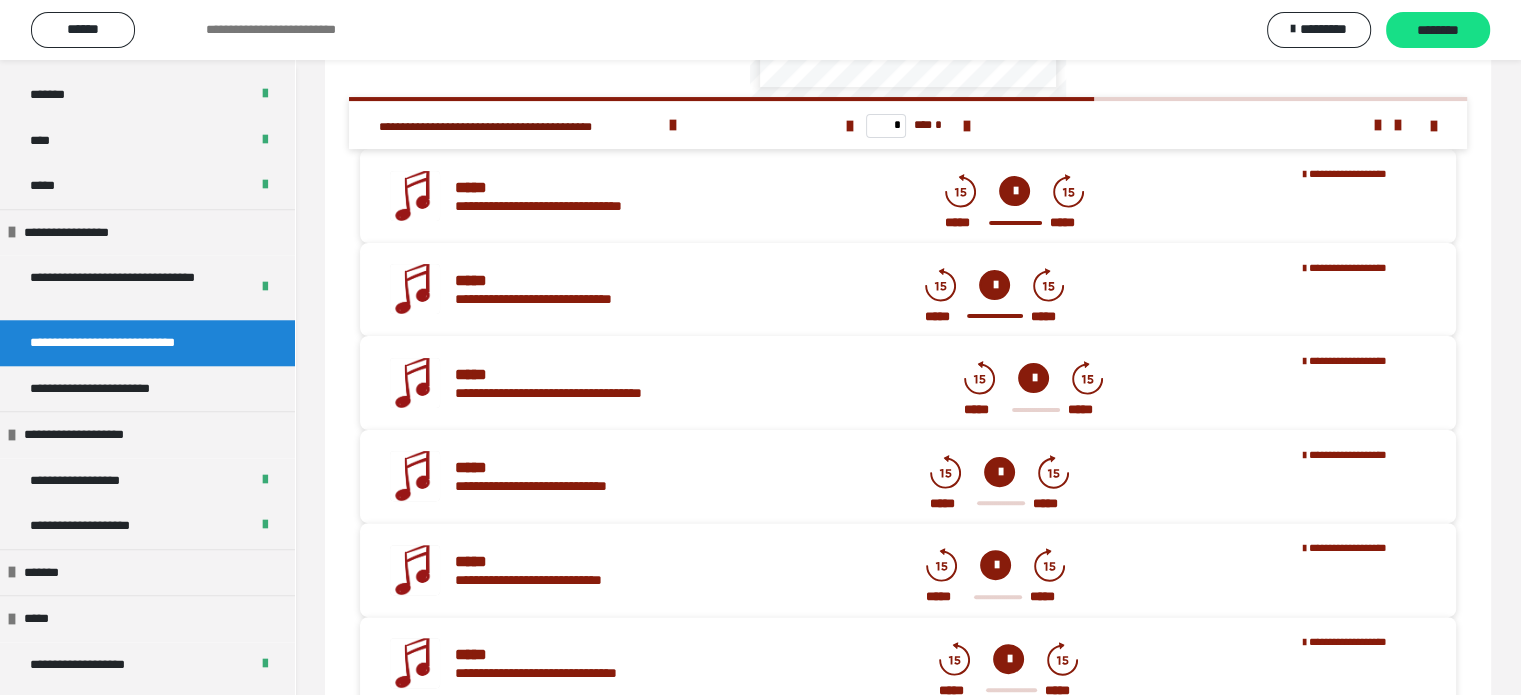 click at bounding box center (1033, 378) 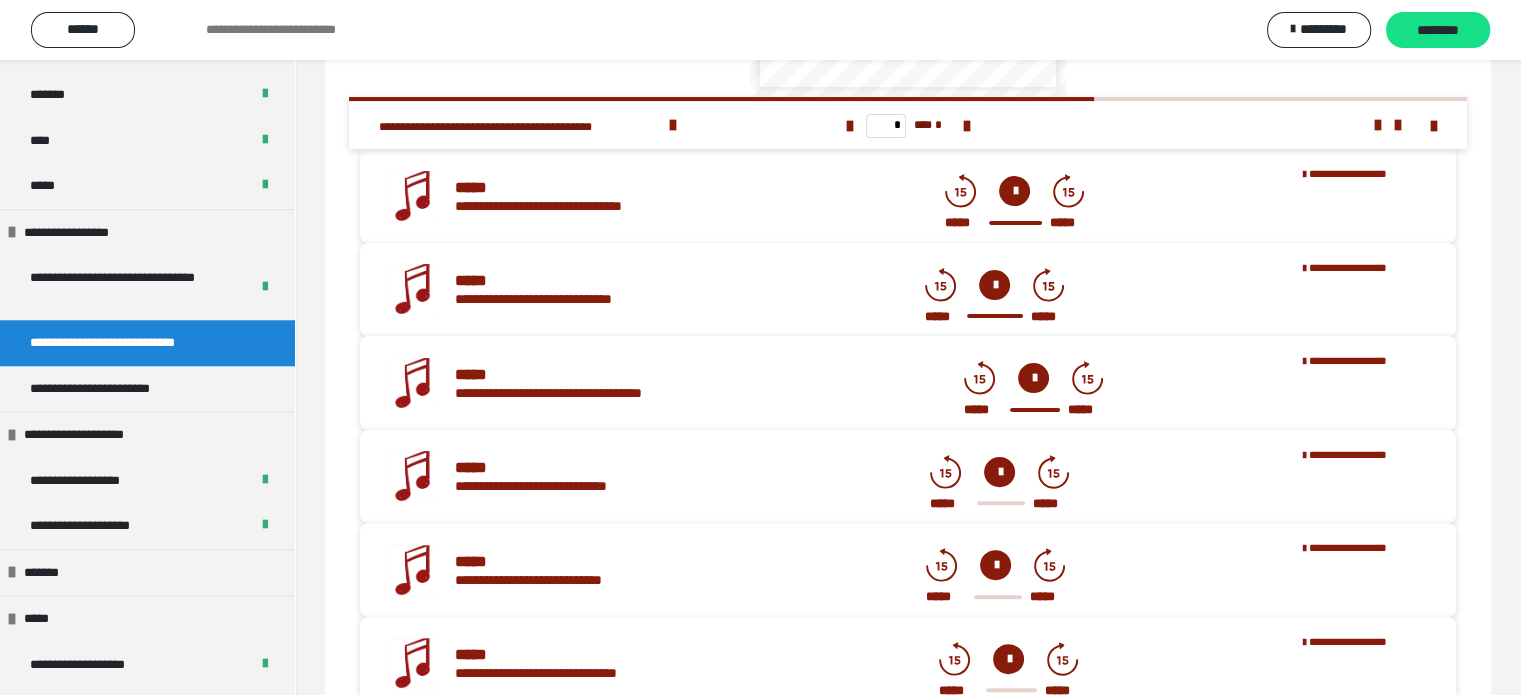 click at bounding box center [999, 472] 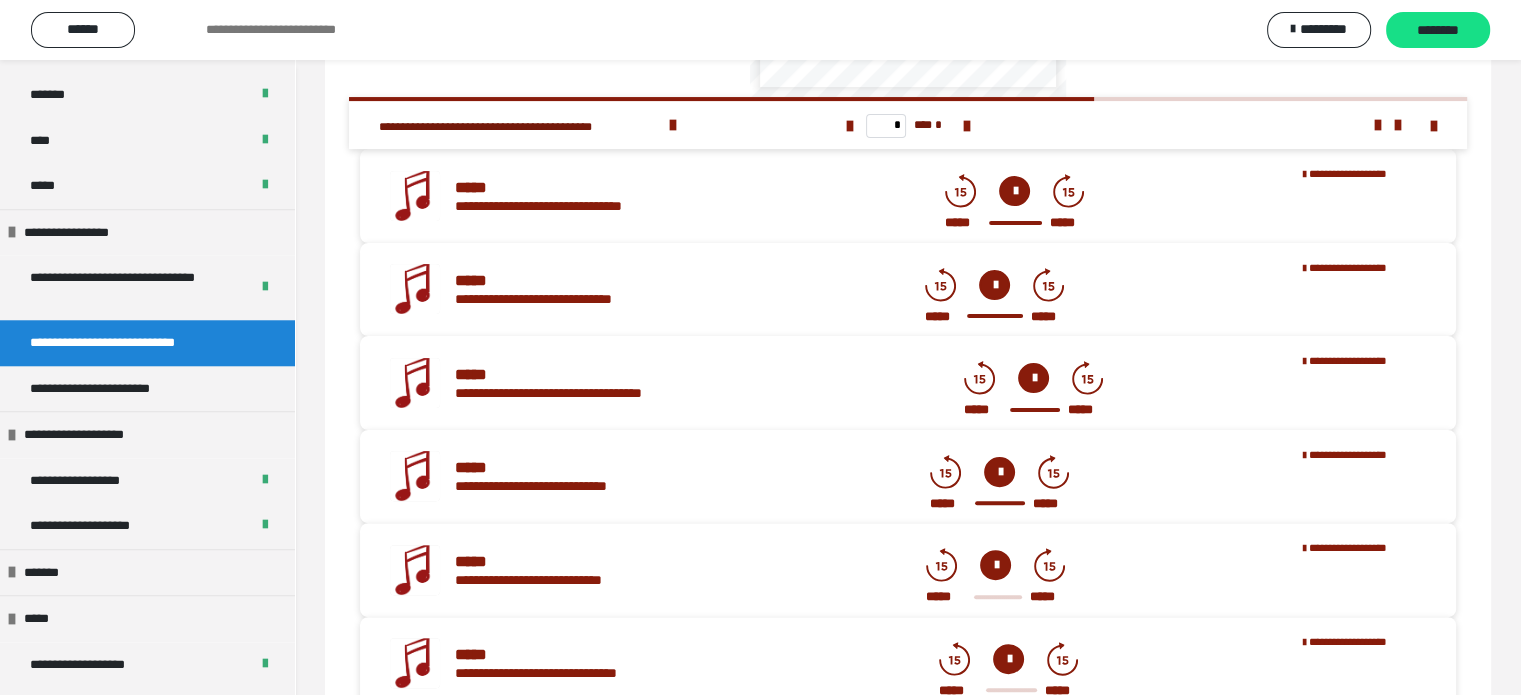 click at bounding box center [995, 565] 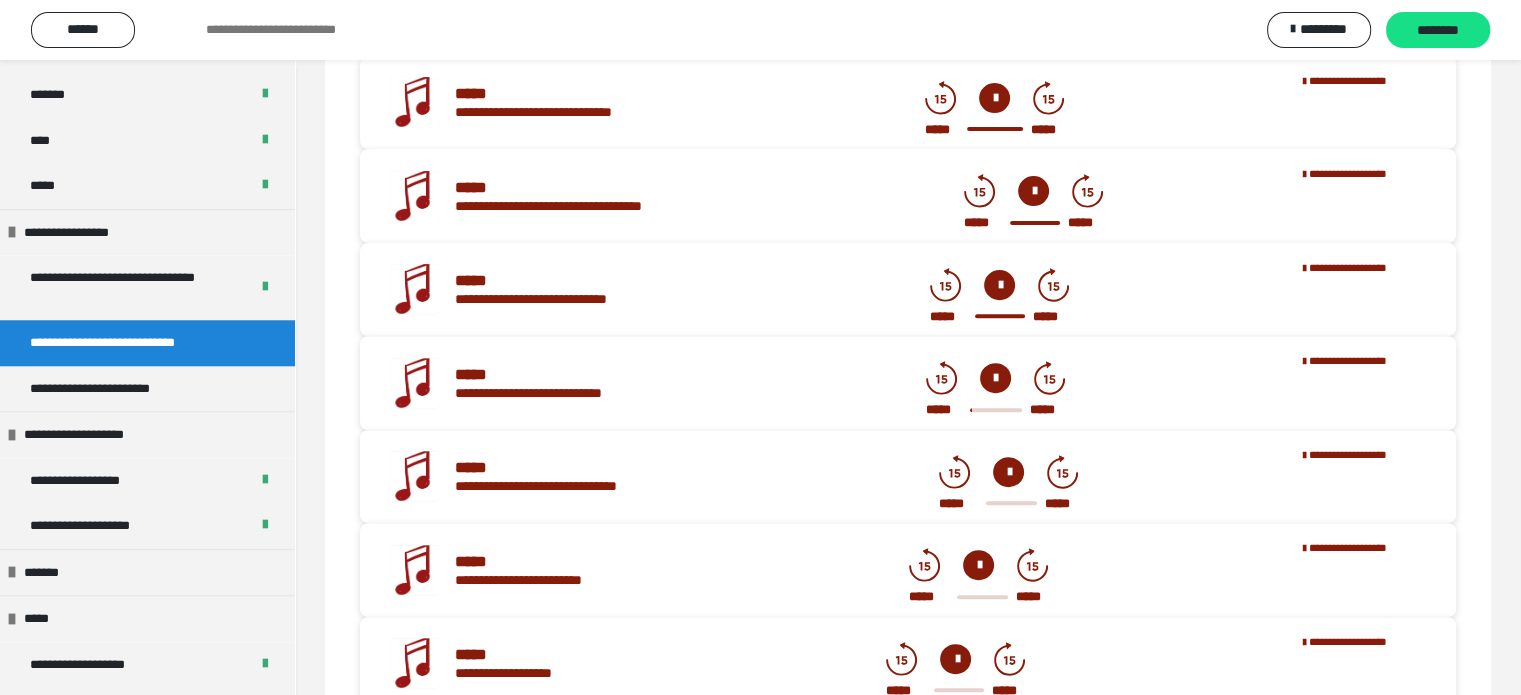 scroll, scrollTop: 748, scrollLeft: 0, axis: vertical 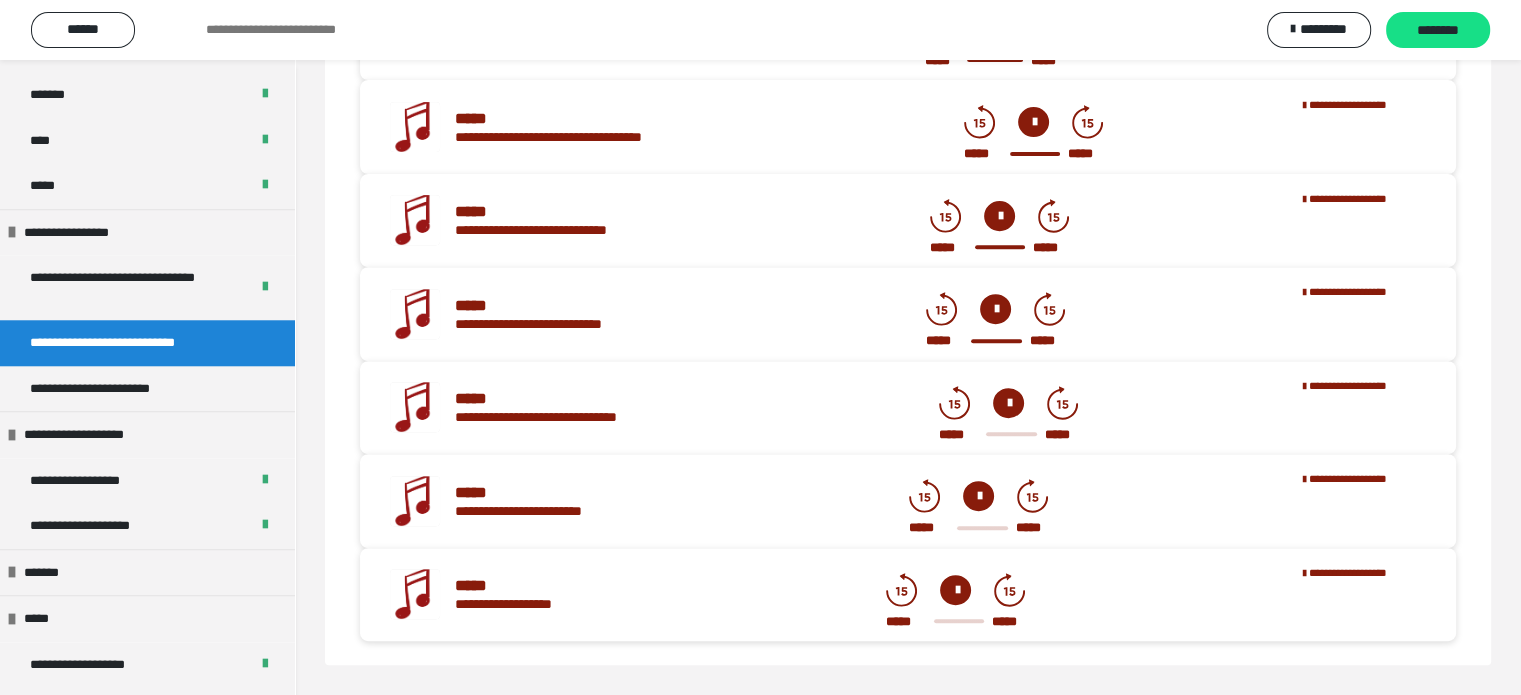 click at bounding box center [1008, 403] 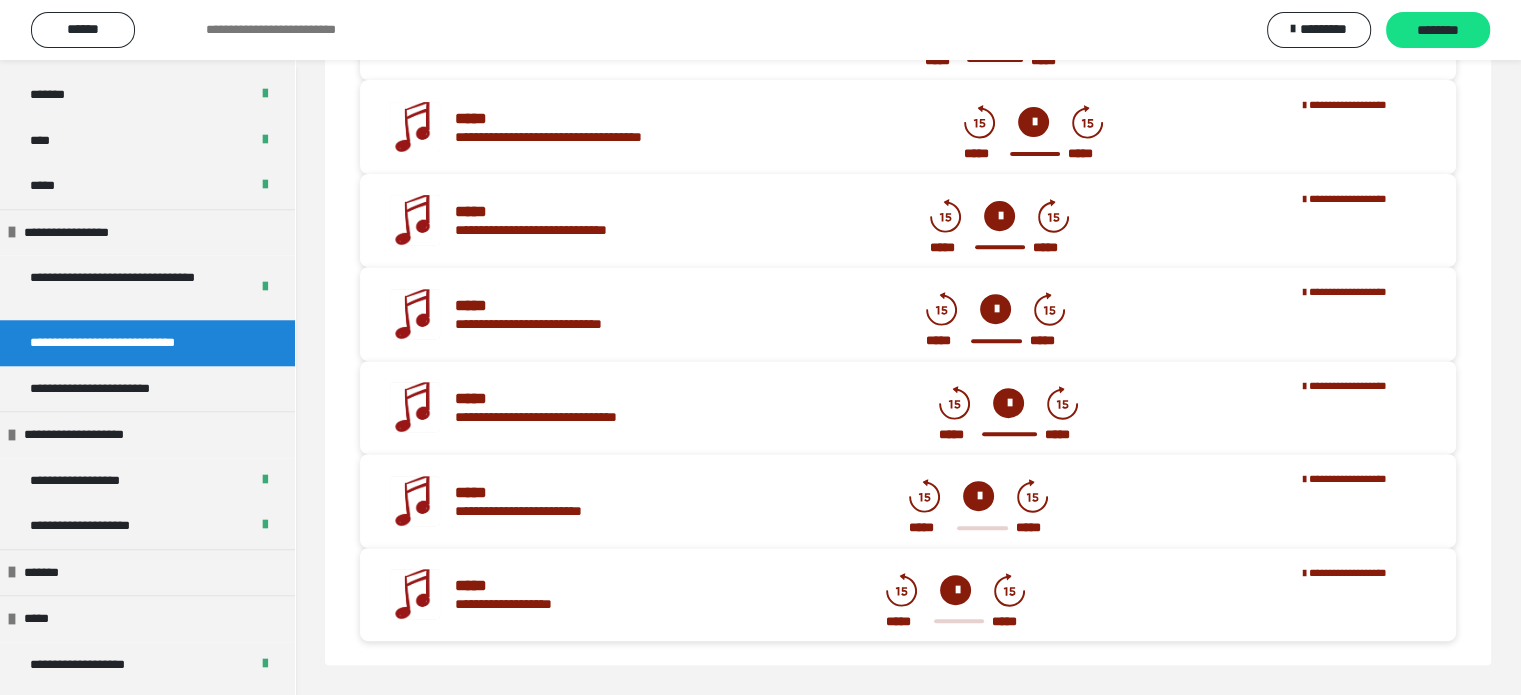 click at bounding box center (978, 496) 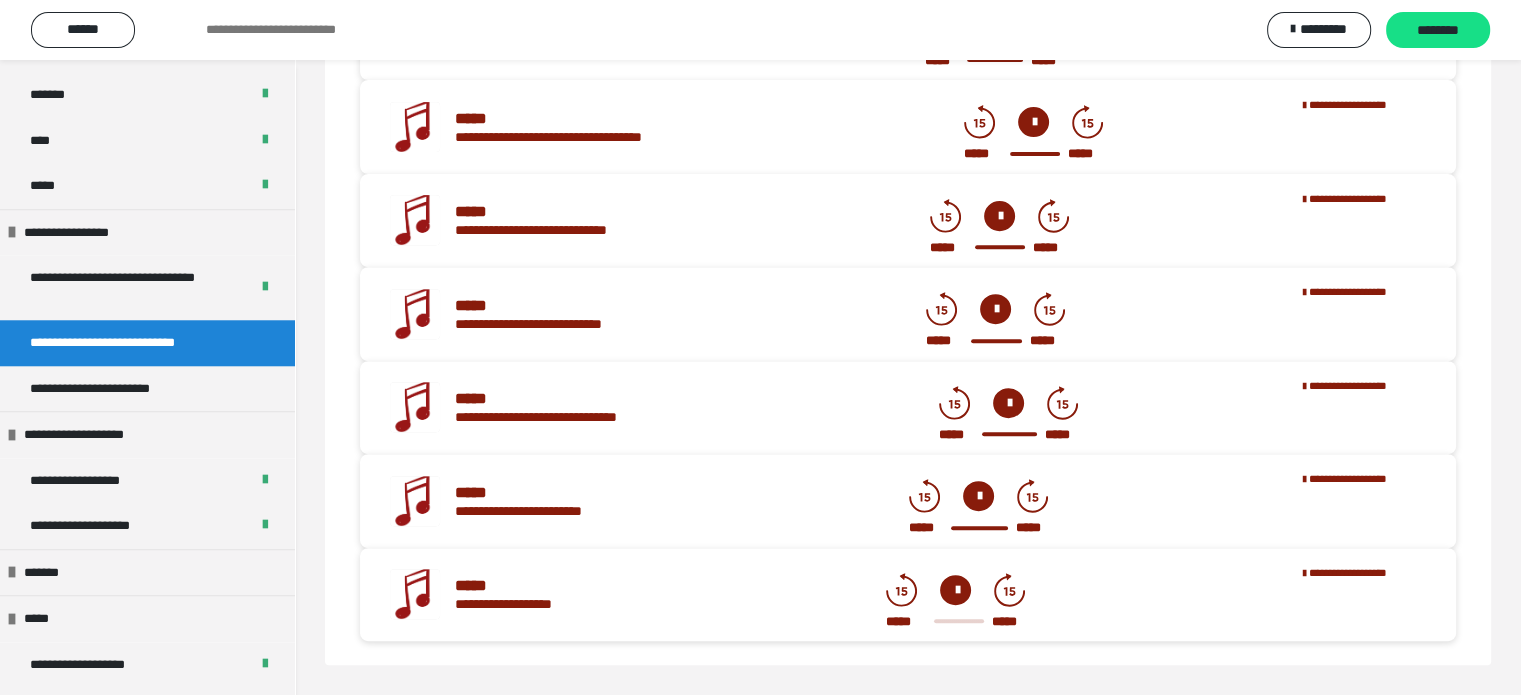 click at bounding box center (955, 590) 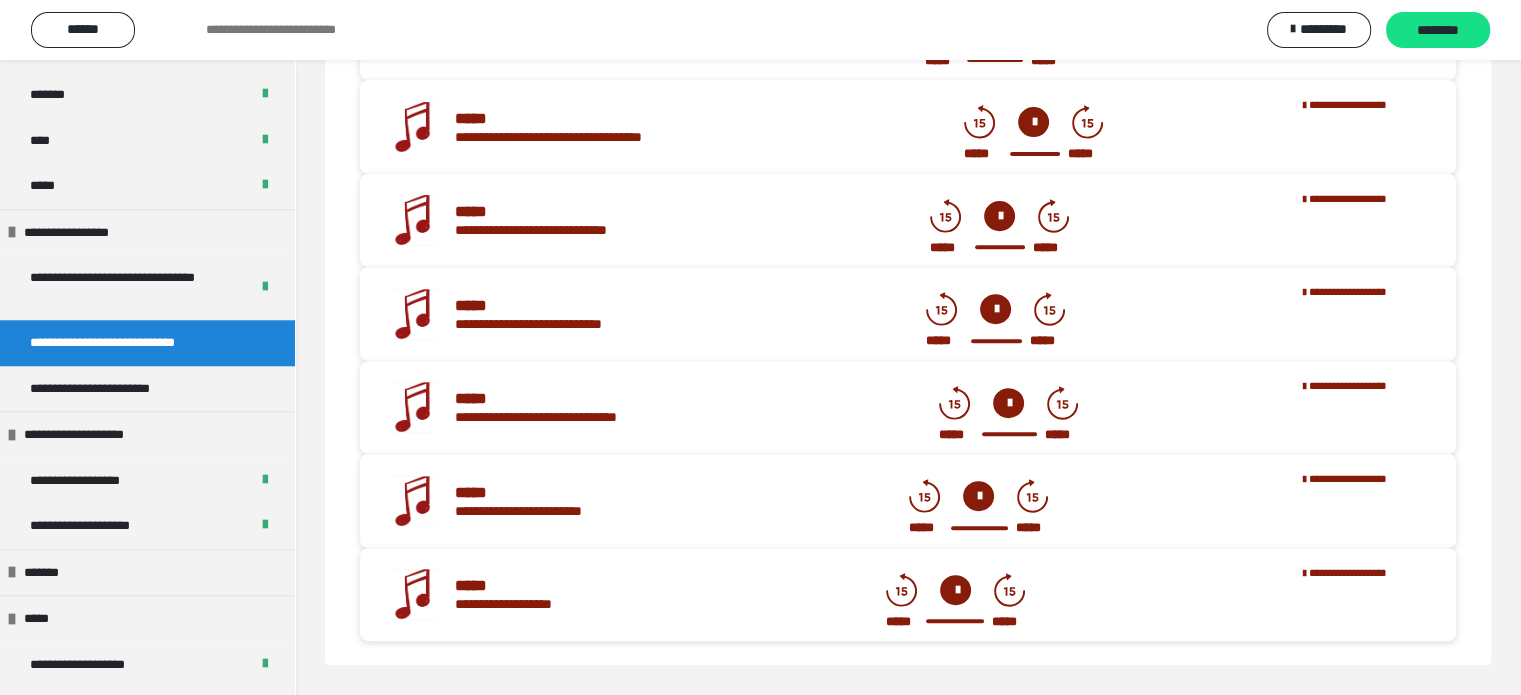 click on "**********" at bounding box center [940, 503] 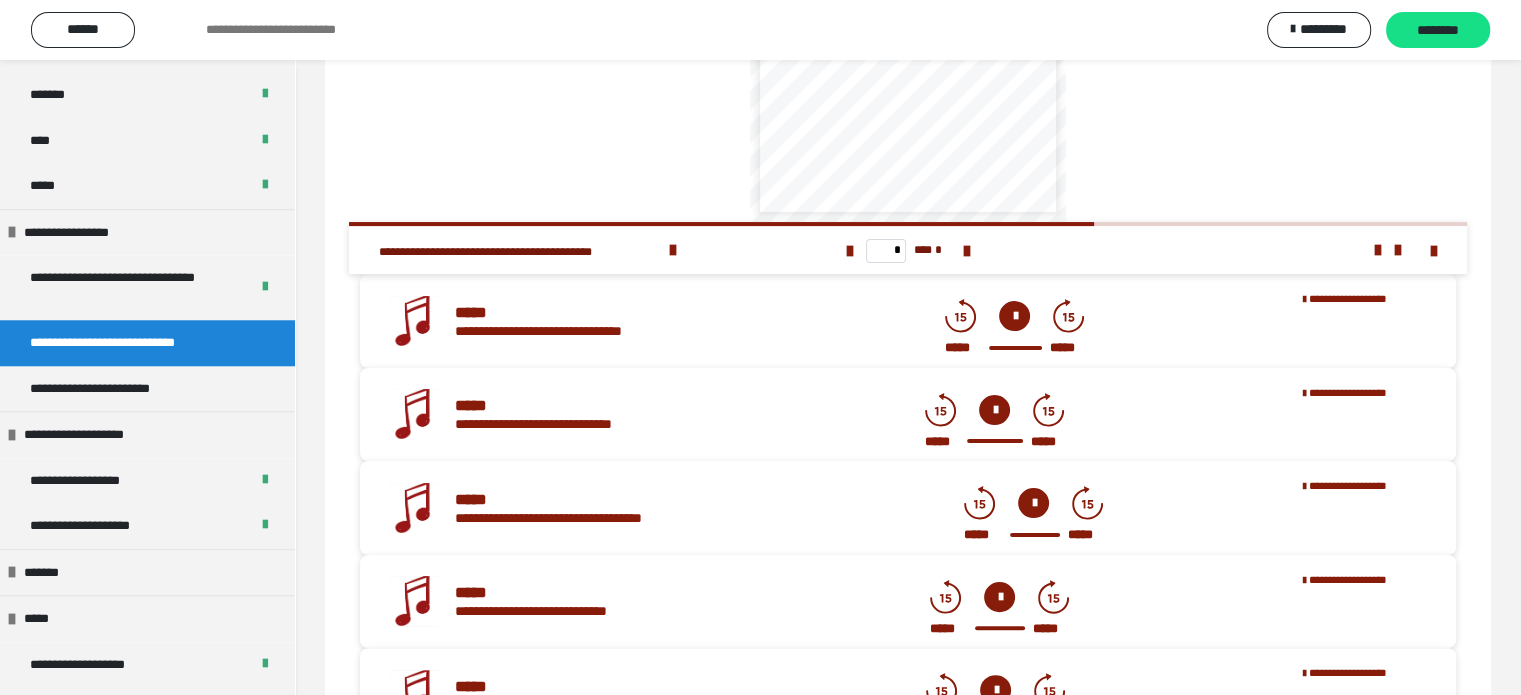 scroll, scrollTop: 364, scrollLeft: 0, axis: vertical 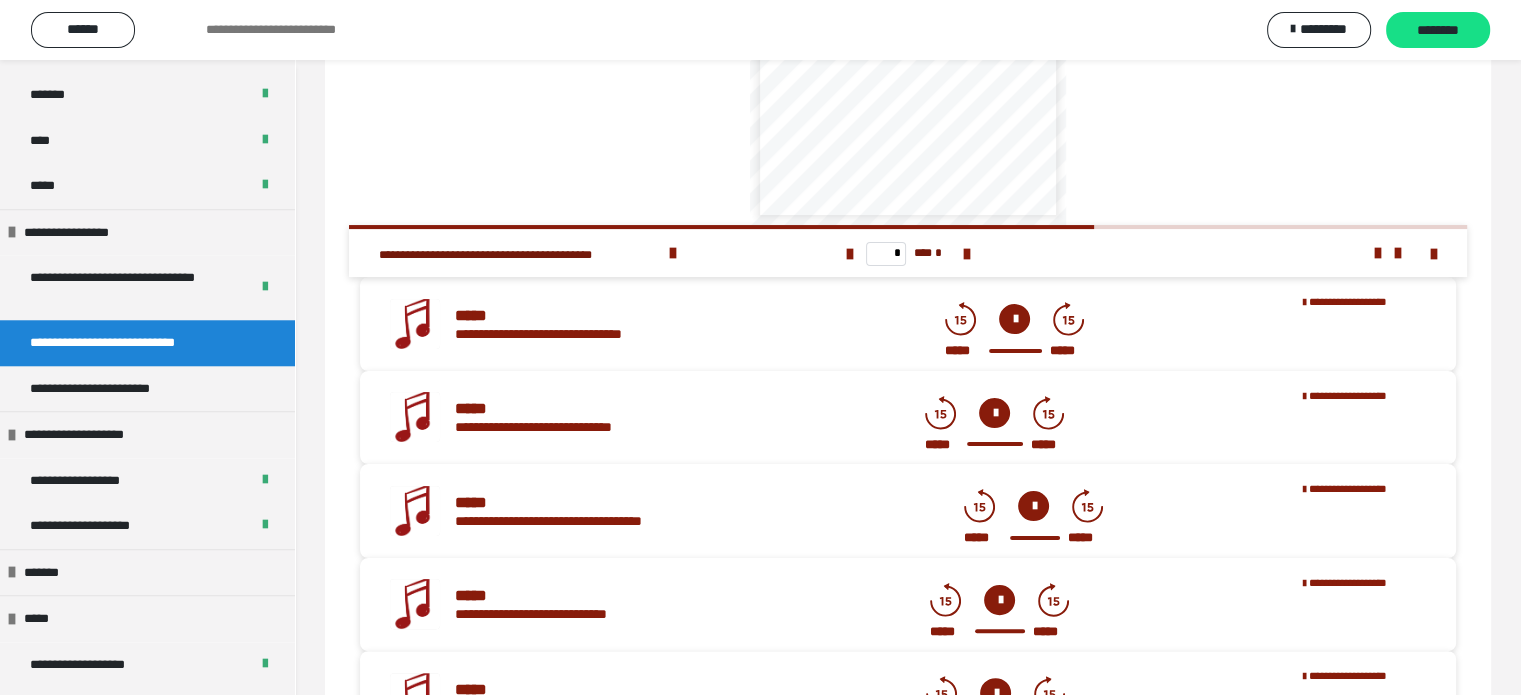 click at bounding box center [1014, 319] 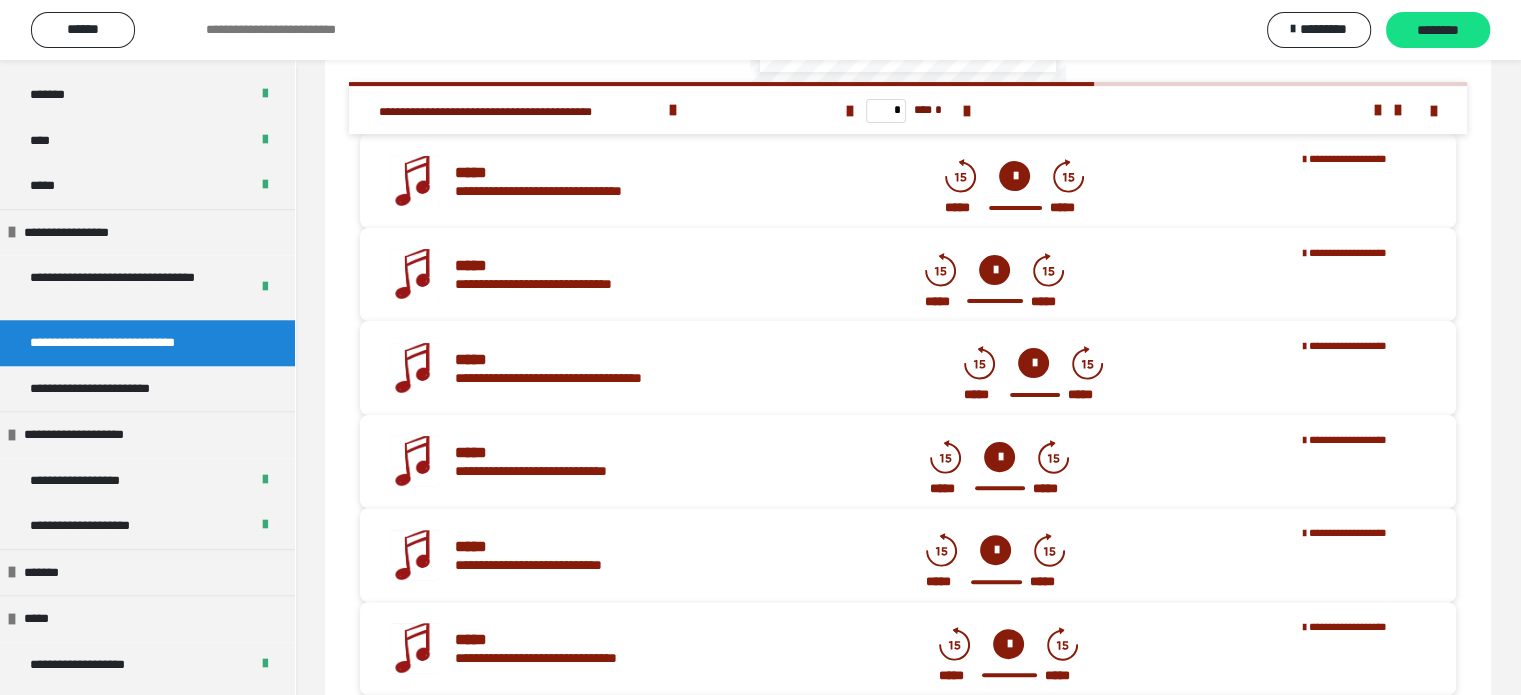 scroll, scrollTop: 540, scrollLeft: 0, axis: vertical 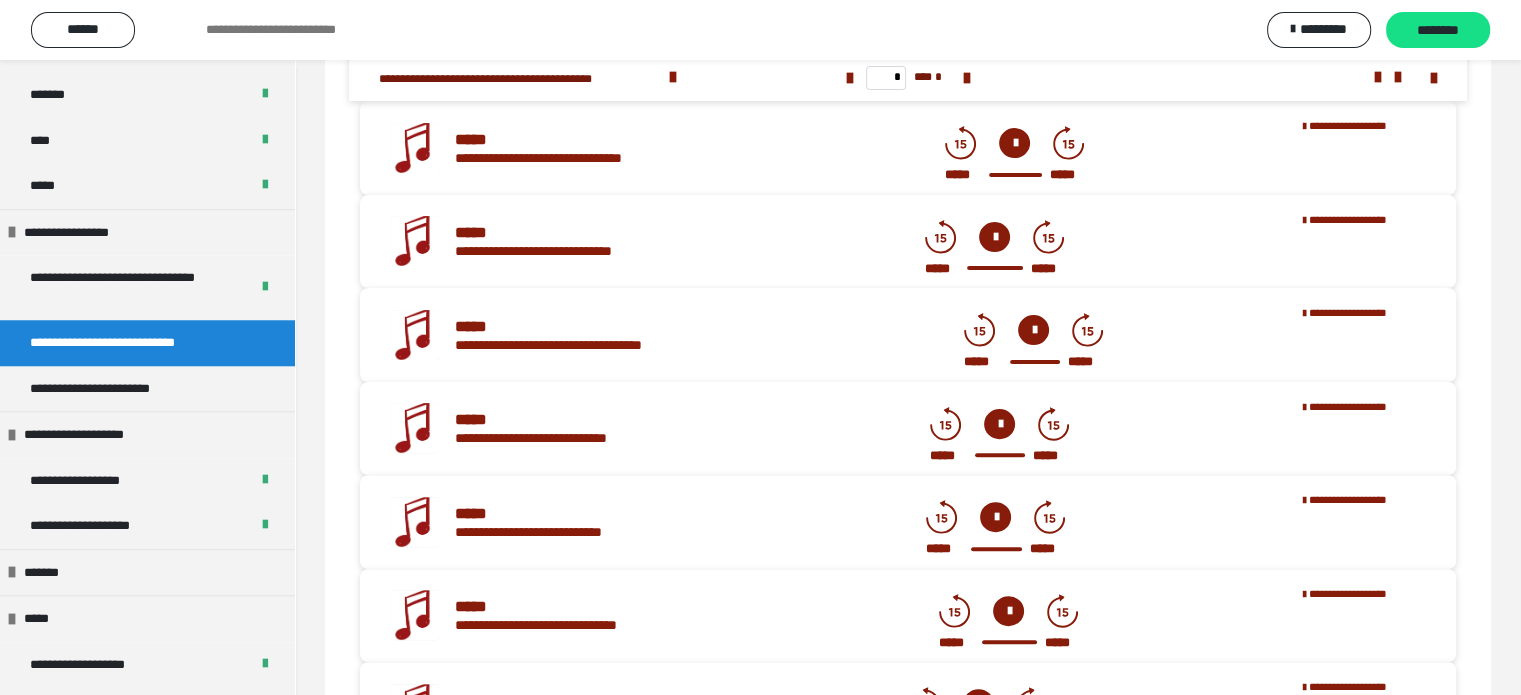click at bounding box center [999, 424] 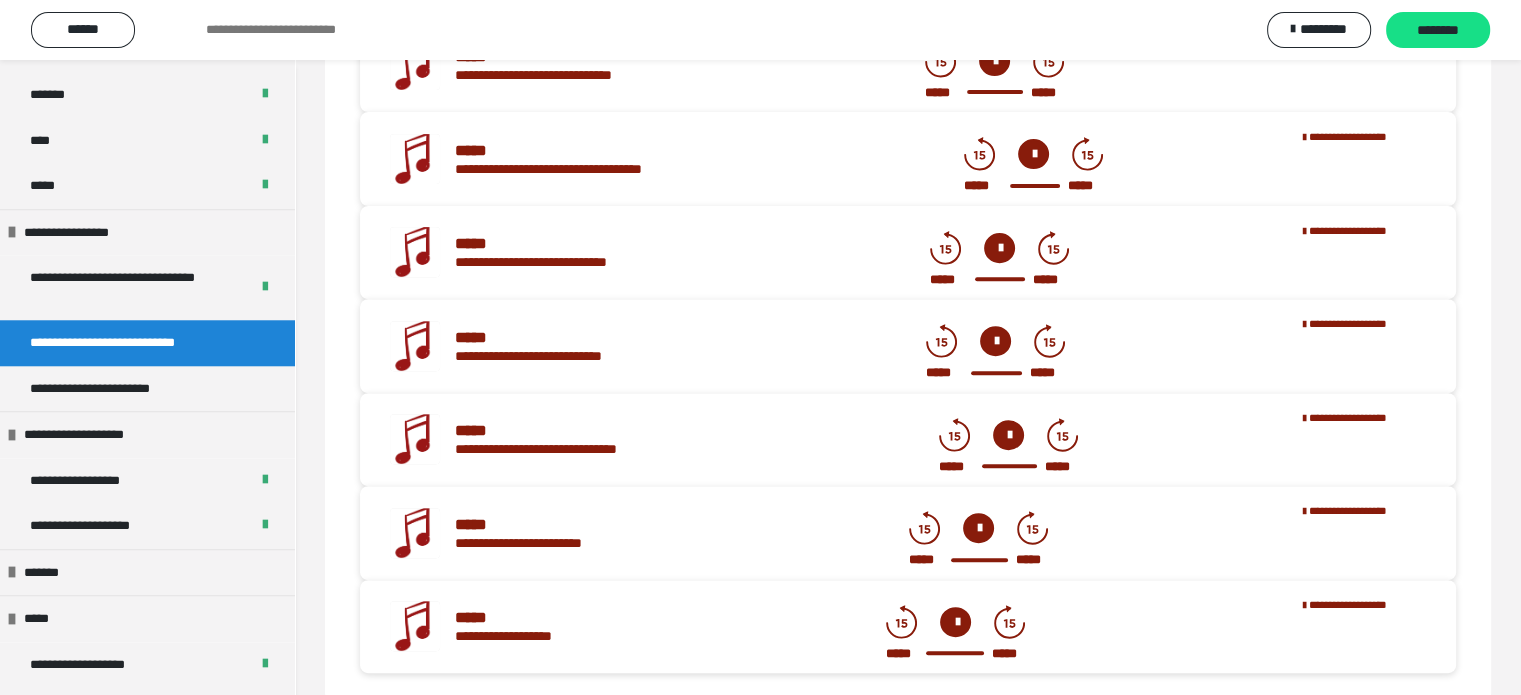scroll, scrollTop: 724, scrollLeft: 0, axis: vertical 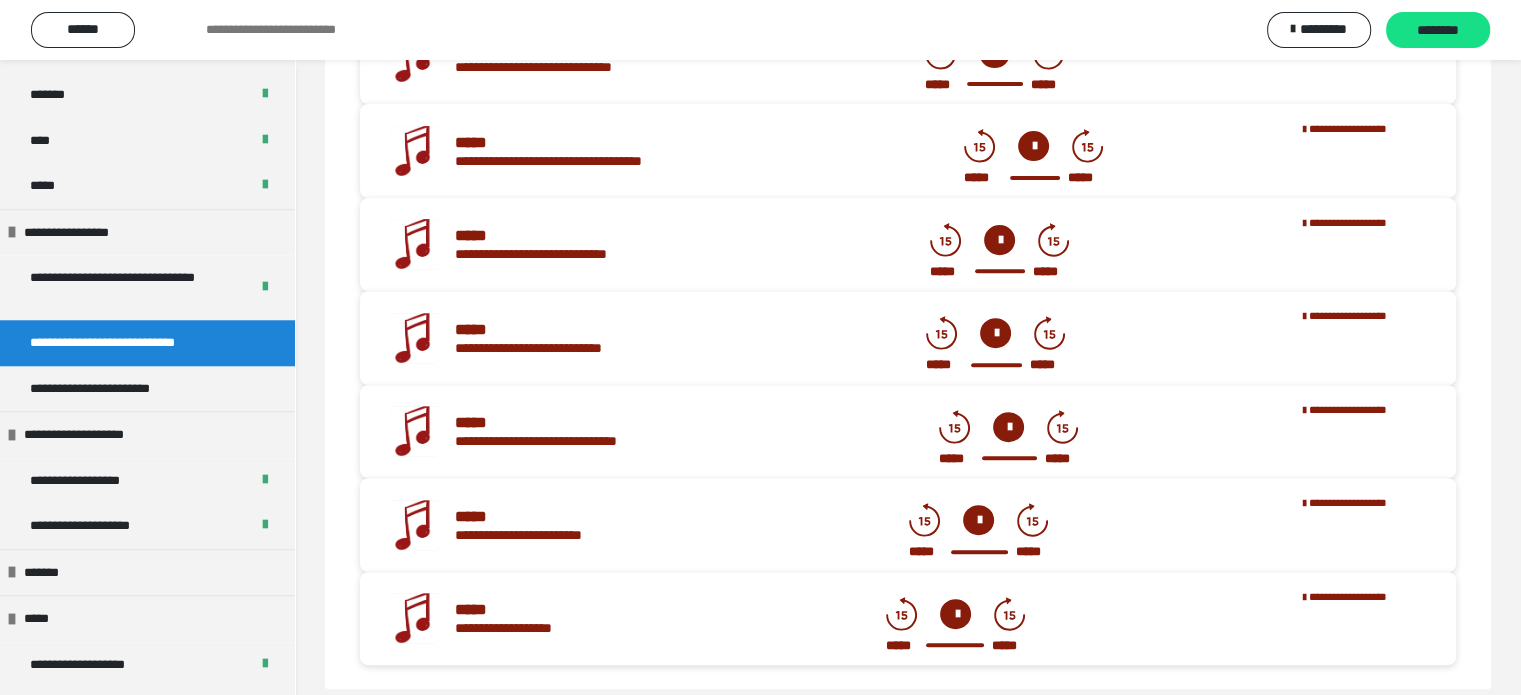 click at bounding box center [995, 333] 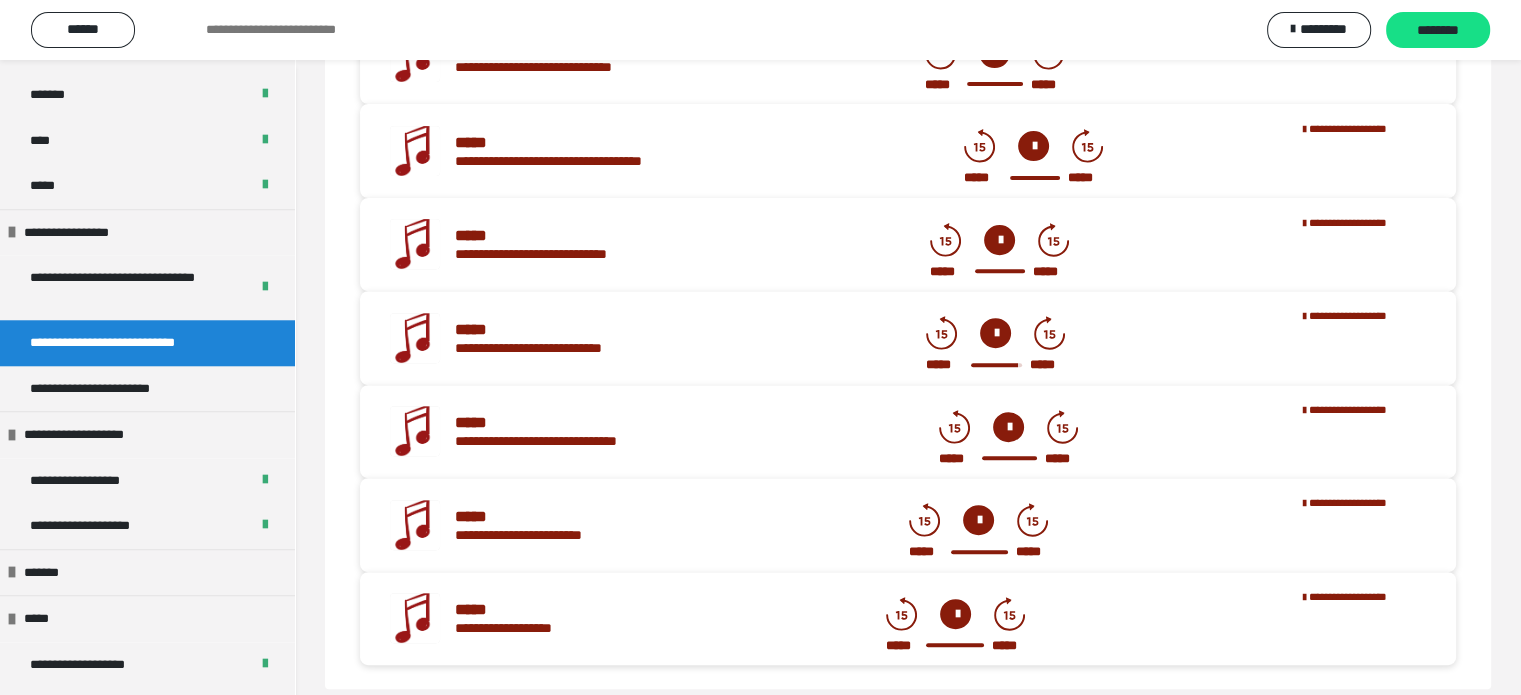 scroll, scrollTop: 748, scrollLeft: 0, axis: vertical 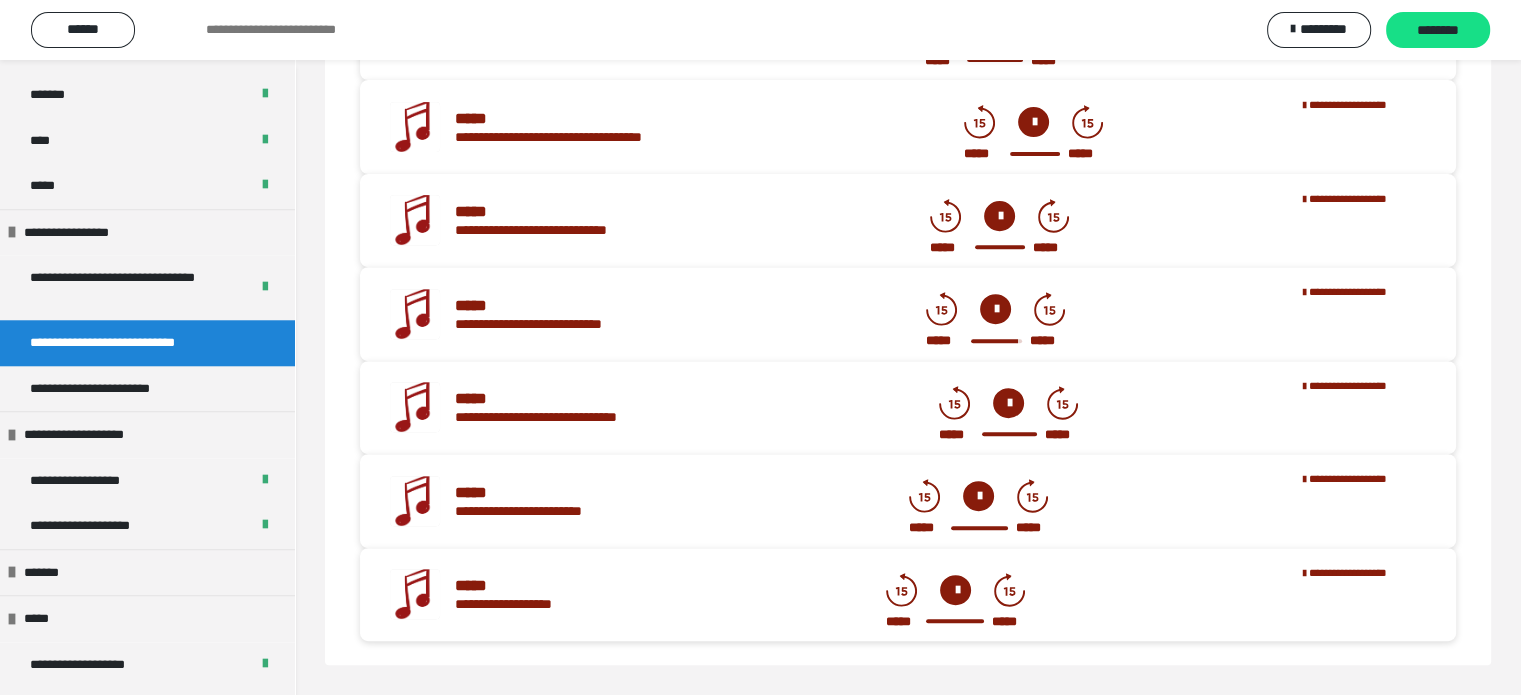 click at bounding box center (1008, 403) 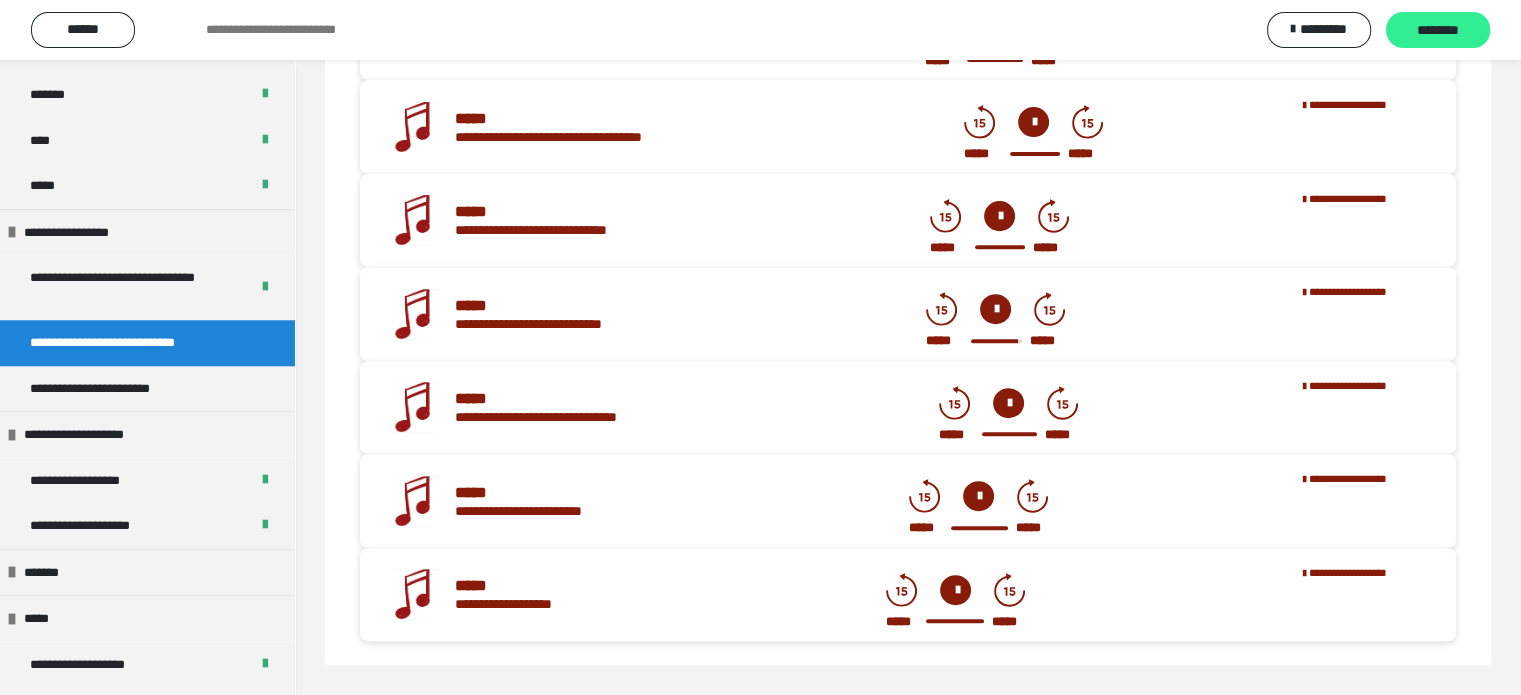 click on "********" at bounding box center [1438, 31] 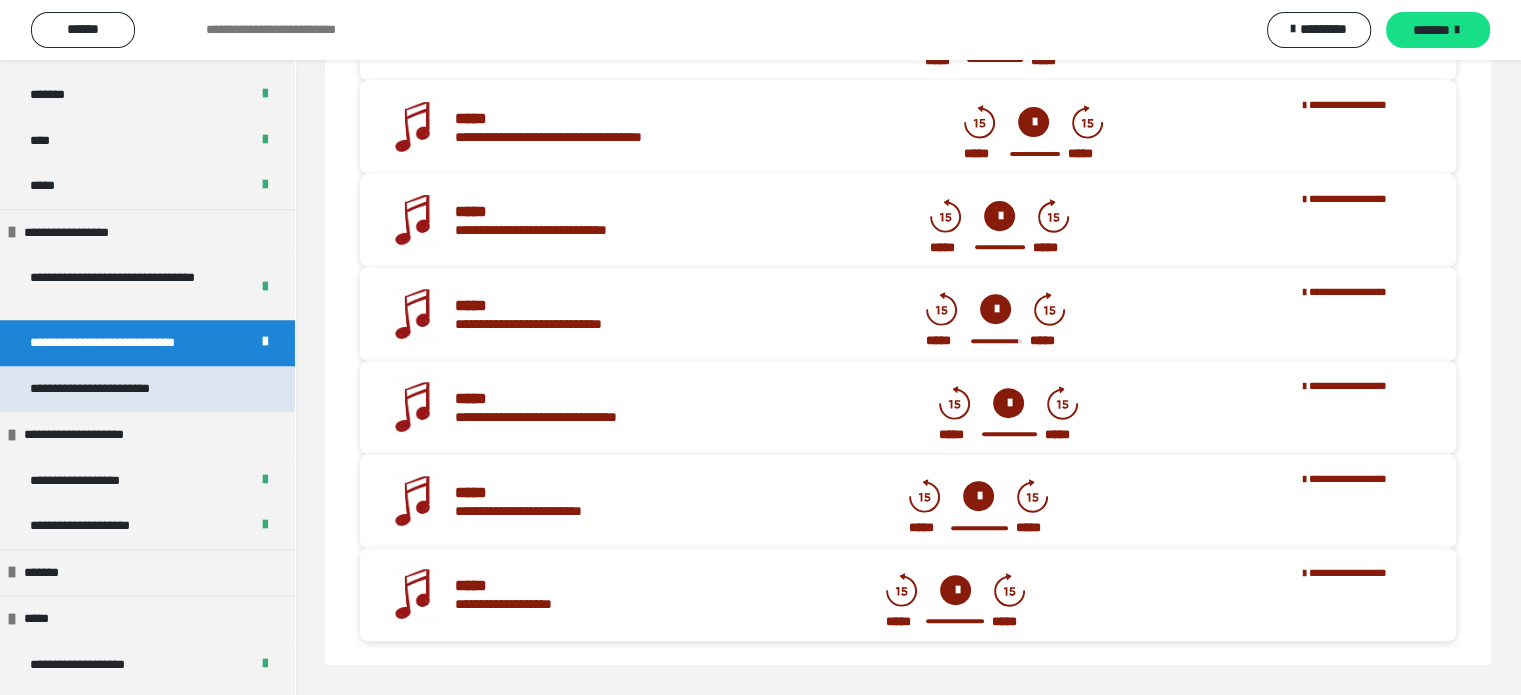 click on "**********" at bounding box center (147, 389) 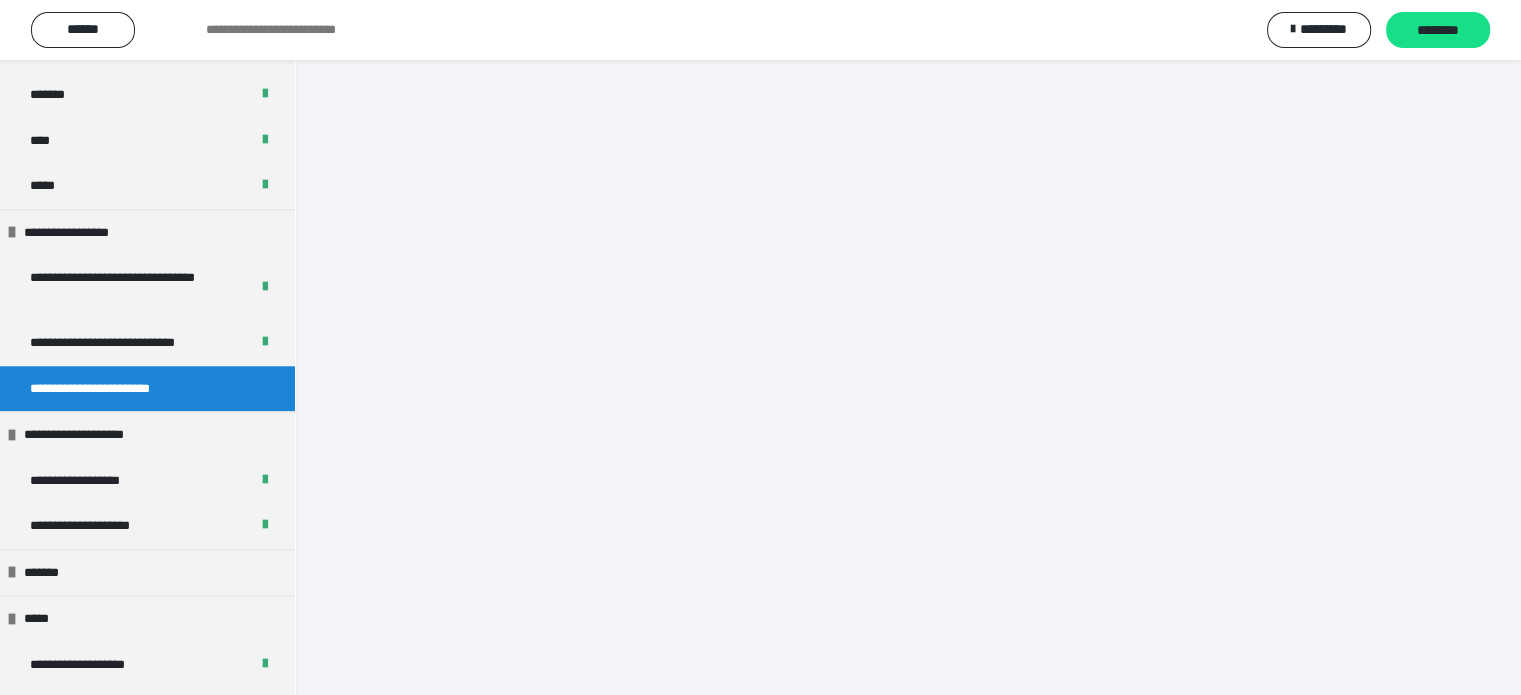 scroll, scrollTop: 60, scrollLeft: 0, axis: vertical 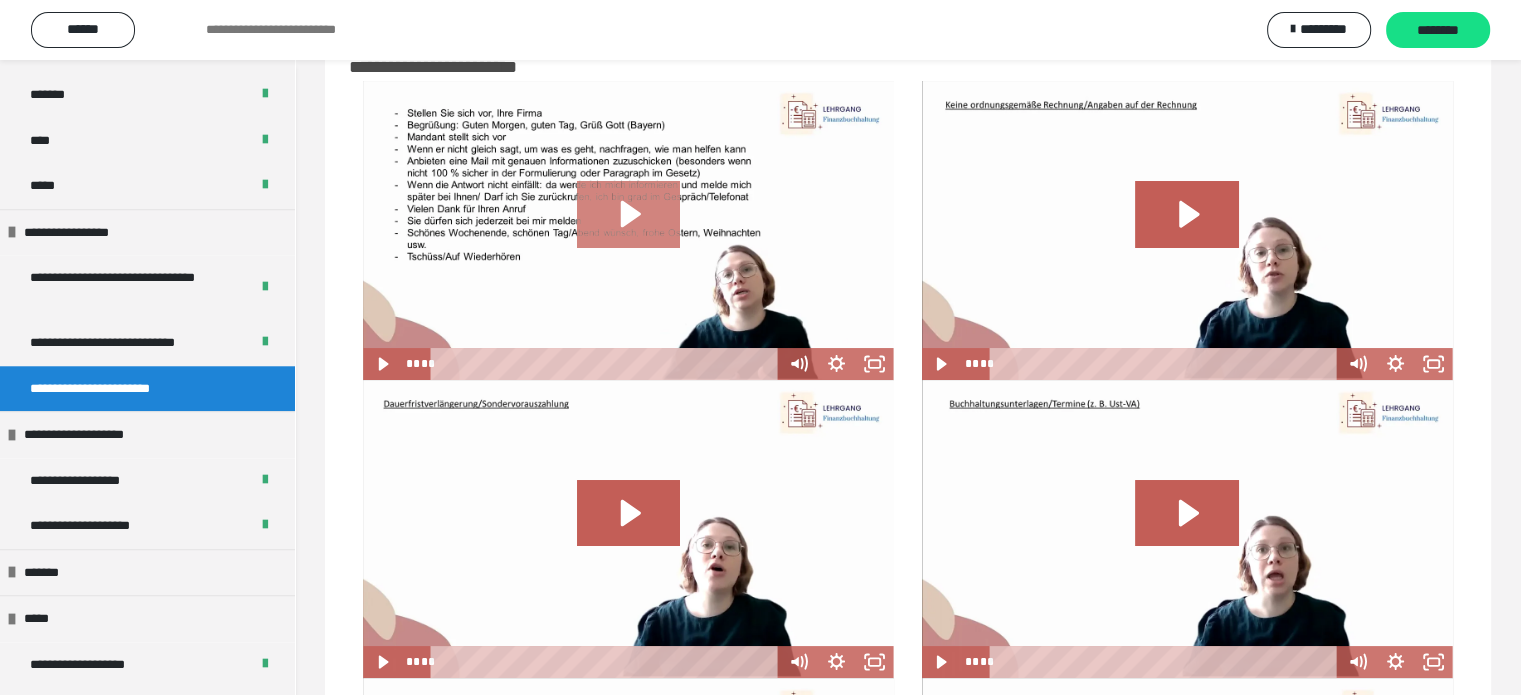 click 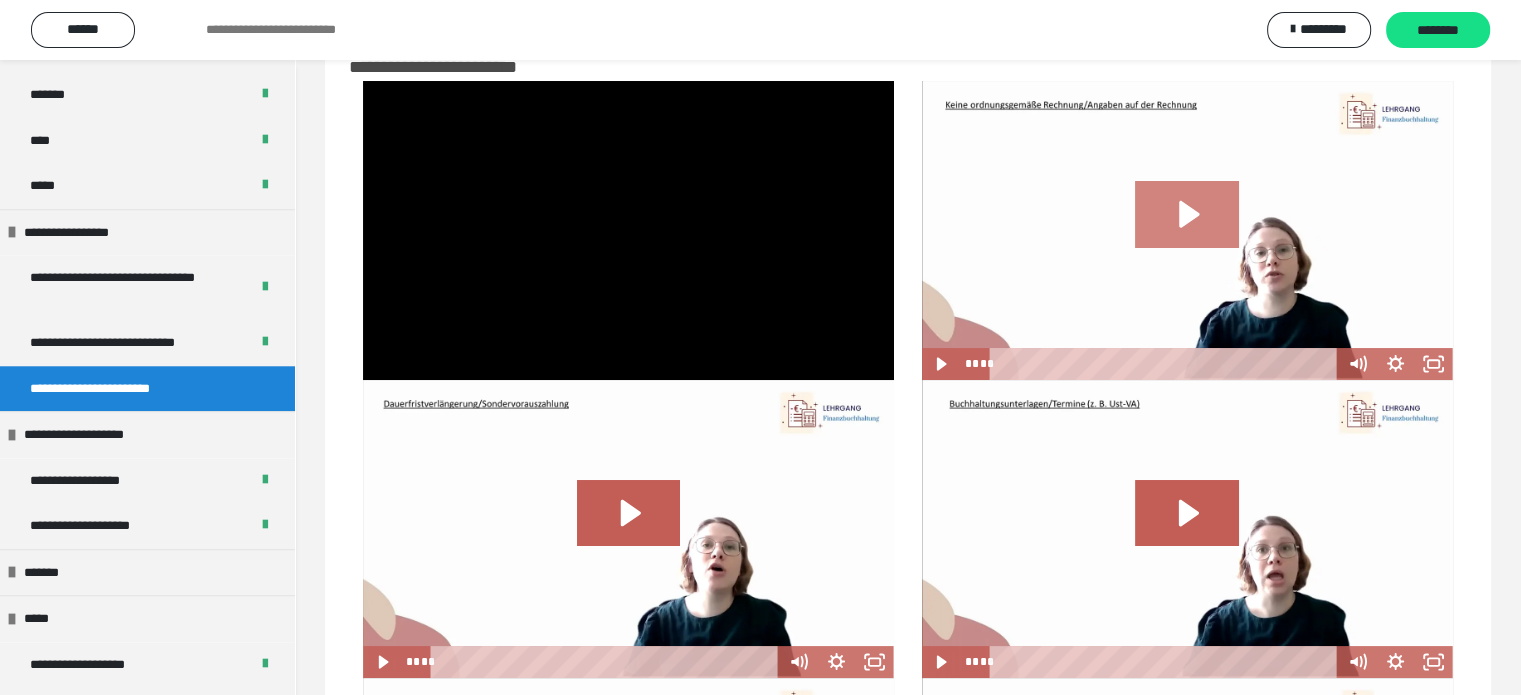 click 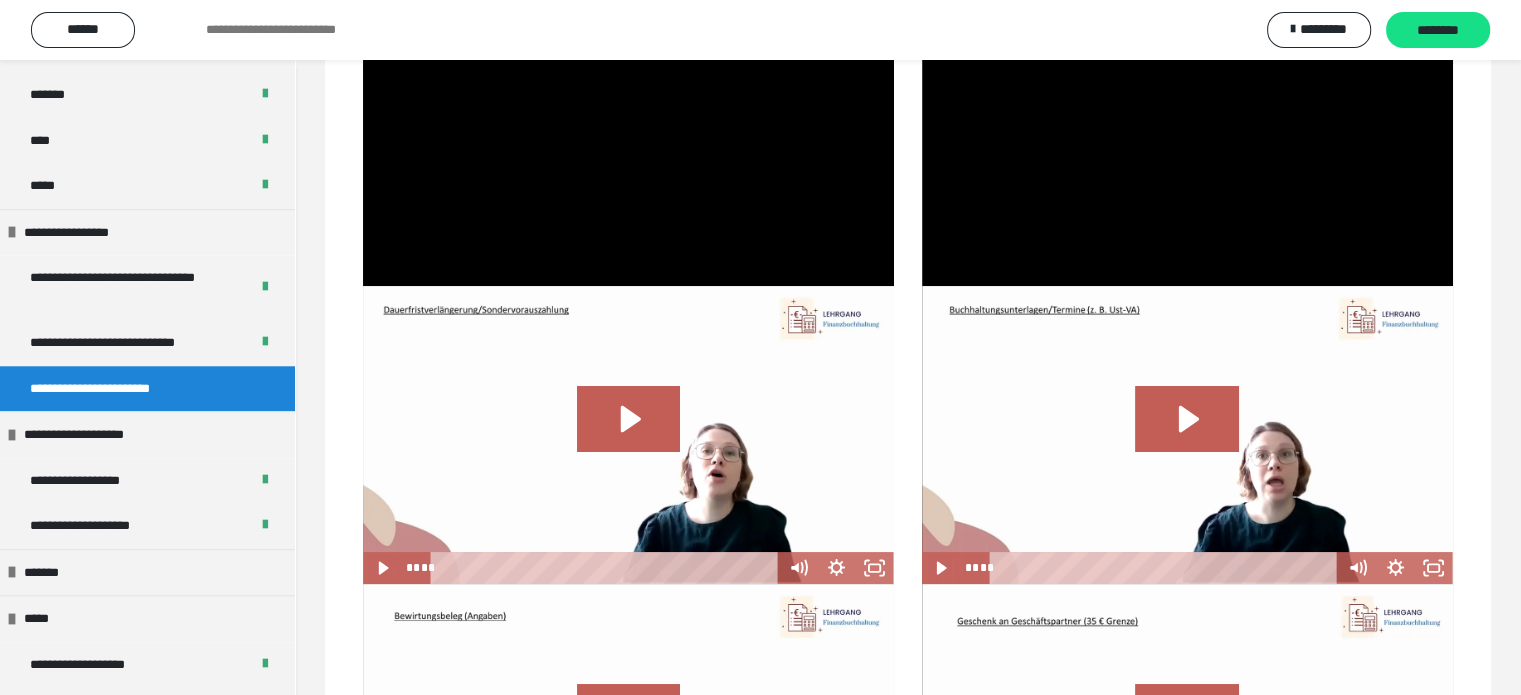 scroll, scrollTop: 155, scrollLeft: 0, axis: vertical 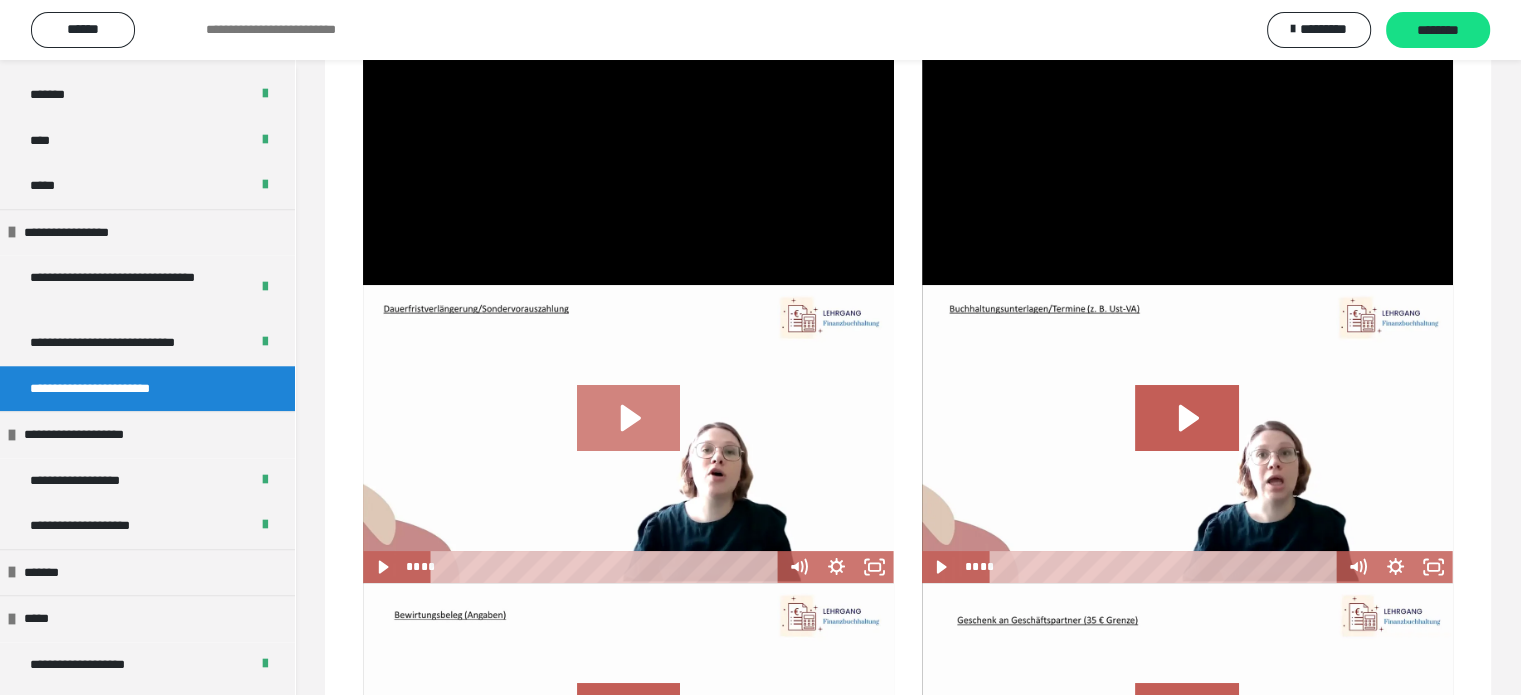 click 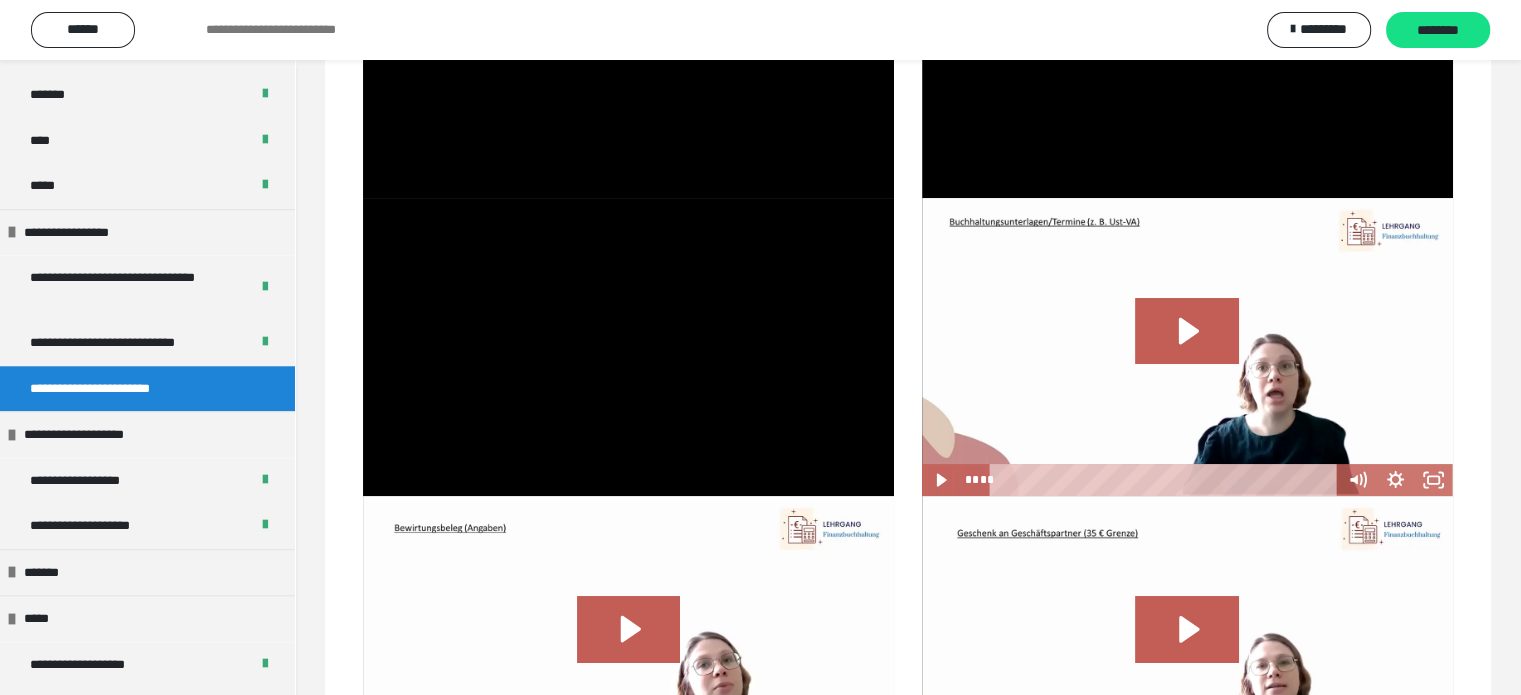 scroll, scrollTop: 243, scrollLeft: 0, axis: vertical 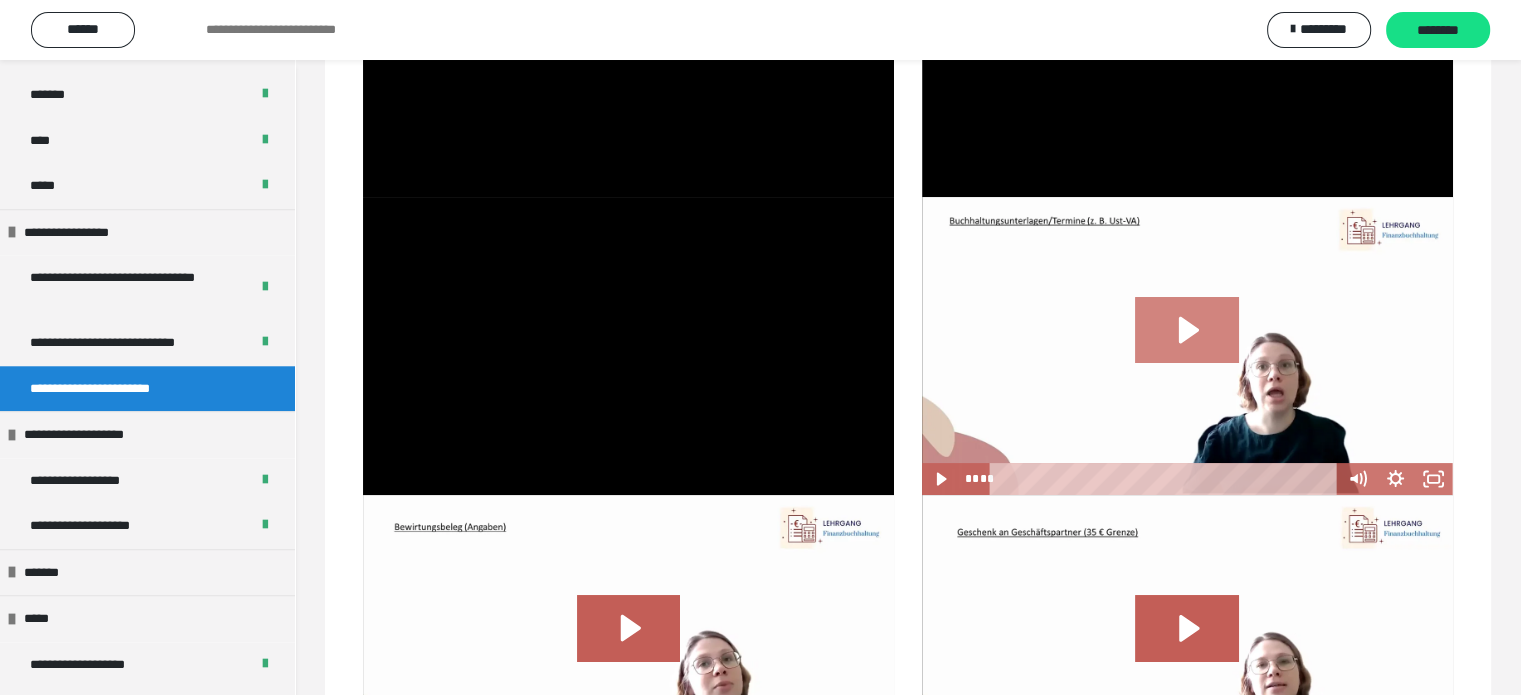 click 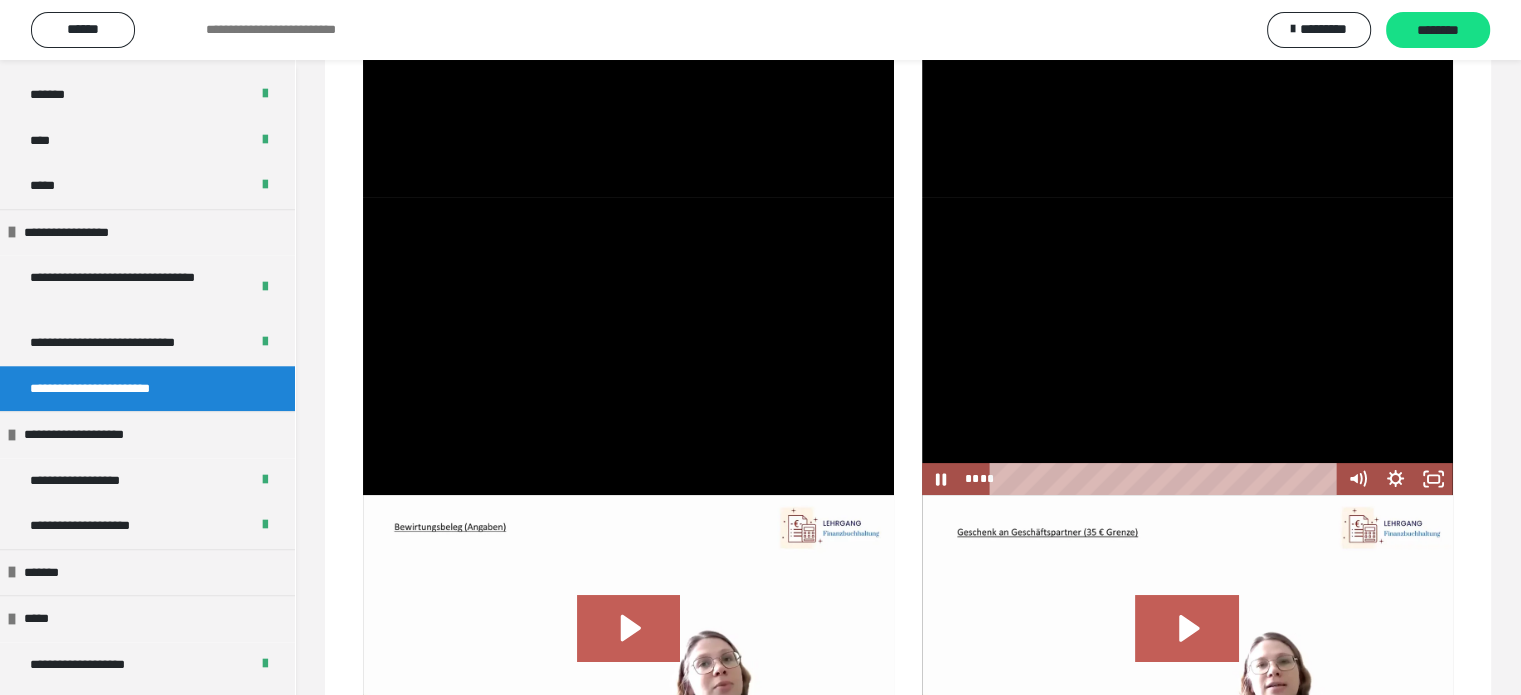 click at bounding box center [1187, 346] 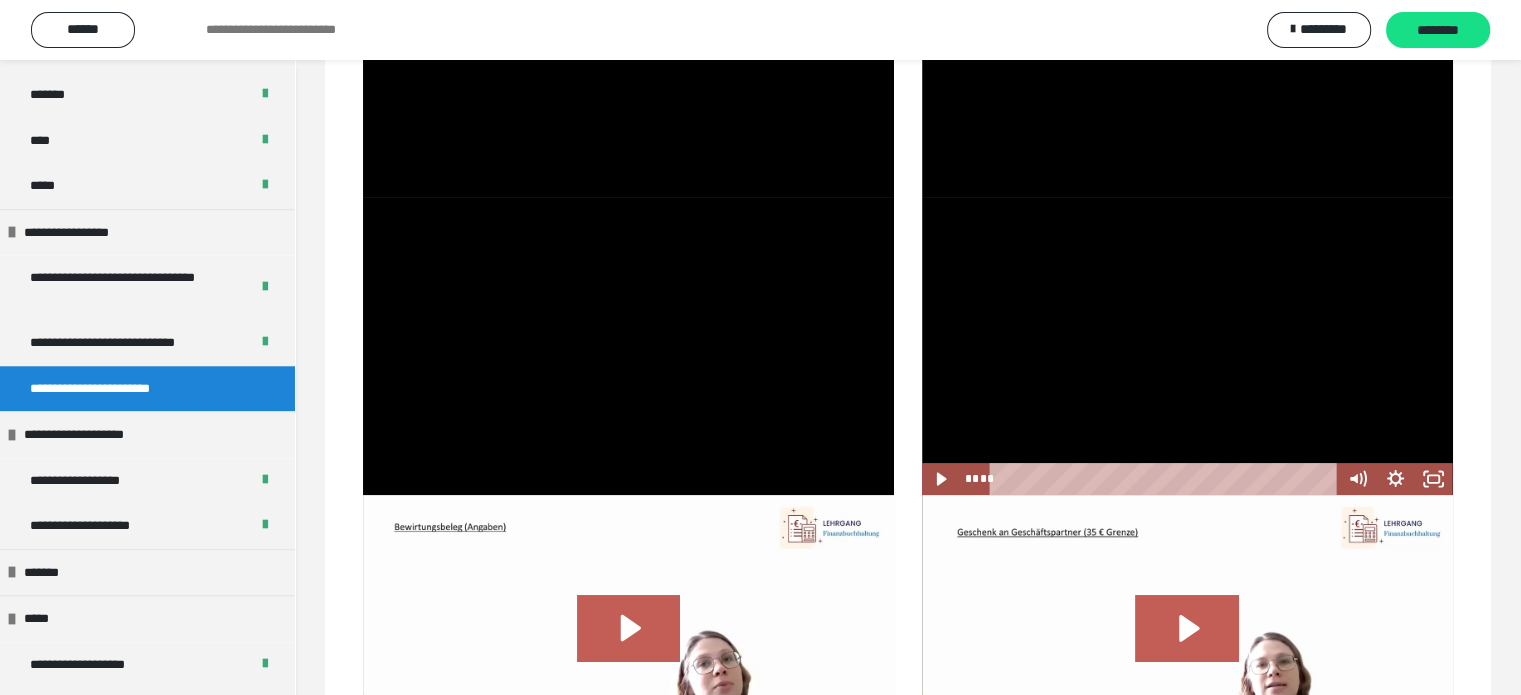 click at bounding box center (1187, 346) 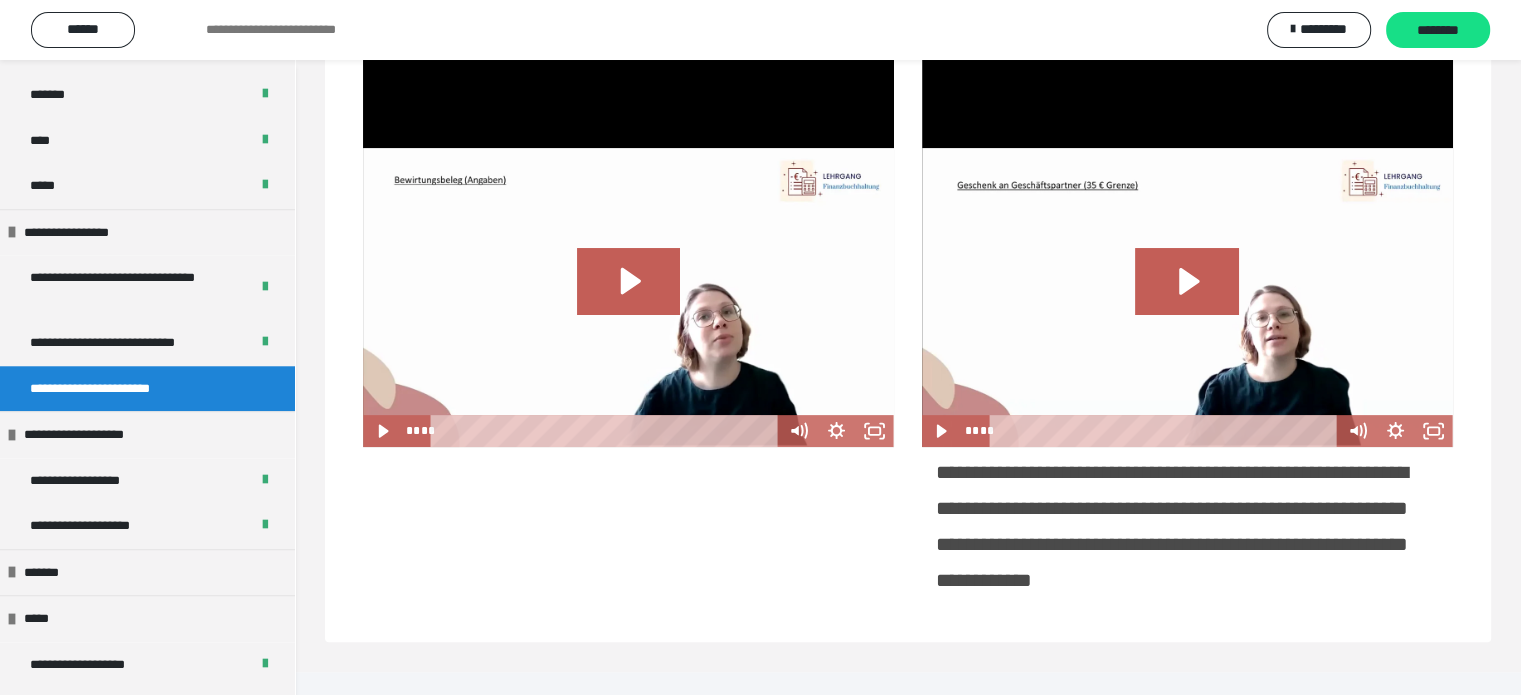 scroll, scrollTop: 603, scrollLeft: 0, axis: vertical 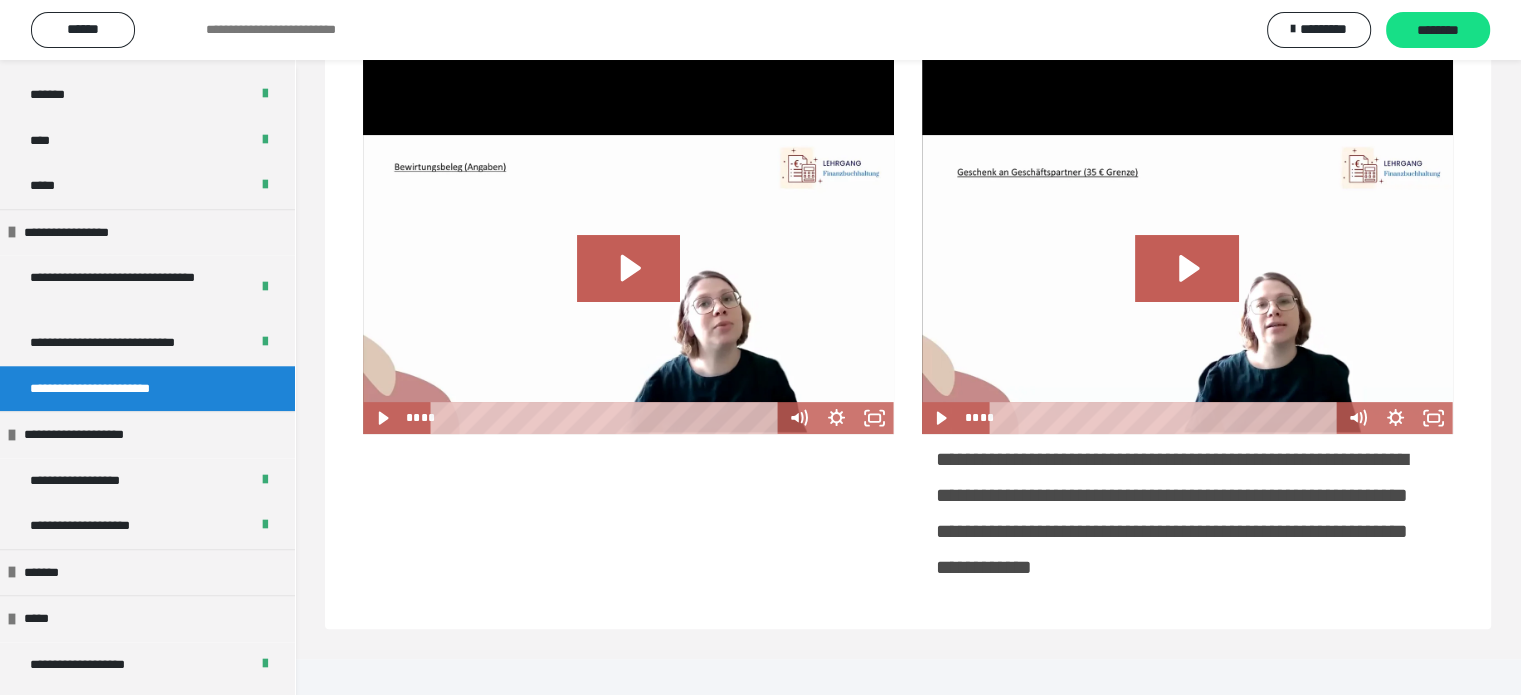 click at bounding box center (628, 284) 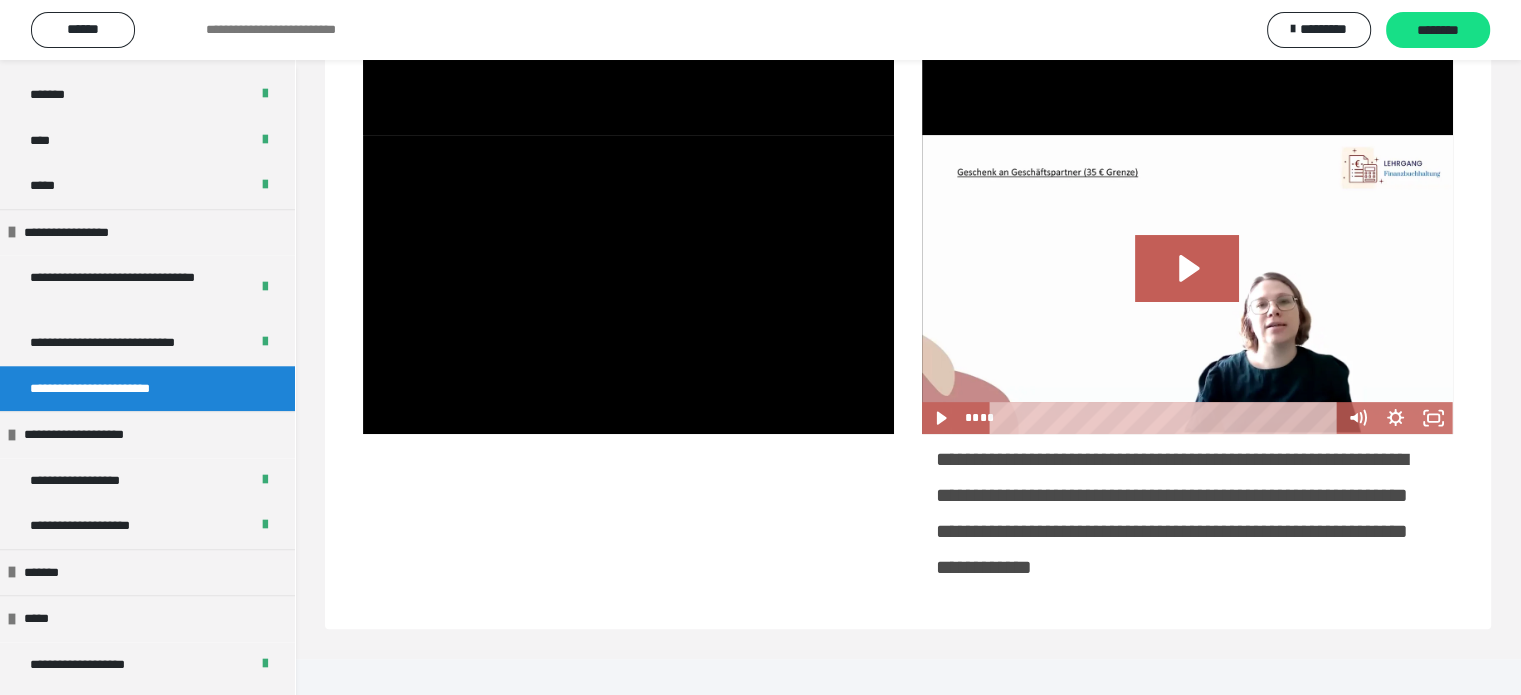 click at bounding box center [1187, 284] 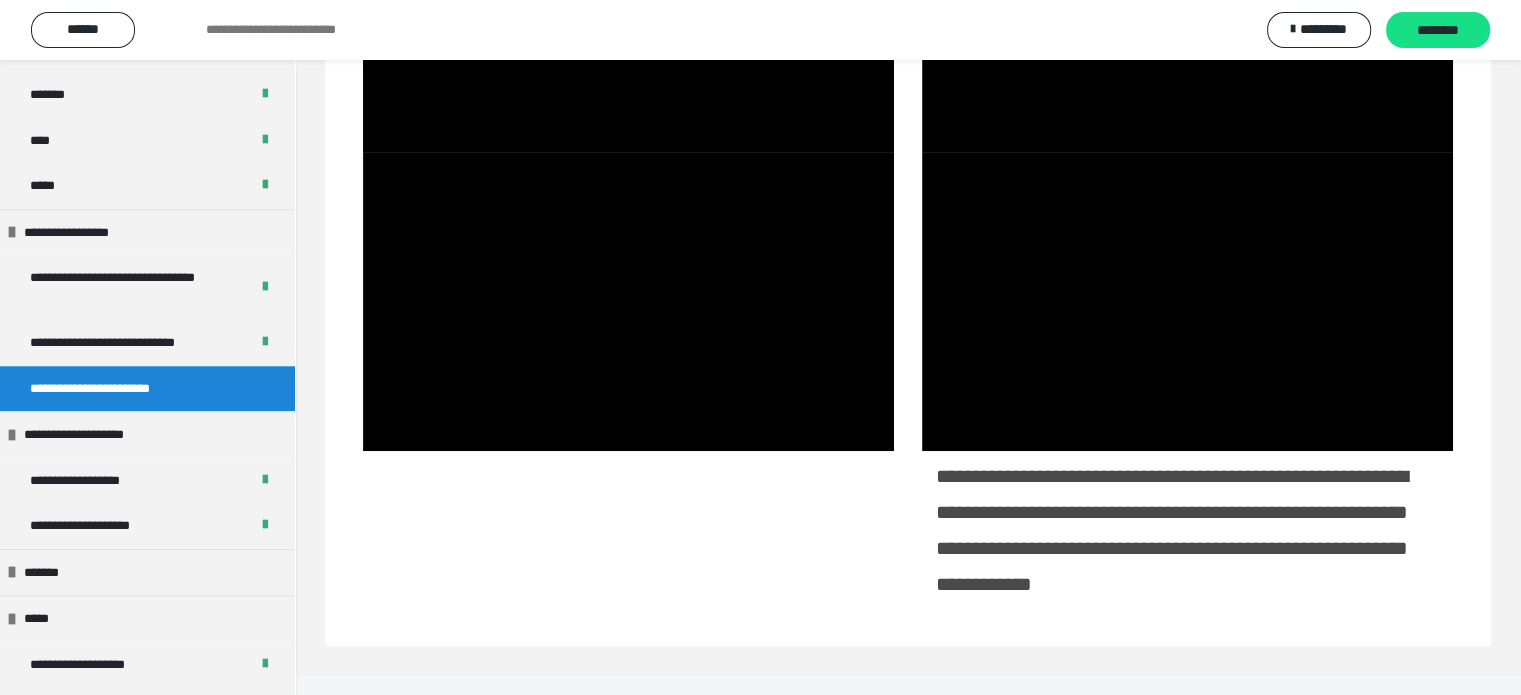 scroll, scrollTop: 603, scrollLeft: 0, axis: vertical 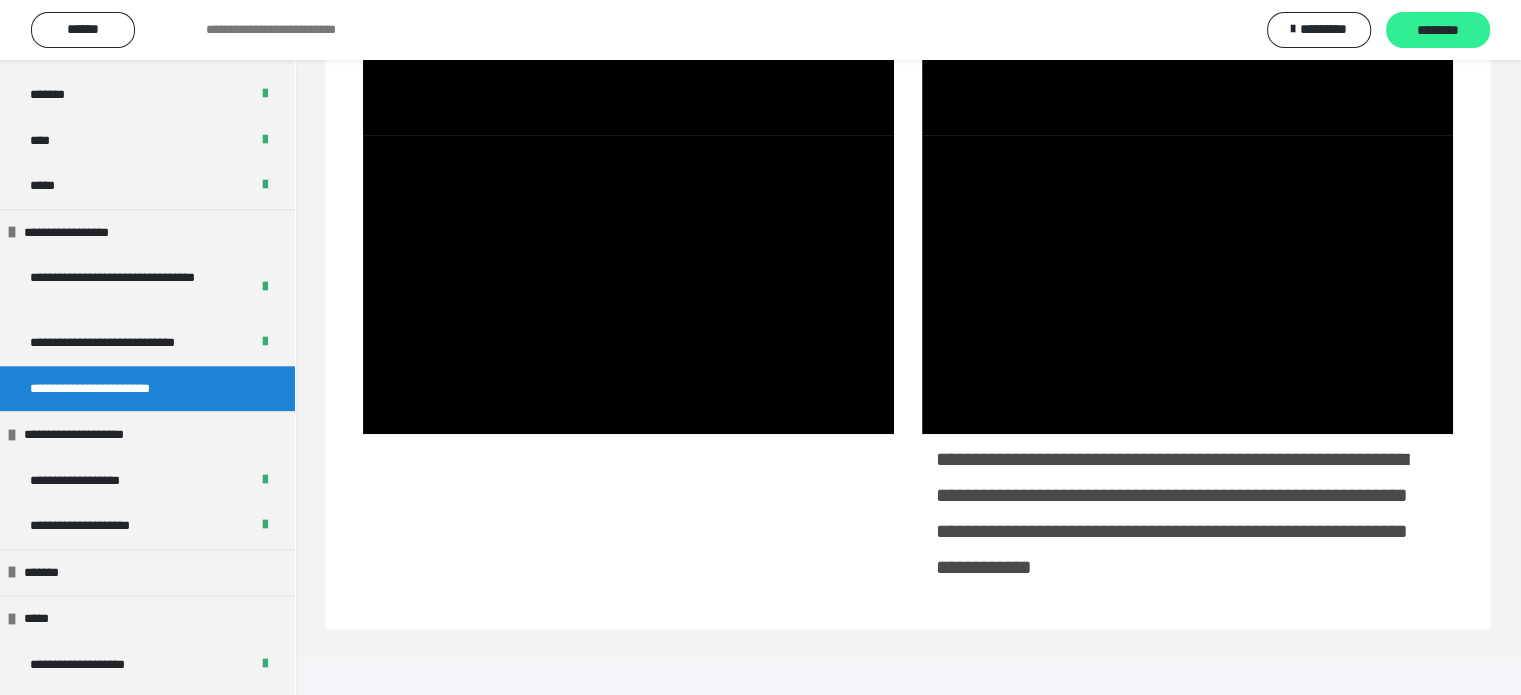 click on "********" at bounding box center [1438, 31] 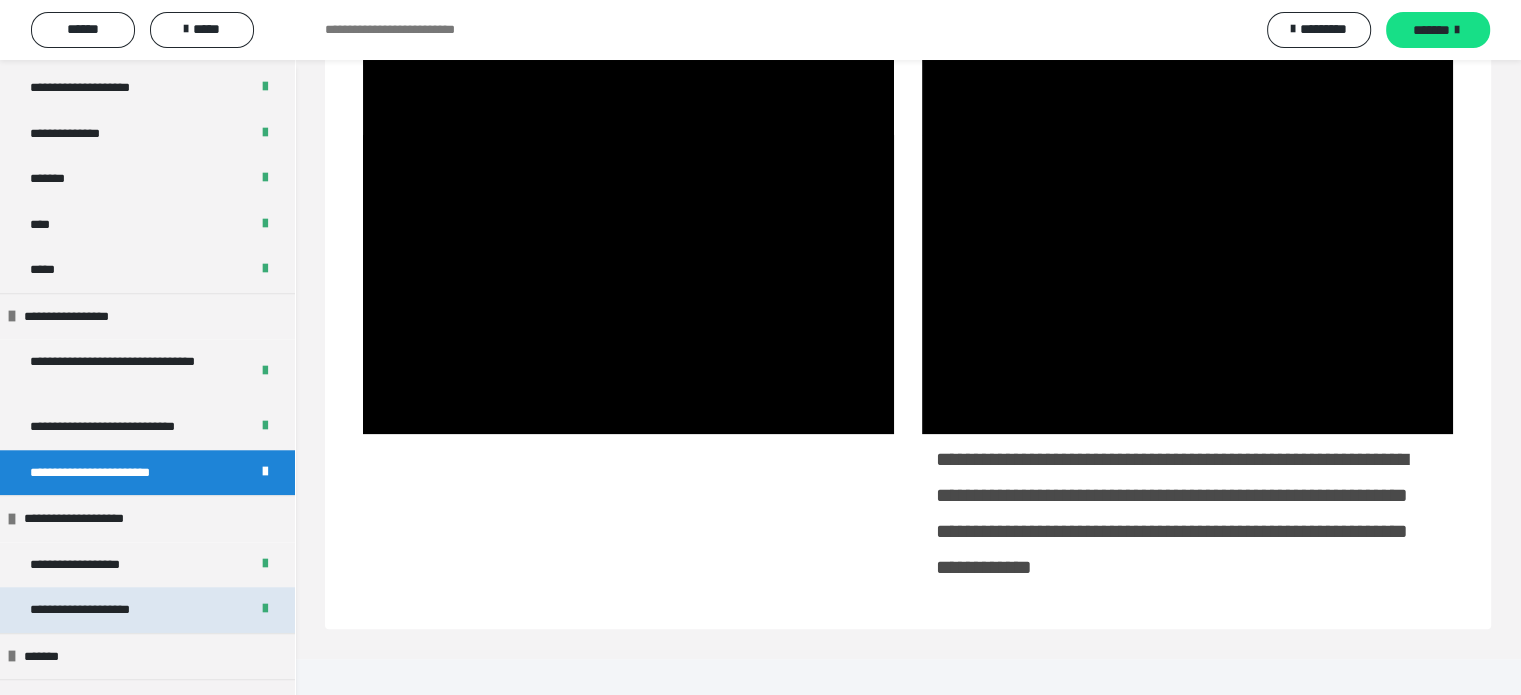 scroll, scrollTop: 1793, scrollLeft: 0, axis: vertical 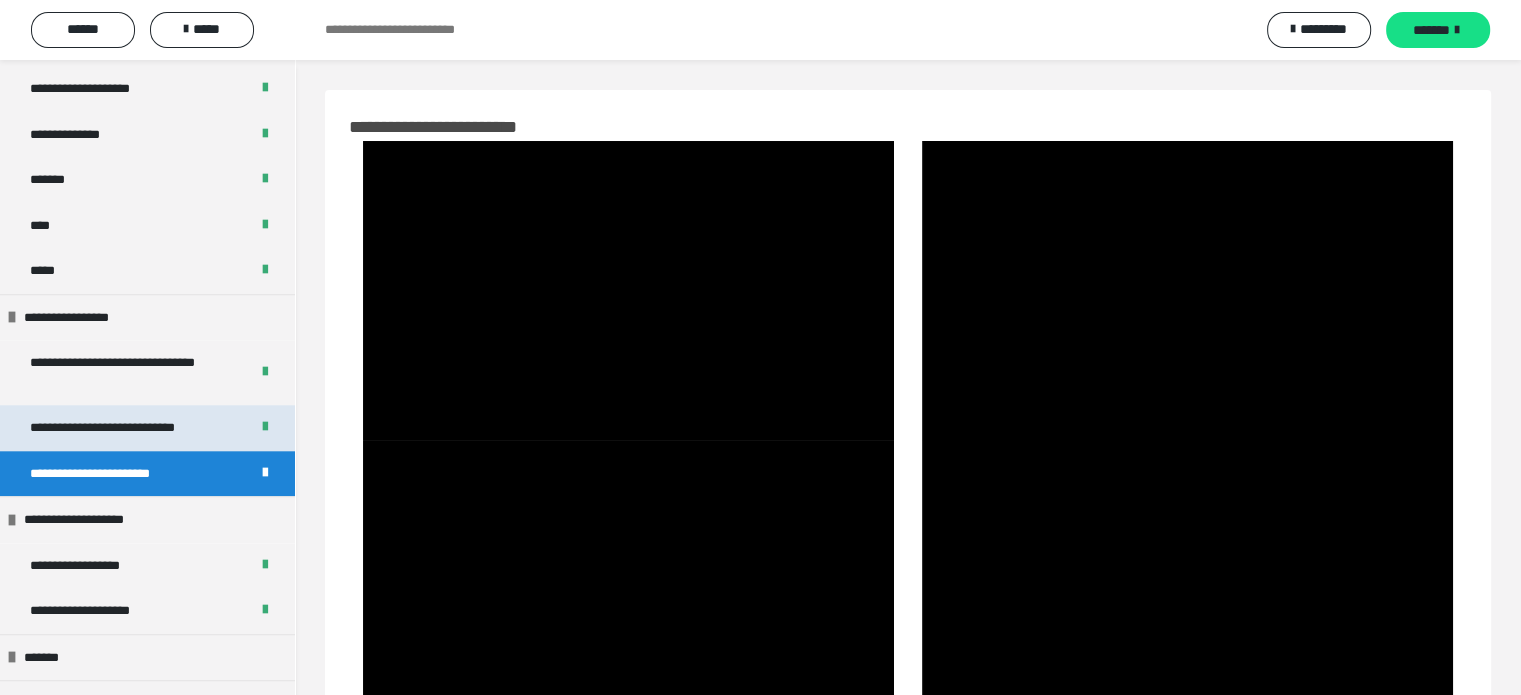 click on "**********" at bounding box center [131, 428] 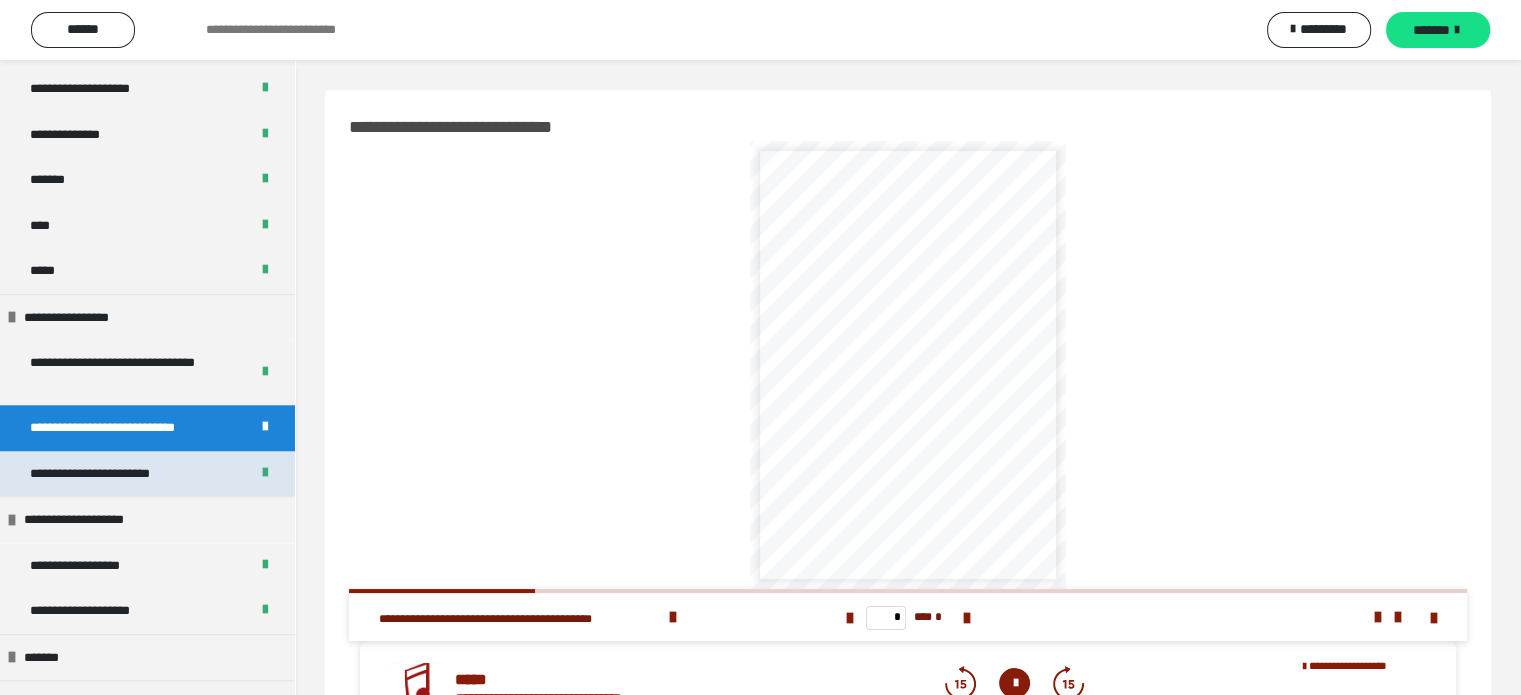 click on "**********" at bounding box center [147, 474] 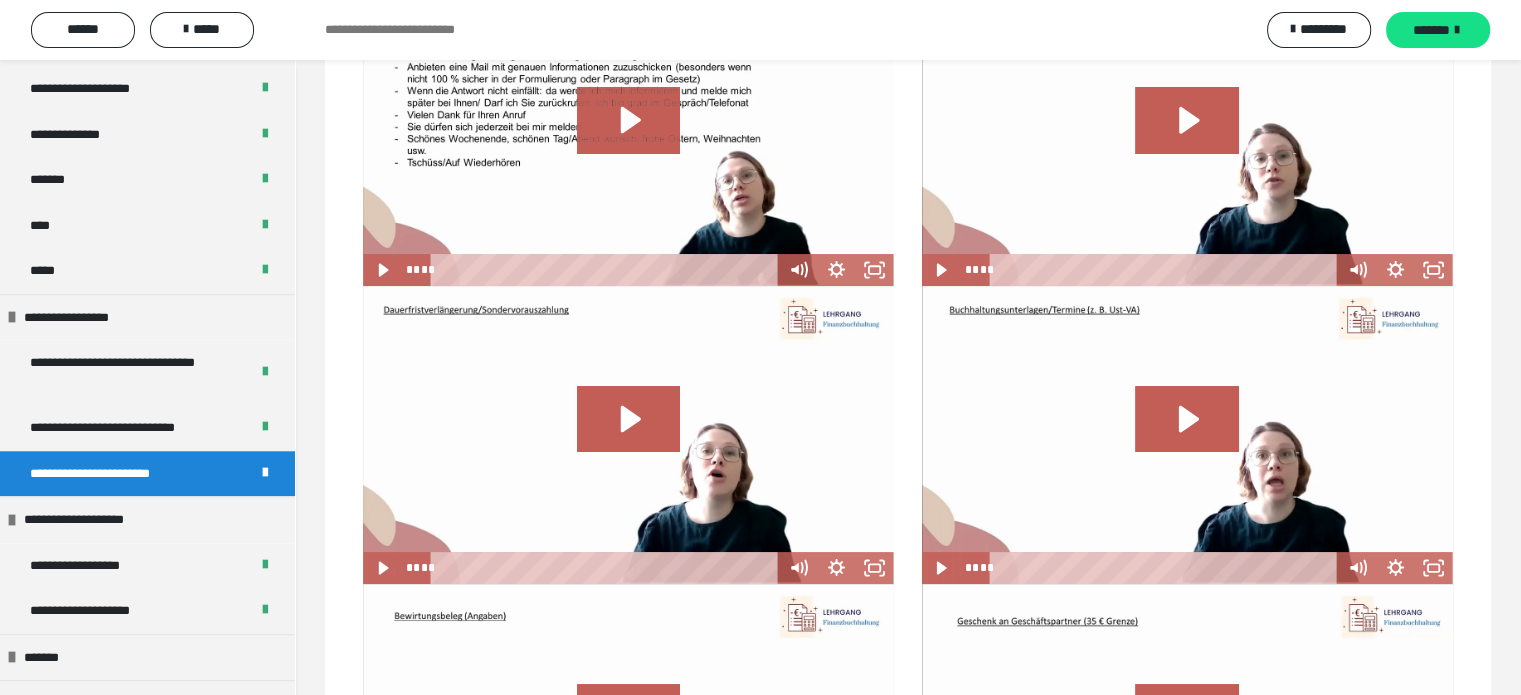 scroll, scrollTop: 0, scrollLeft: 0, axis: both 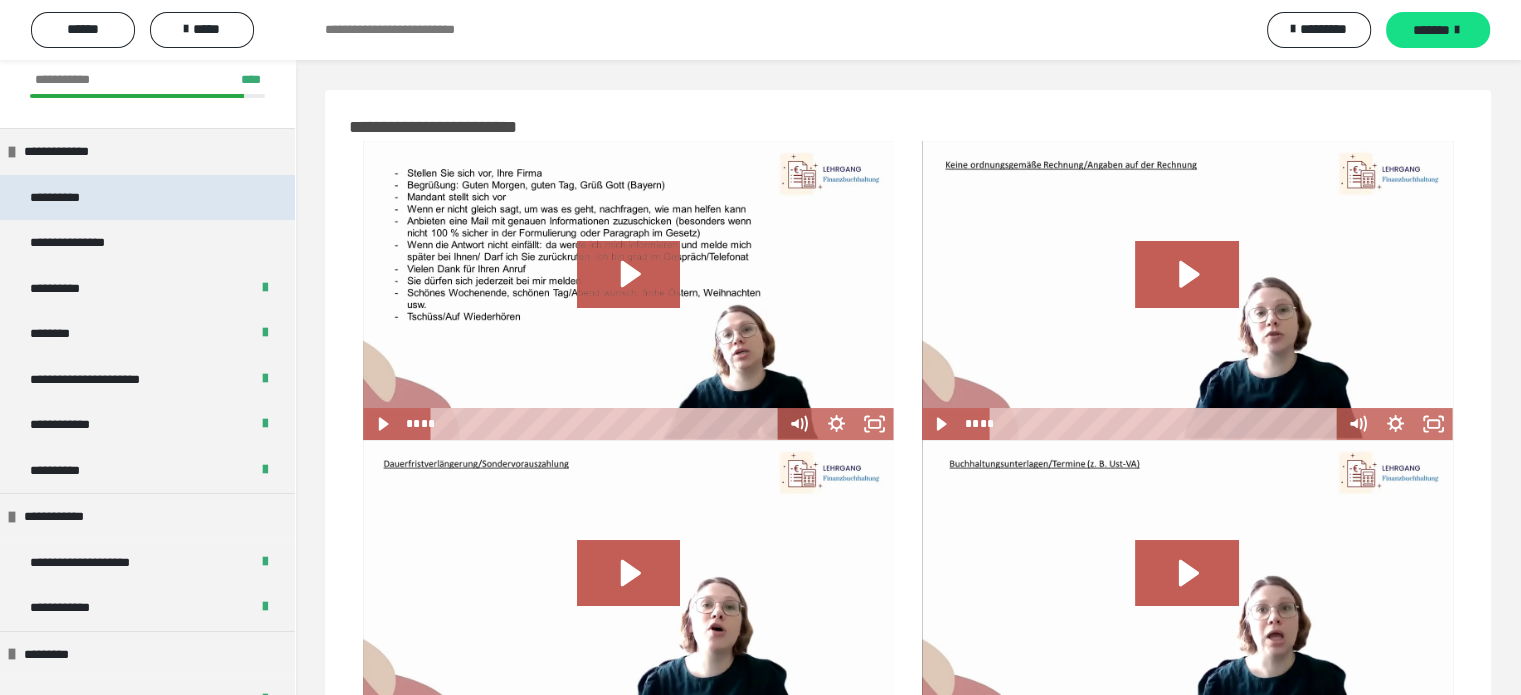 click on "**********" at bounding box center (147, 198) 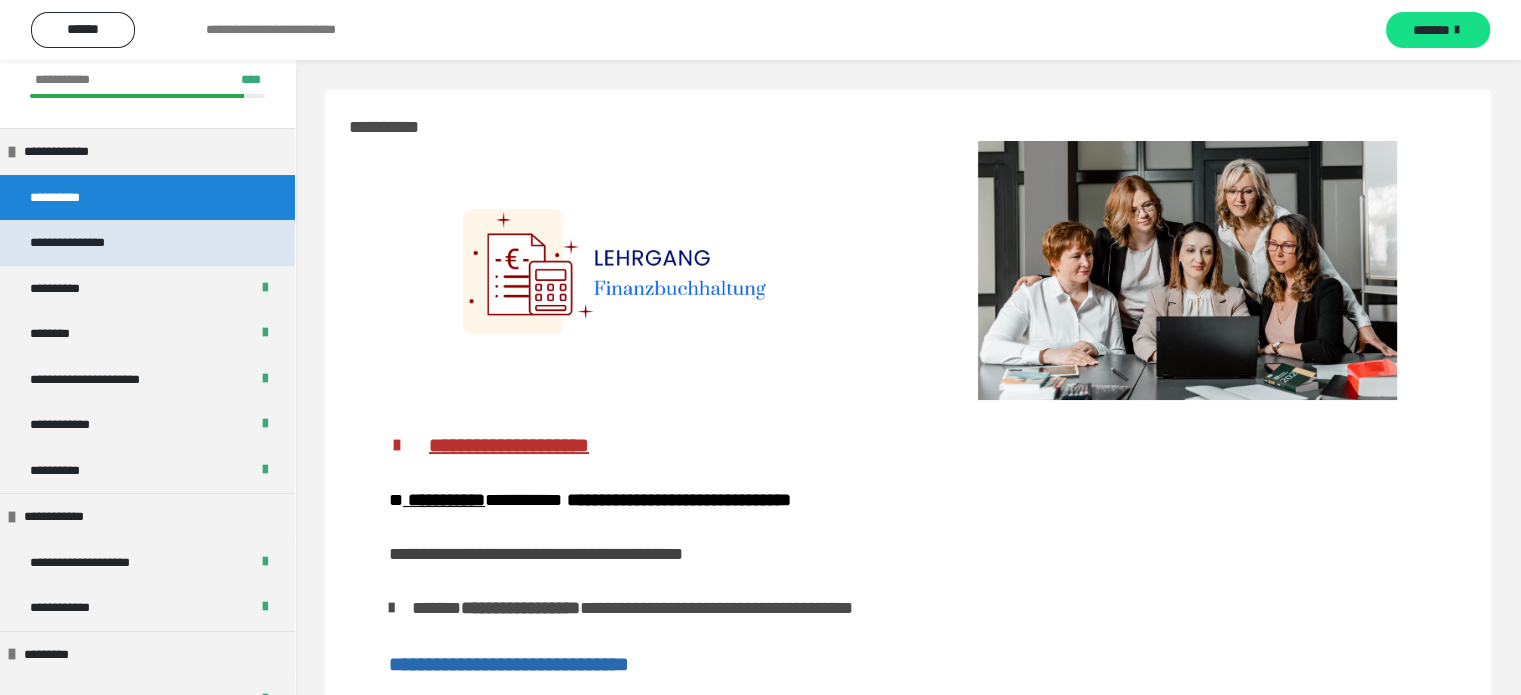 click on "**********" at bounding box center (147, 243) 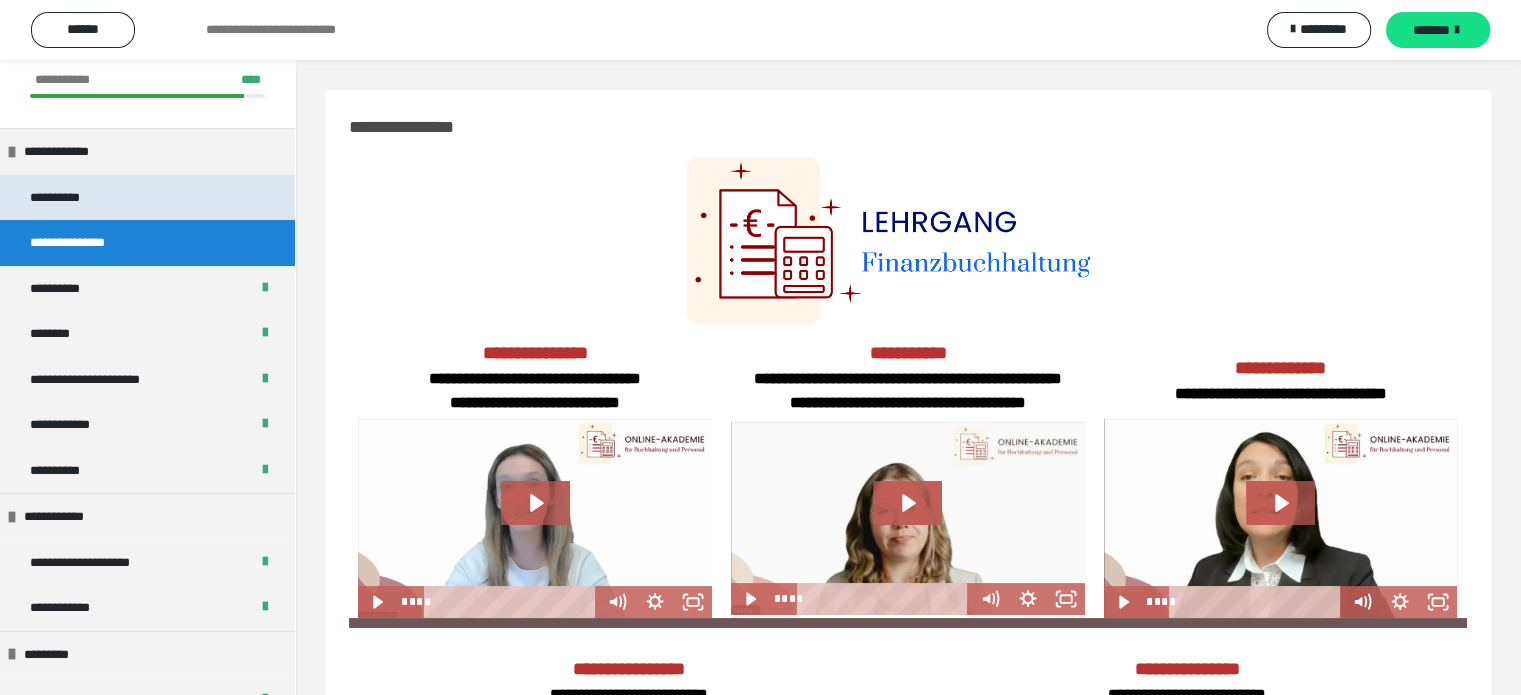 click on "**********" at bounding box center (147, 198) 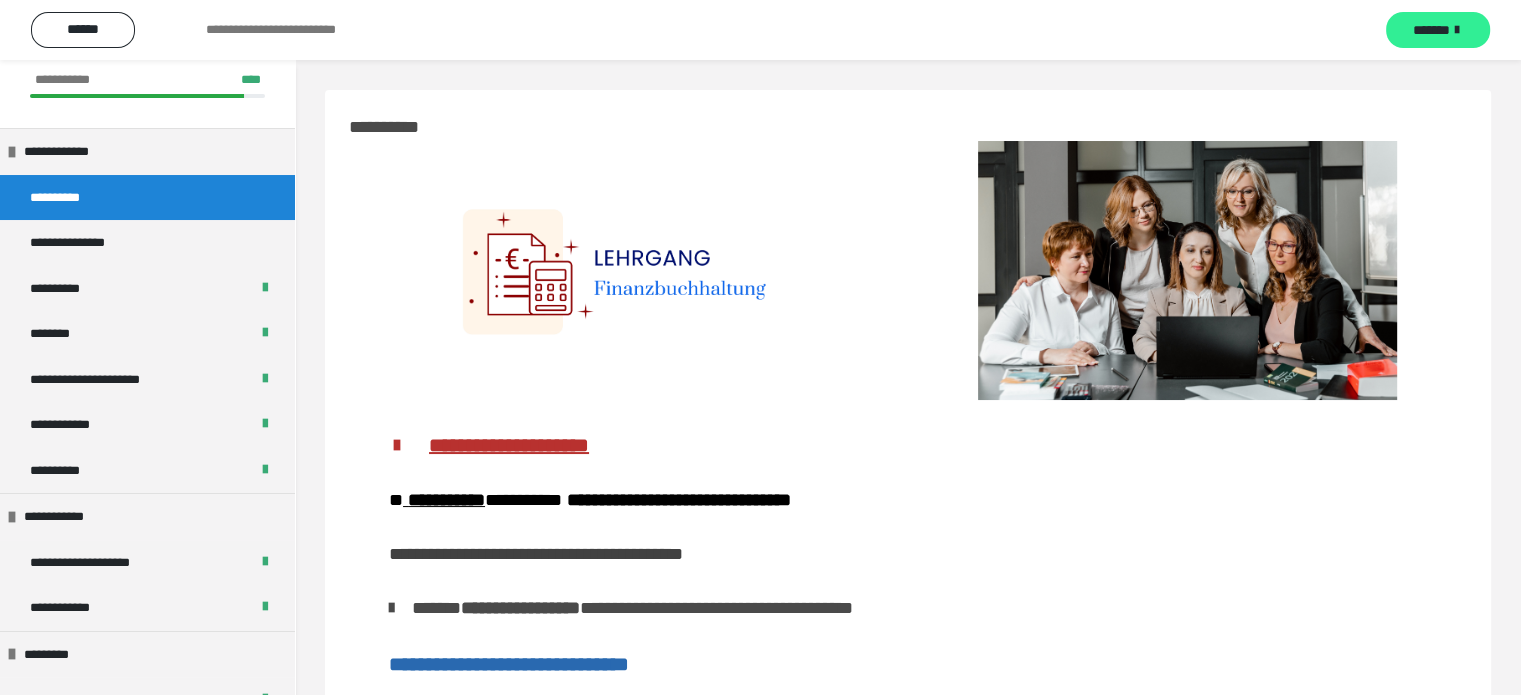 click on "*******" at bounding box center [1431, 30] 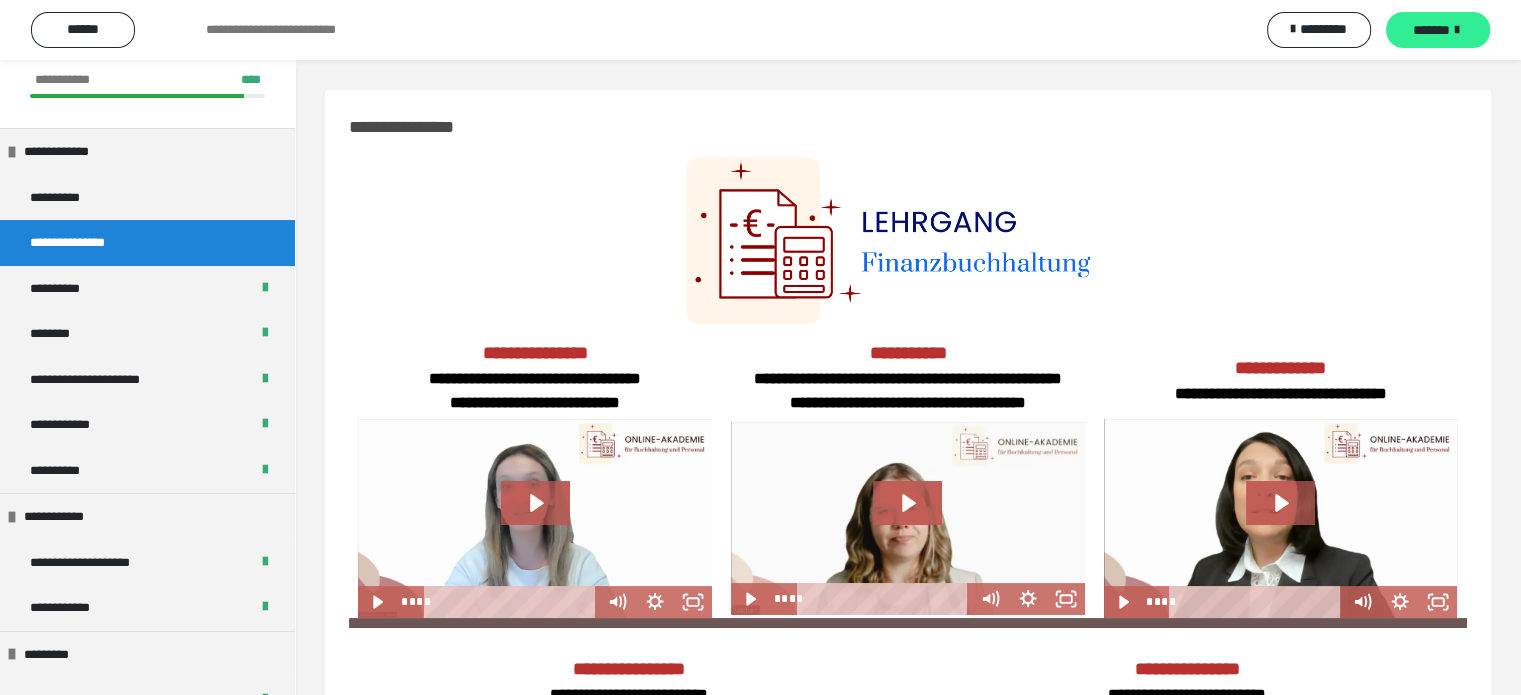 click on "*******" at bounding box center [1431, 30] 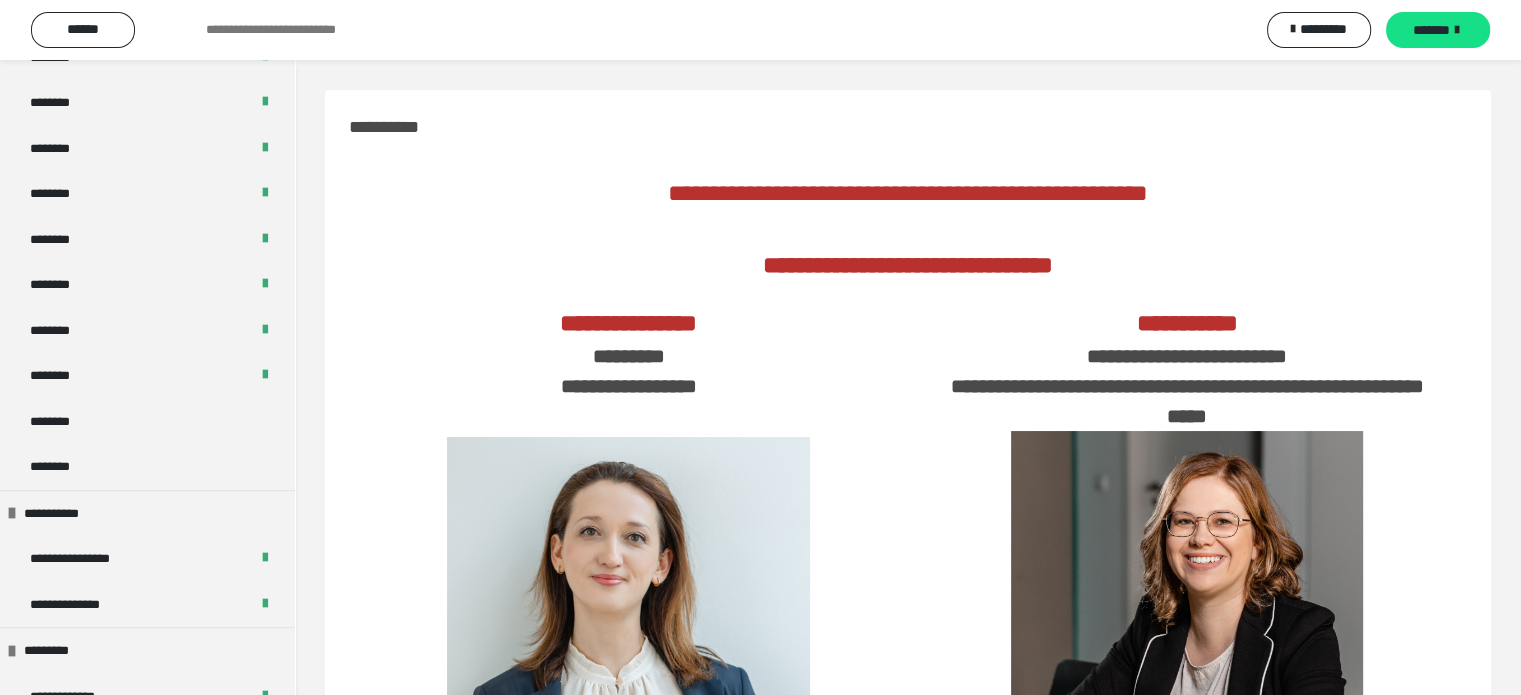 scroll, scrollTop: 1142, scrollLeft: 0, axis: vertical 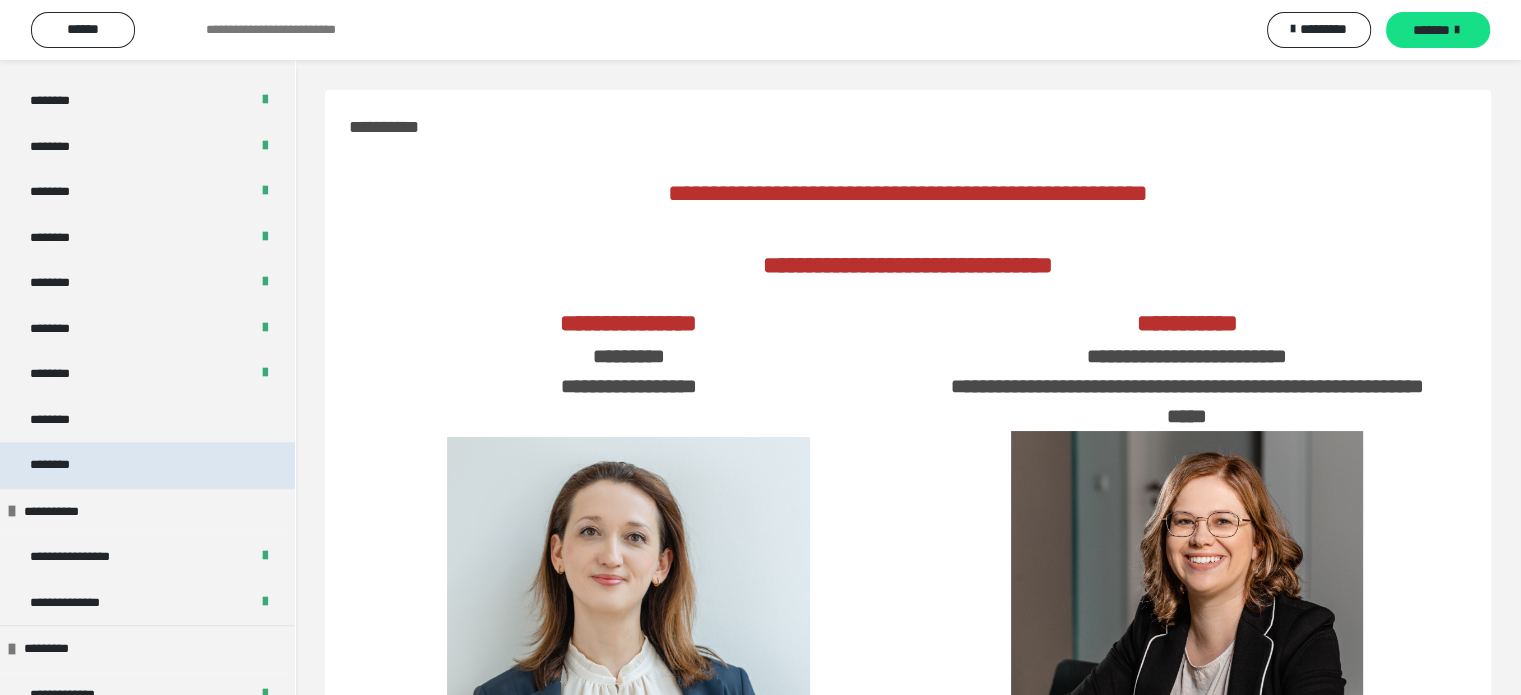 click on "********" at bounding box center [147, 465] 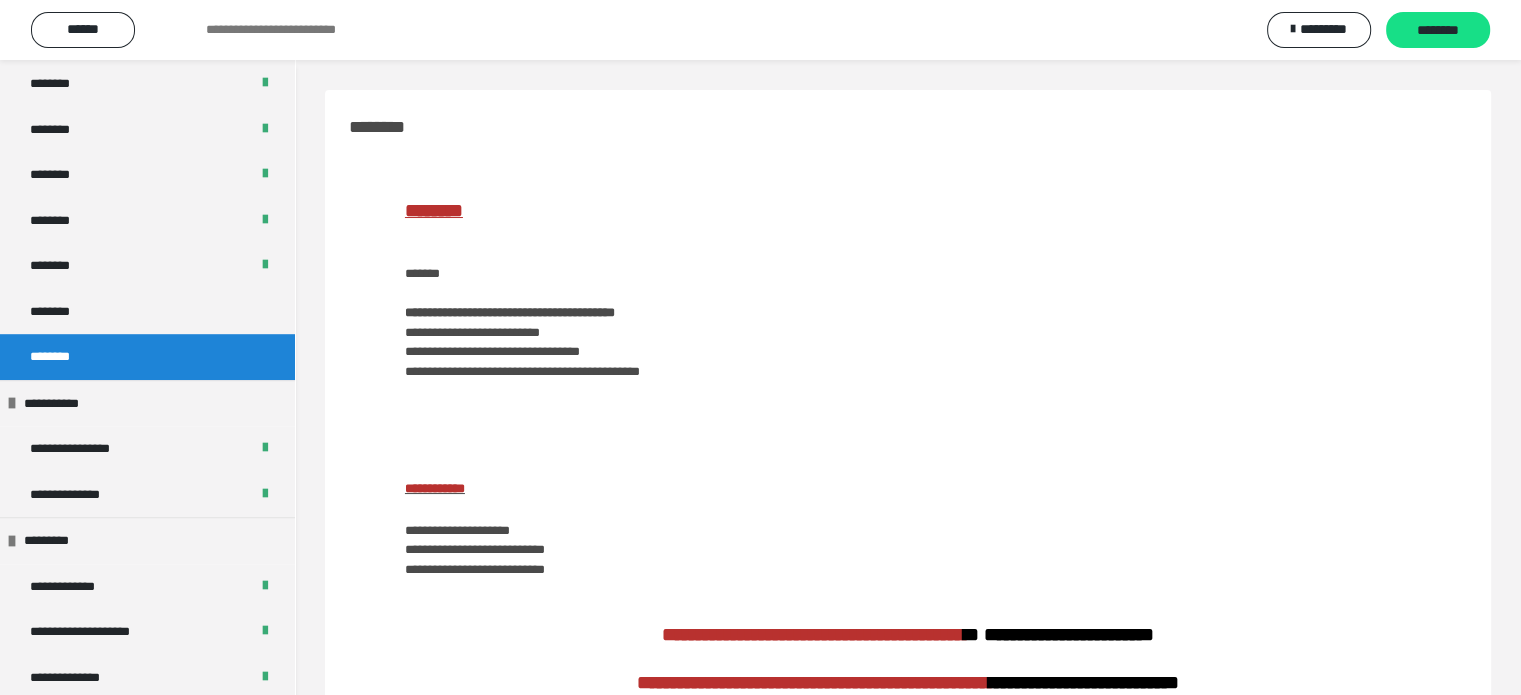 scroll, scrollTop: 1266, scrollLeft: 0, axis: vertical 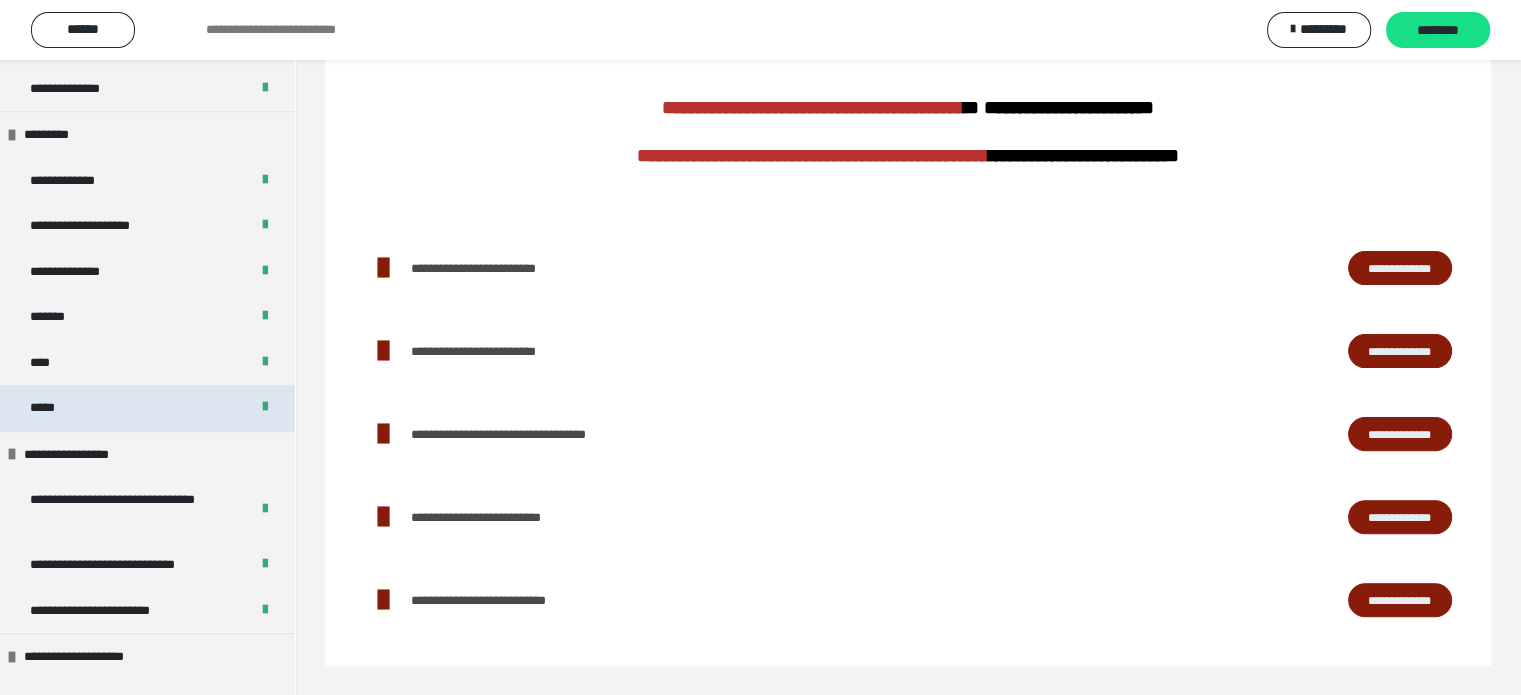 click on "*****" at bounding box center (147, 408) 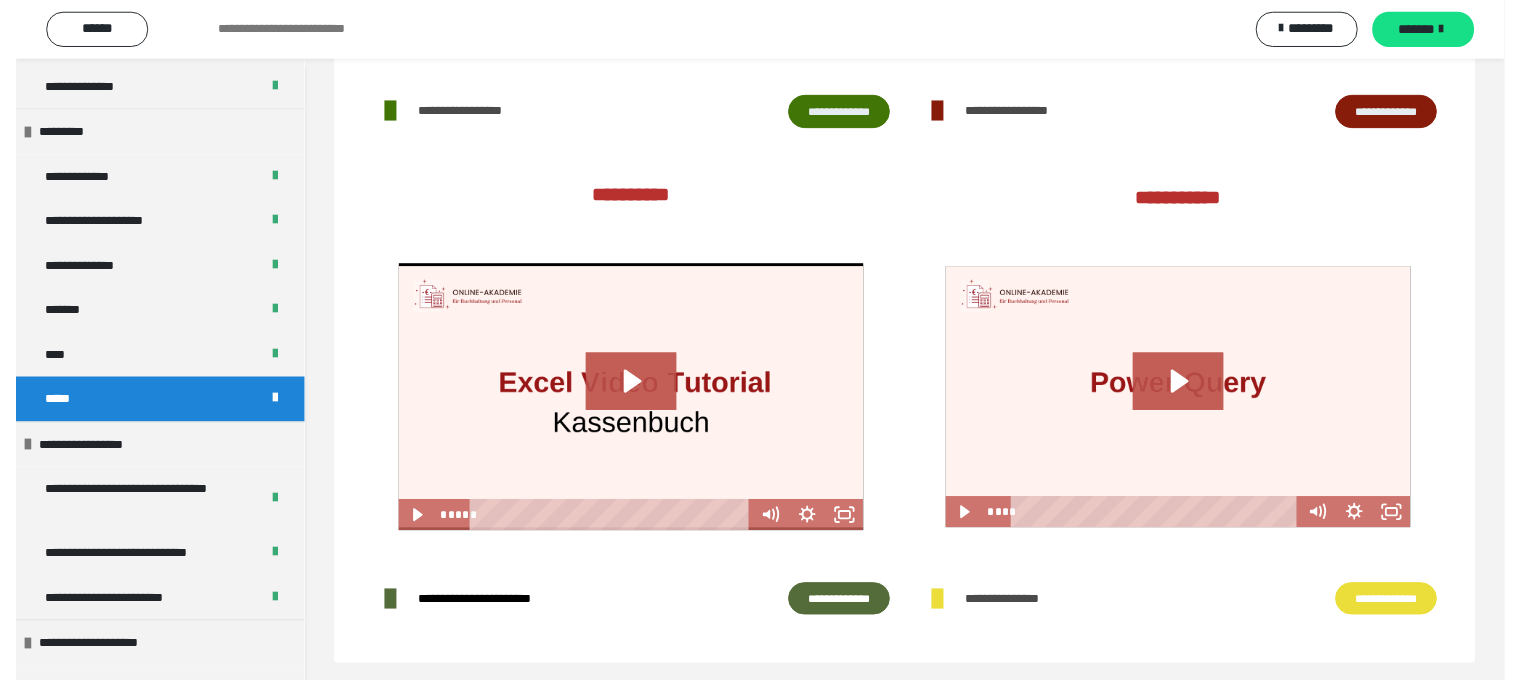 scroll, scrollTop: 2096, scrollLeft: 0, axis: vertical 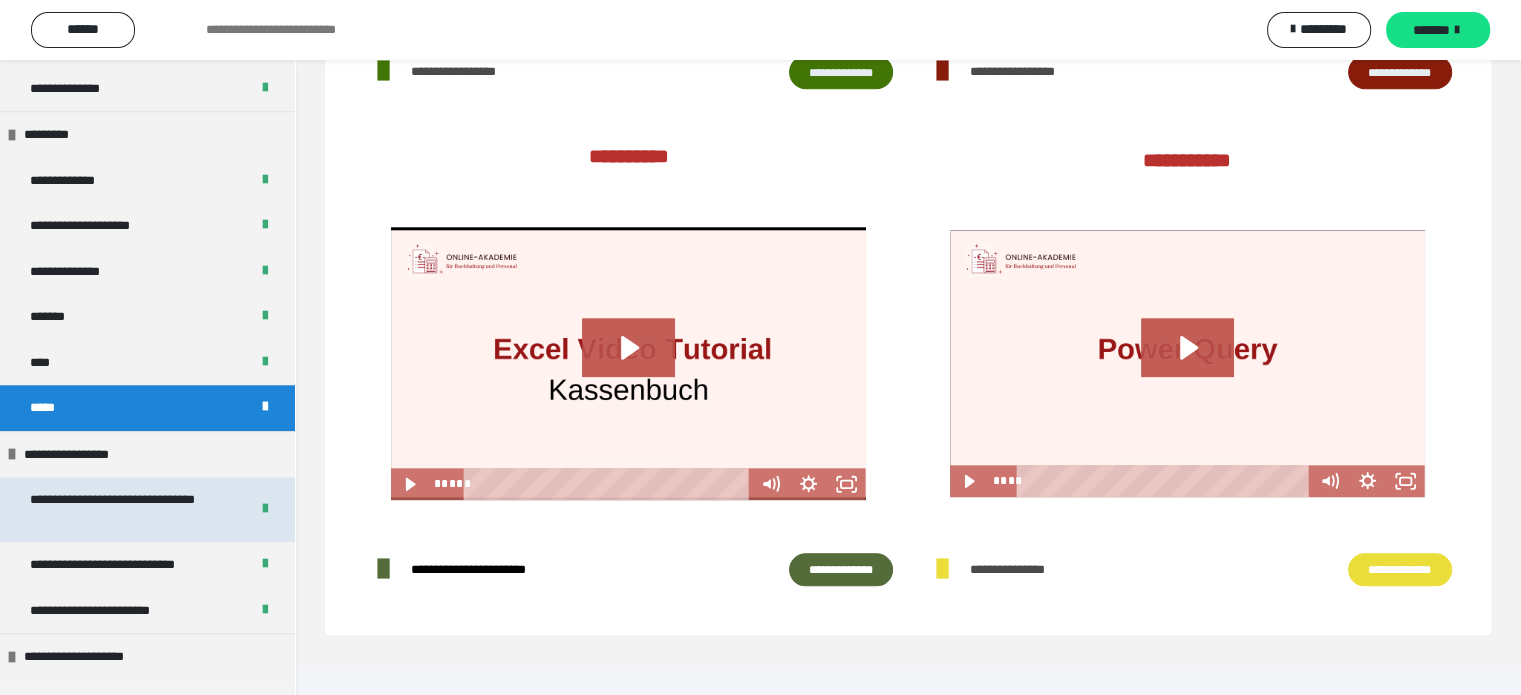 click on "**********" at bounding box center [124, 509] 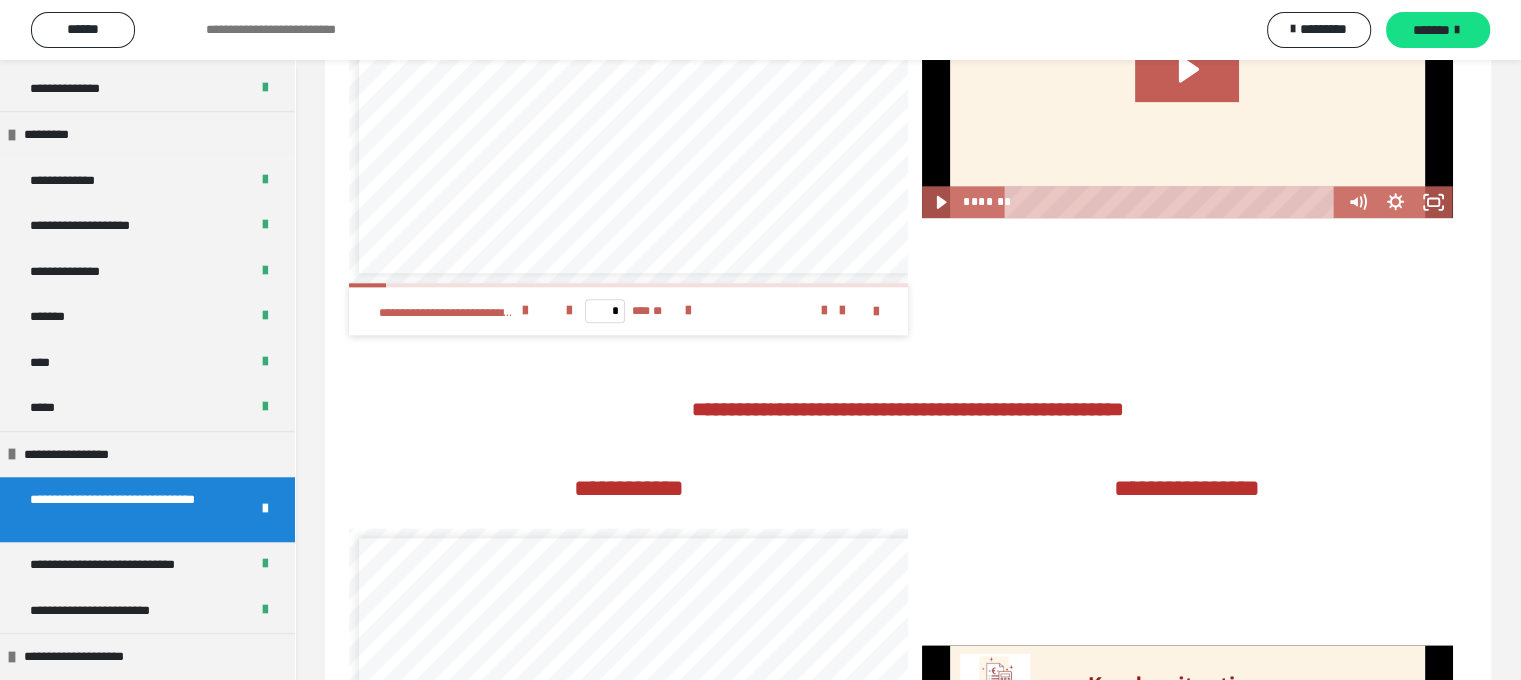 scroll, scrollTop: 2304, scrollLeft: 0, axis: vertical 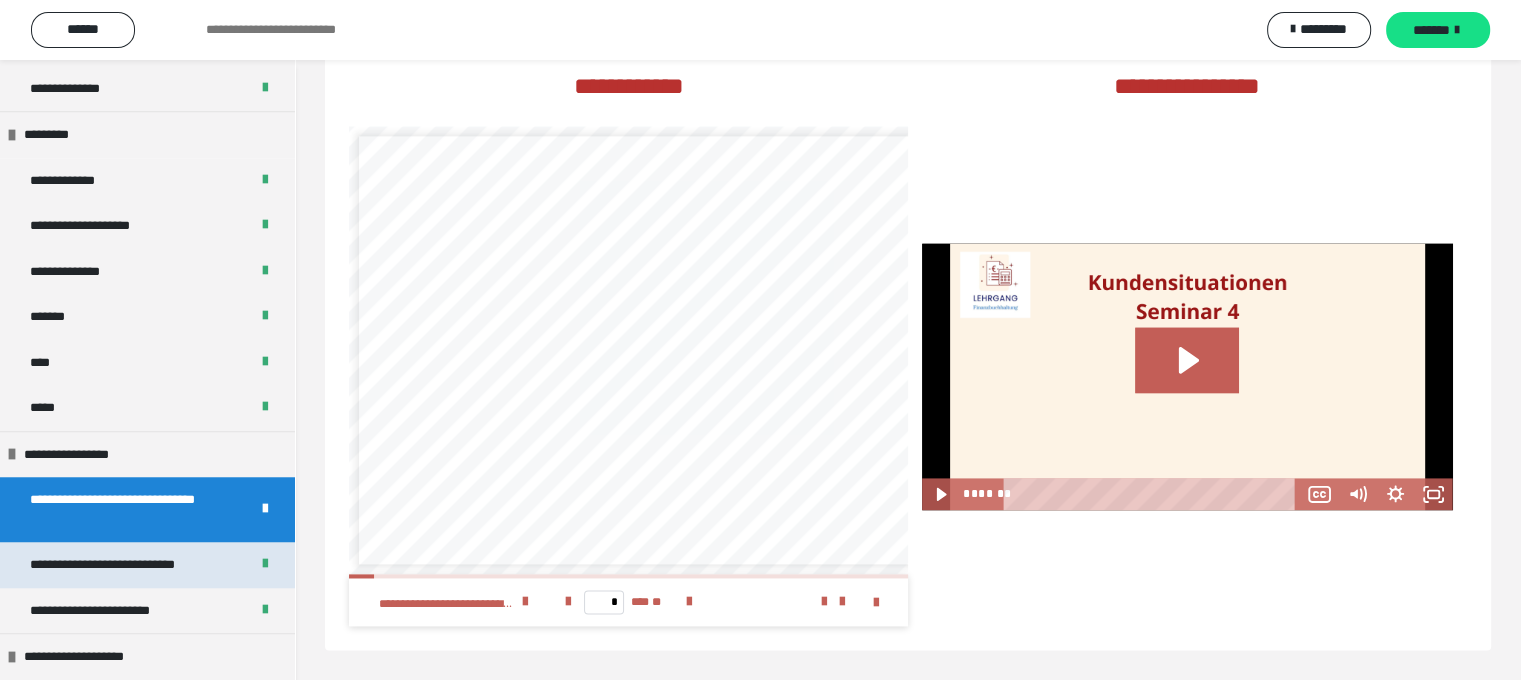 click on "**********" at bounding box center (131, 565) 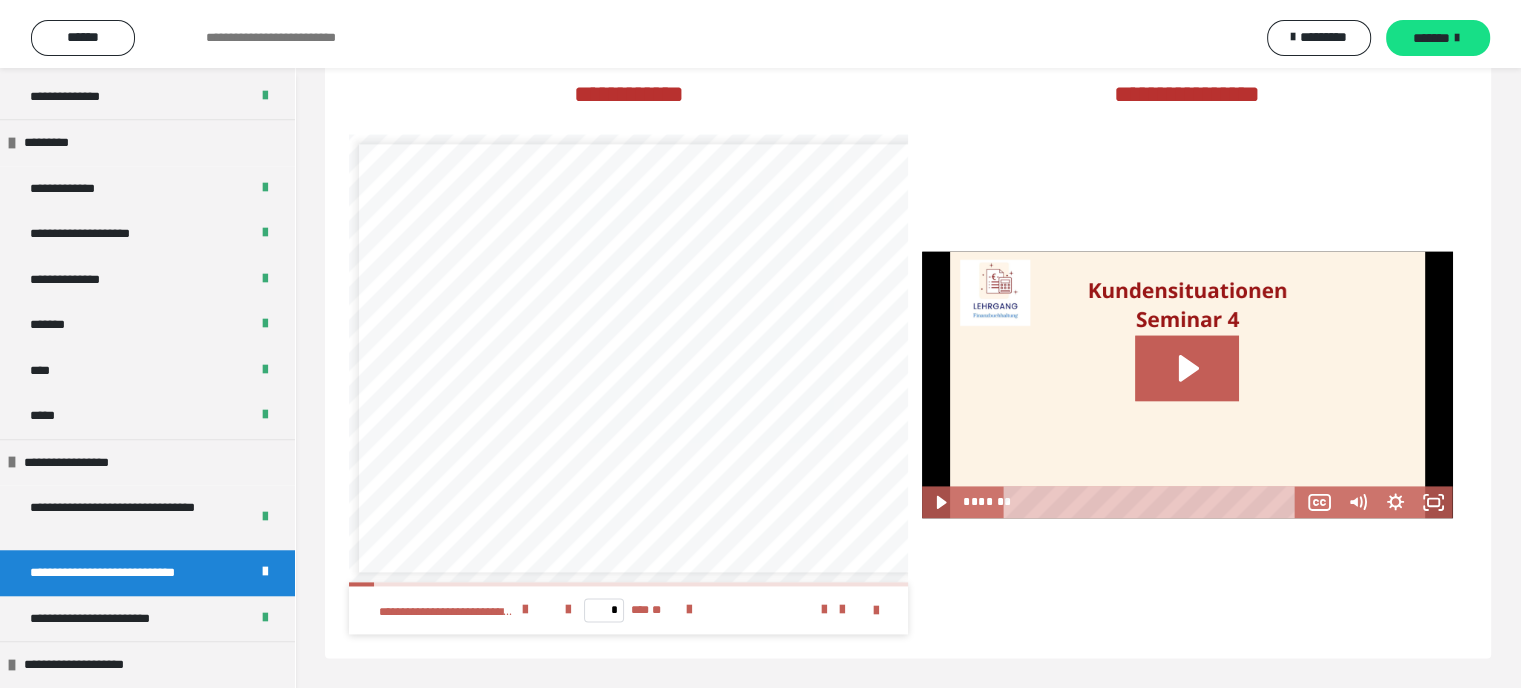 scroll, scrollTop: 748, scrollLeft: 0, axis: vertical 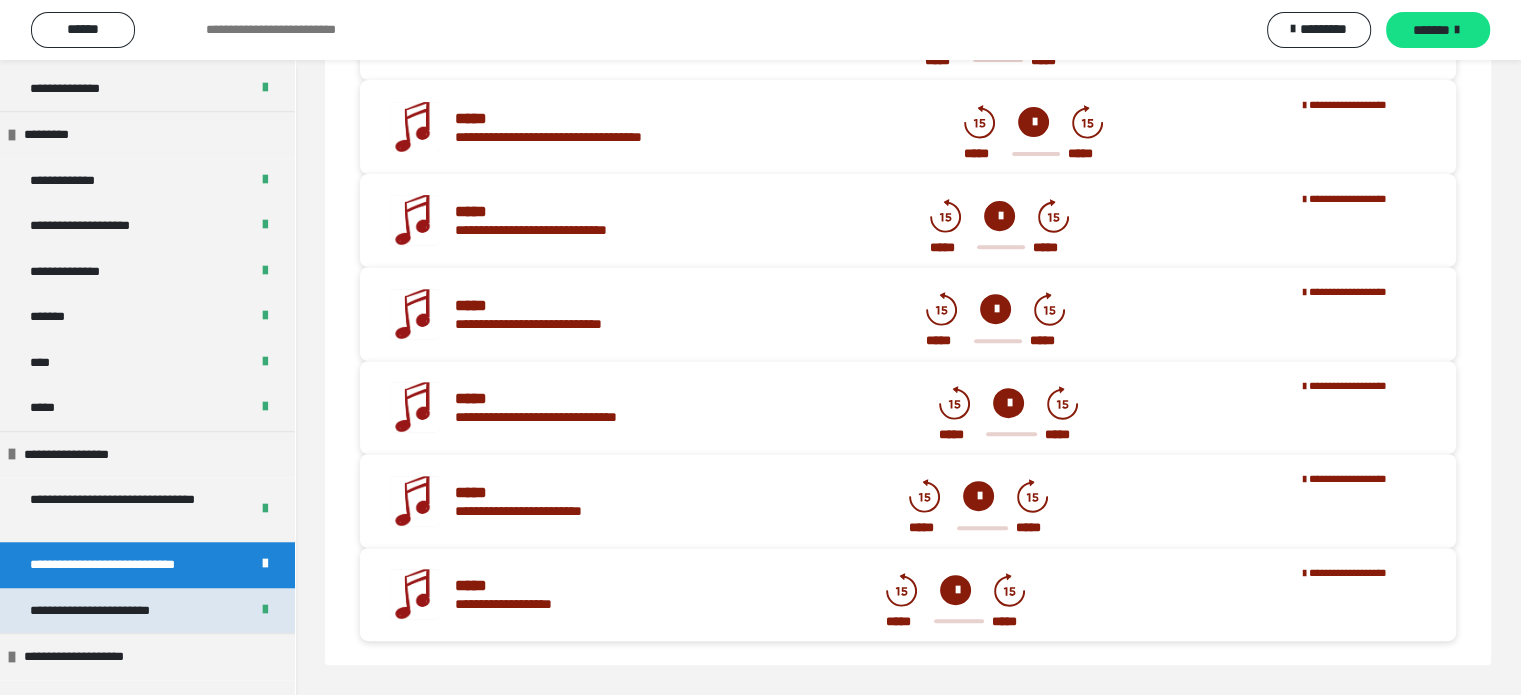 click on "**********" at bounding box center (117, 611) 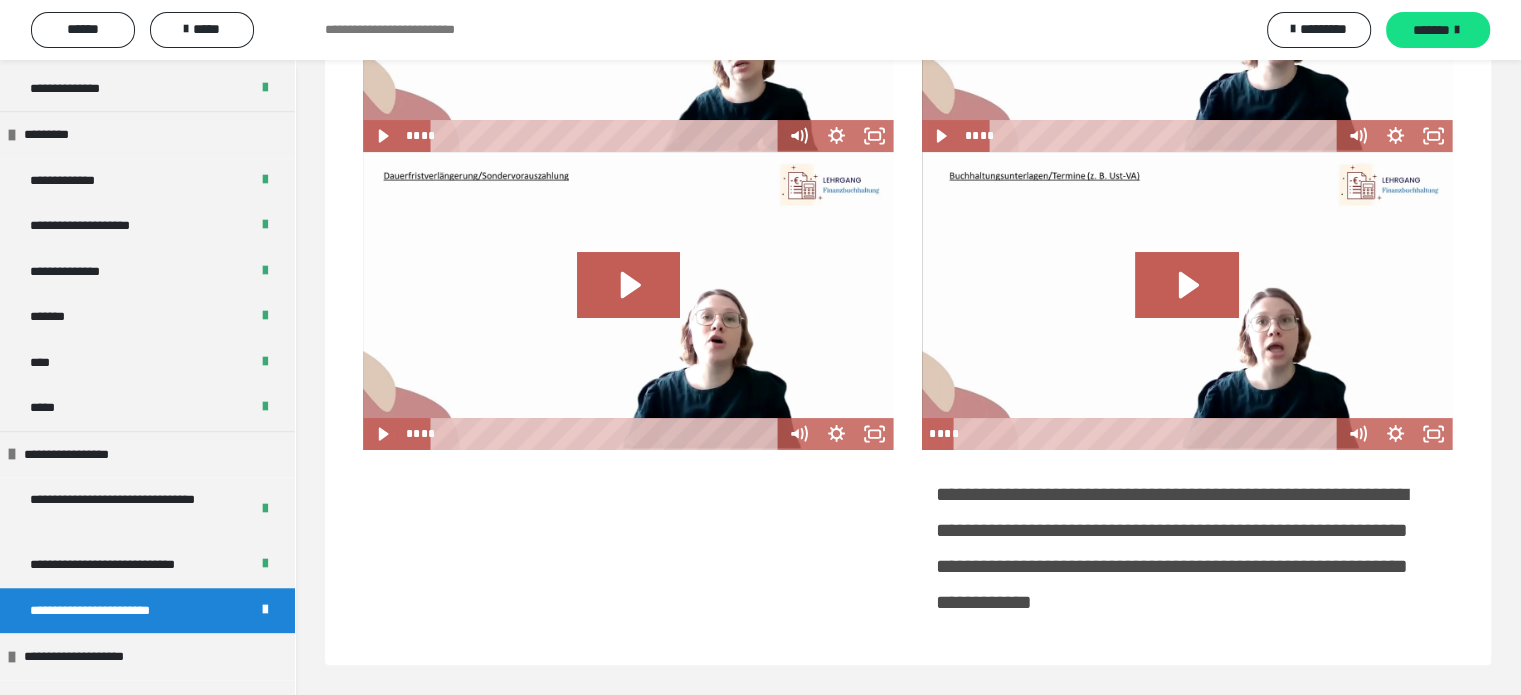 scroll, scrollTop: 60, scrollLeft: 0, axis: vertical 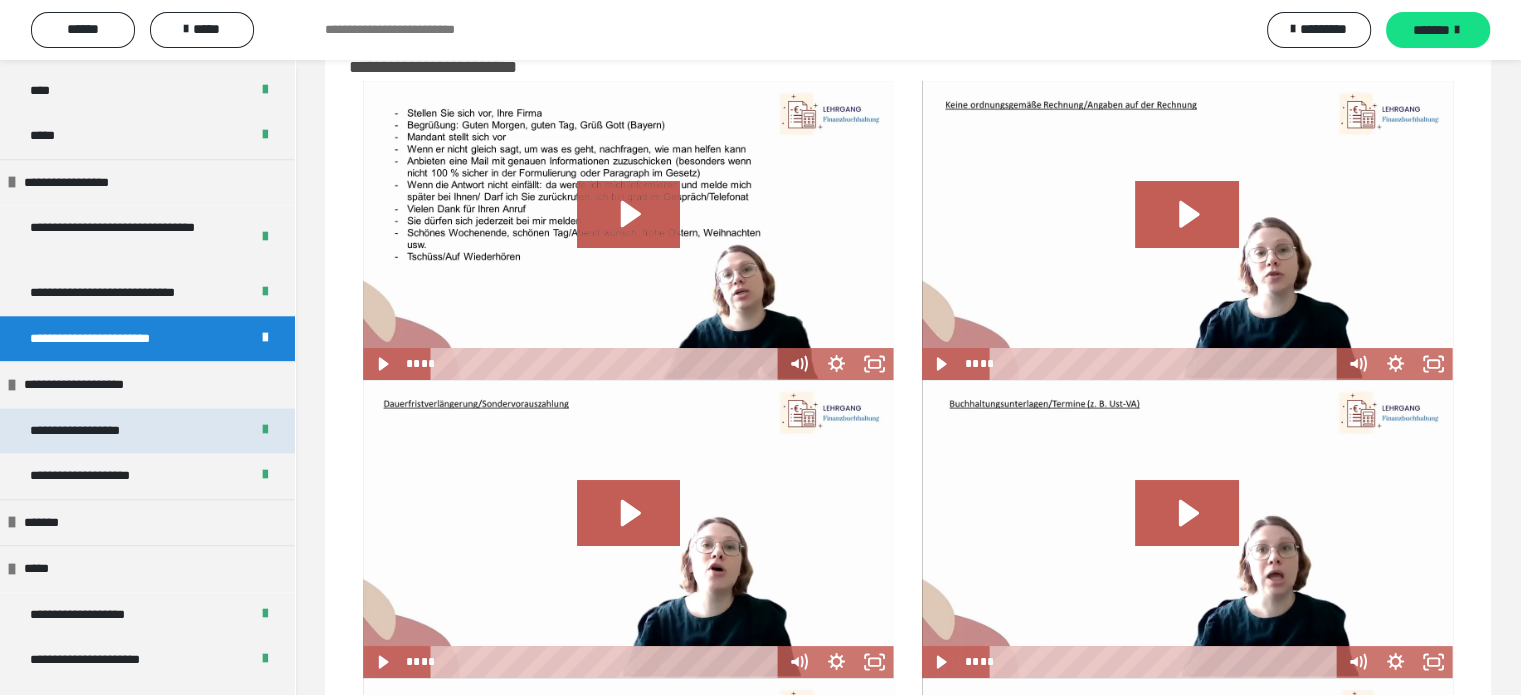 click on "**********" at bounding box center [147, 431] 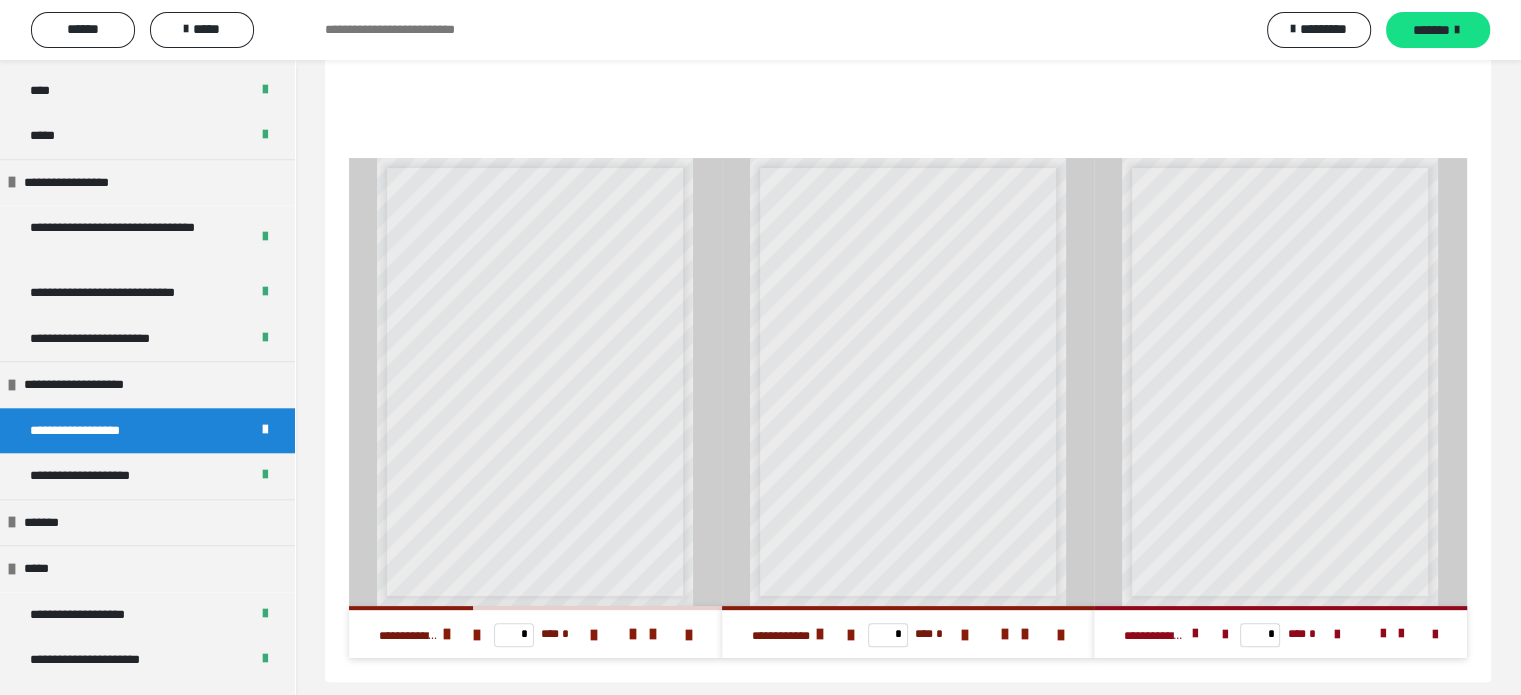 scroll, scrollTop: 480, scrollLeft: 0, axis: vertical 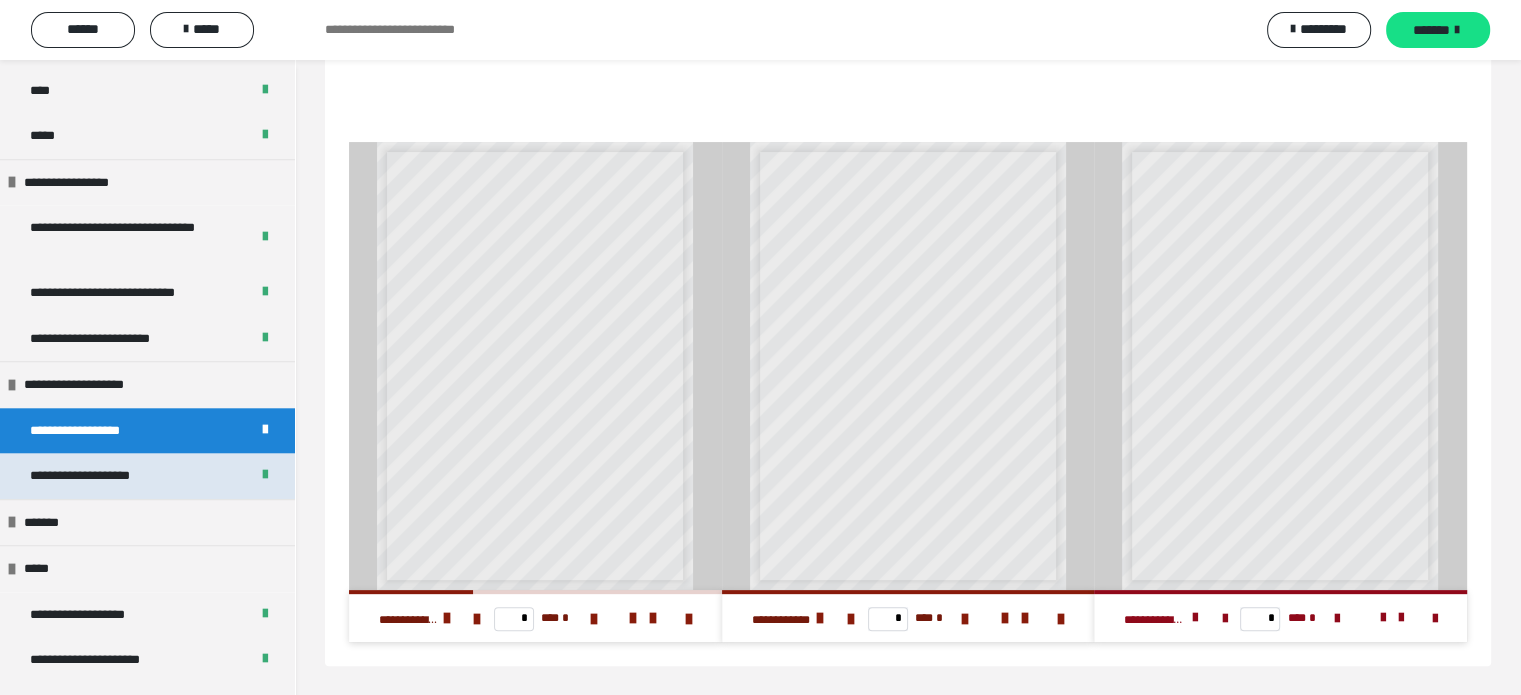 click on "**********" at bounding box center [147, 476] 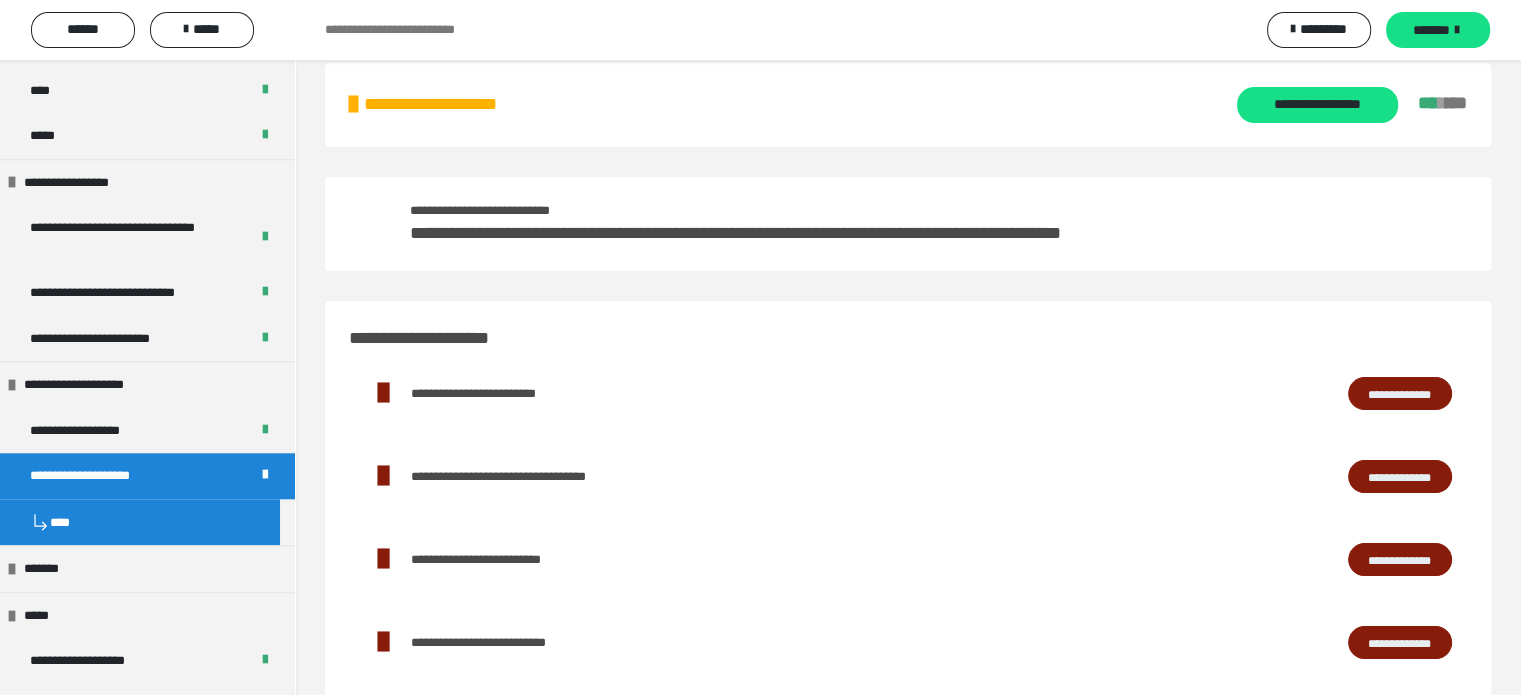 scroll, scrollTop: 69, scrollLeft: 0, axis: vertical 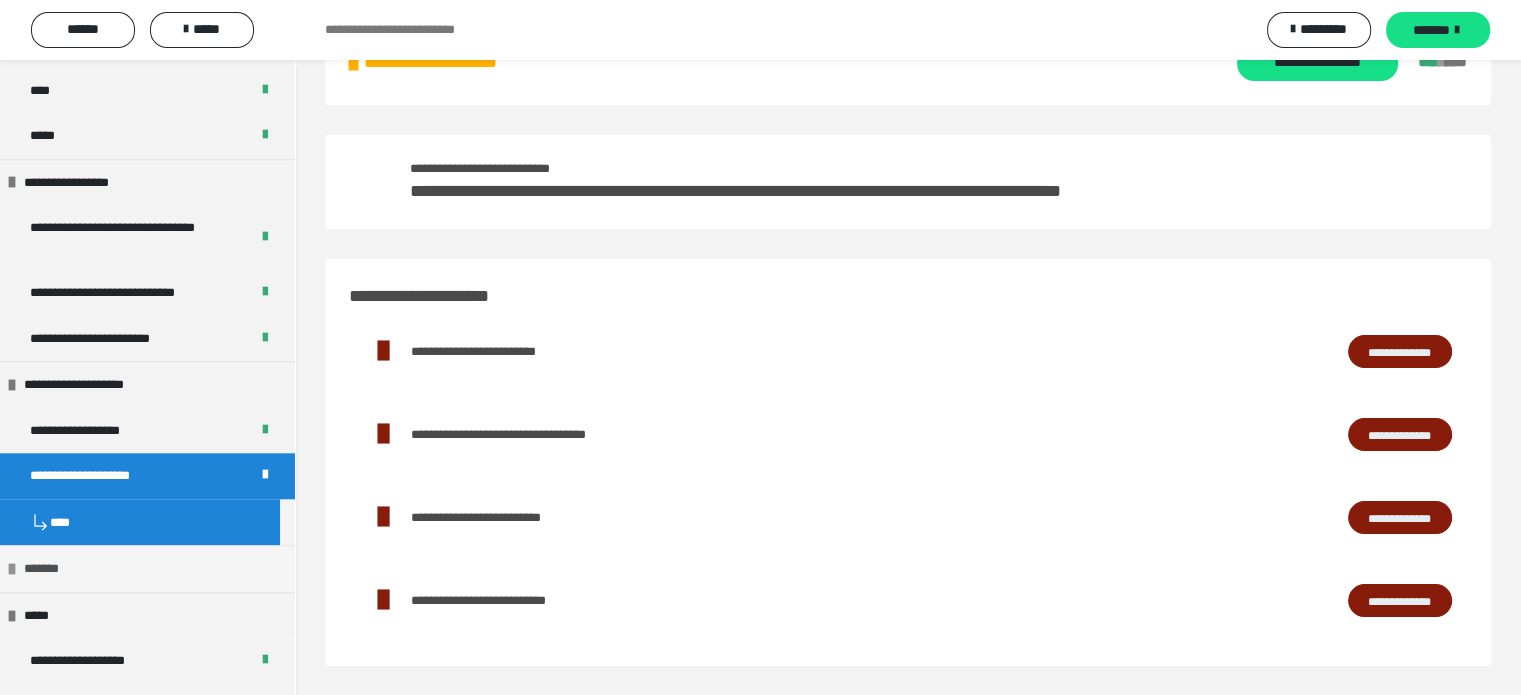 click on "*******" at bounding box center (147, 568) 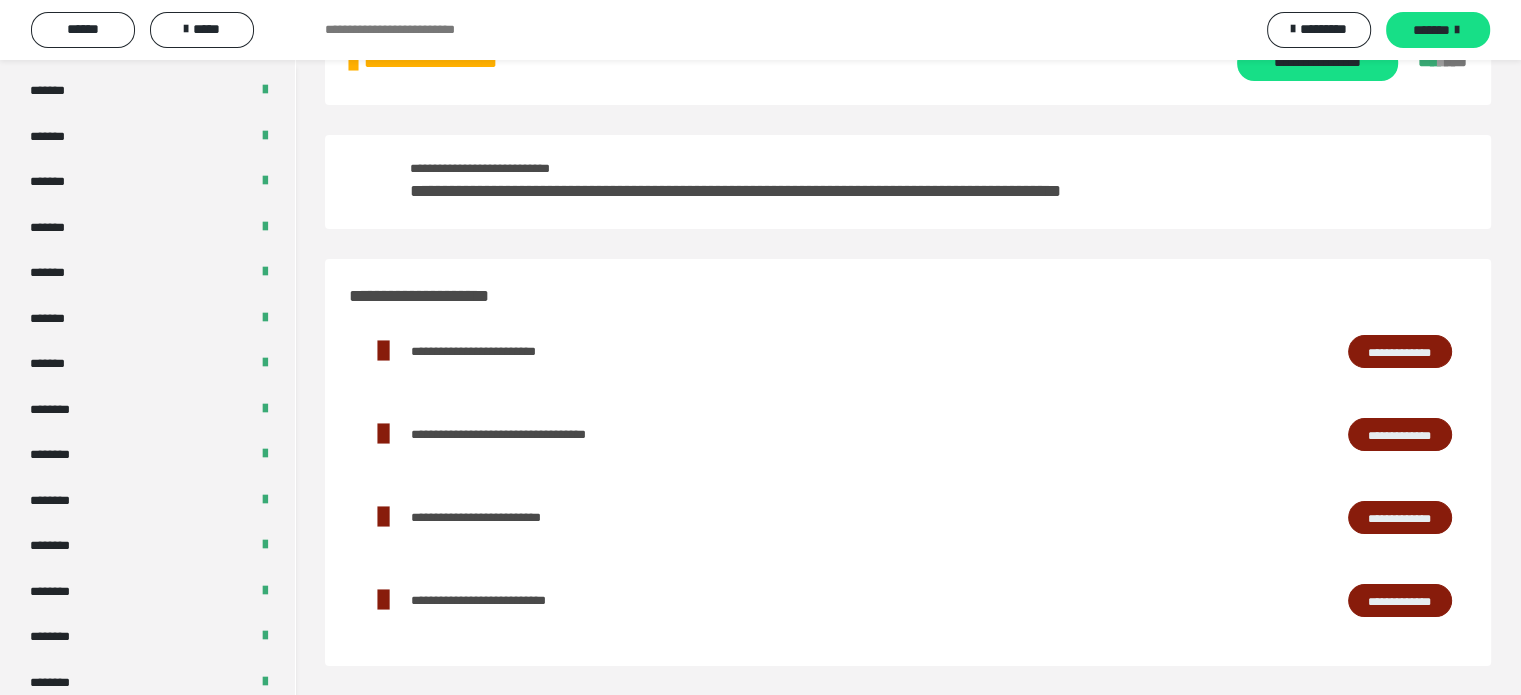 scroll, scrollTop: 760, scrollLeft: 0, axis: vertical 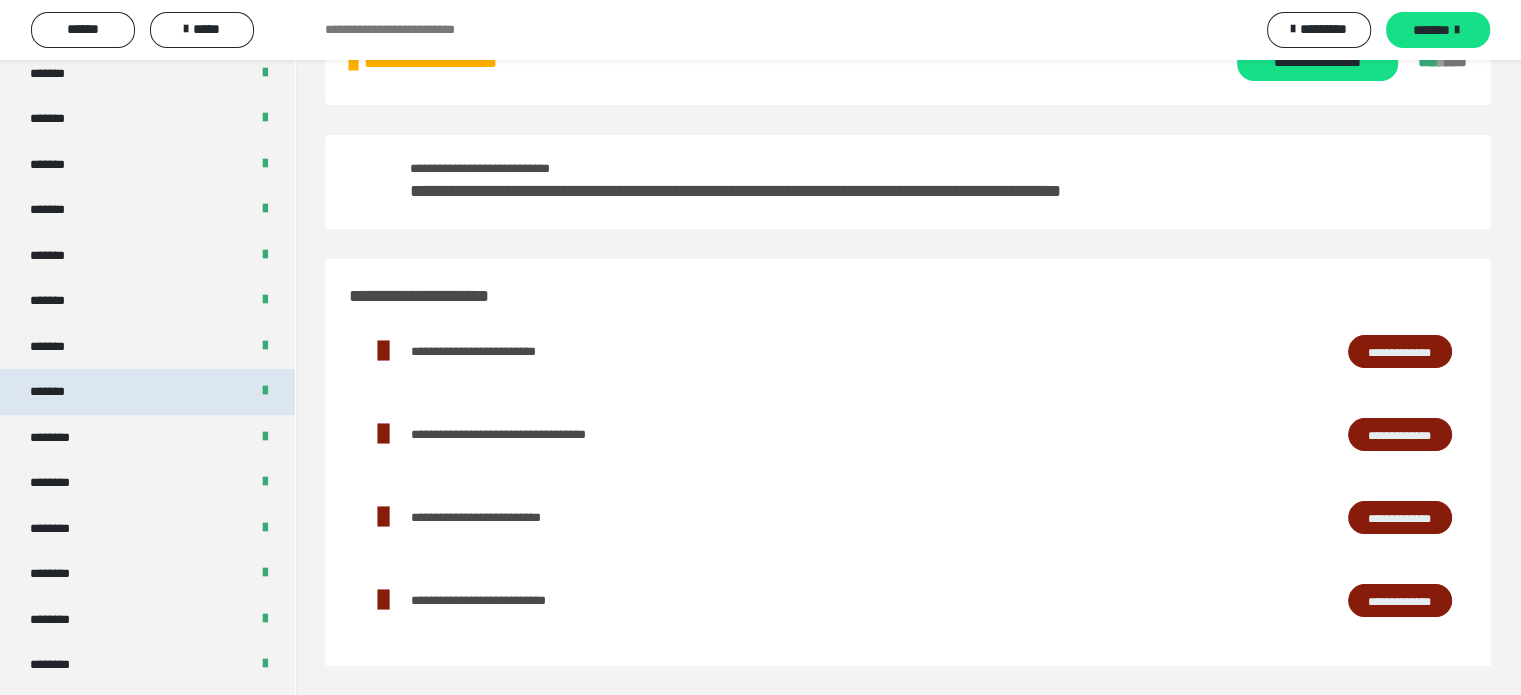 click on "*******" at bounding box center [147, 392] 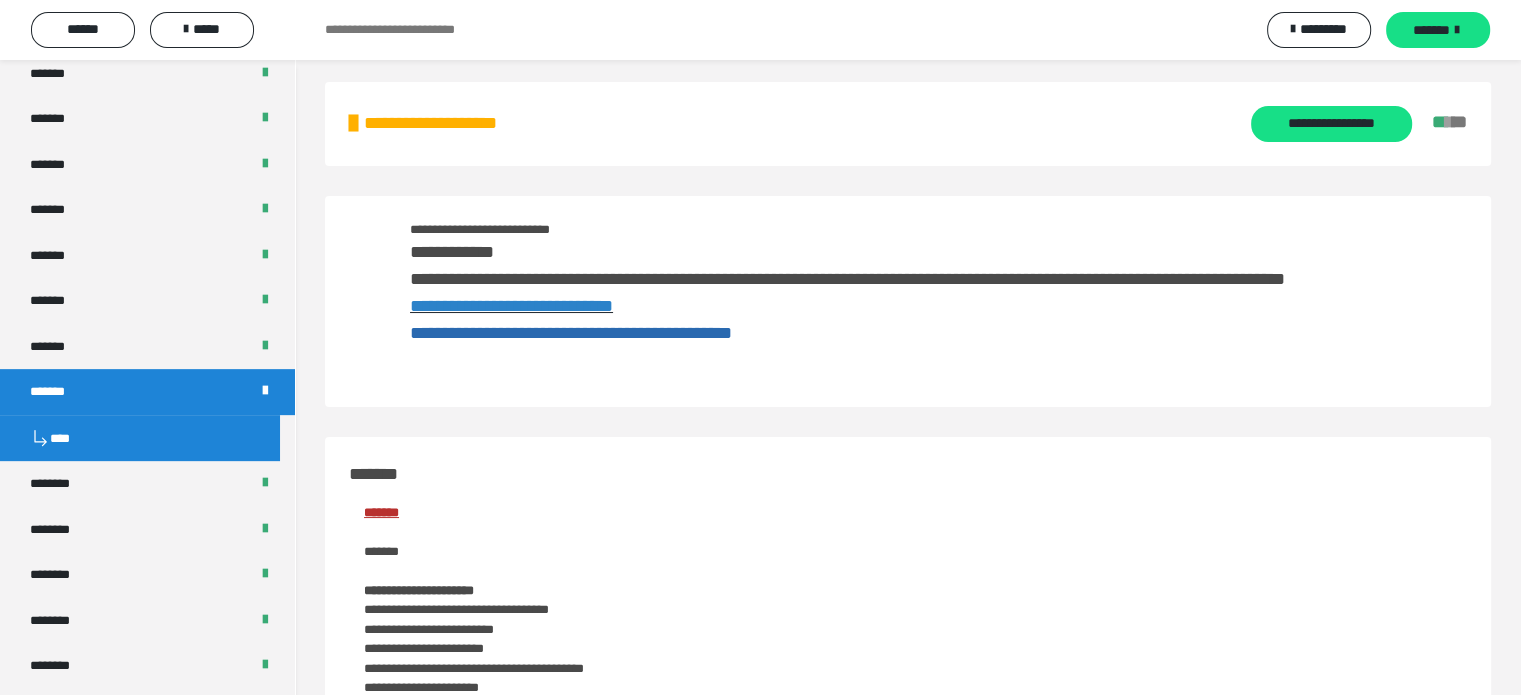 scroll, scrollTop: 0, scrollLeft: 0, axis: both 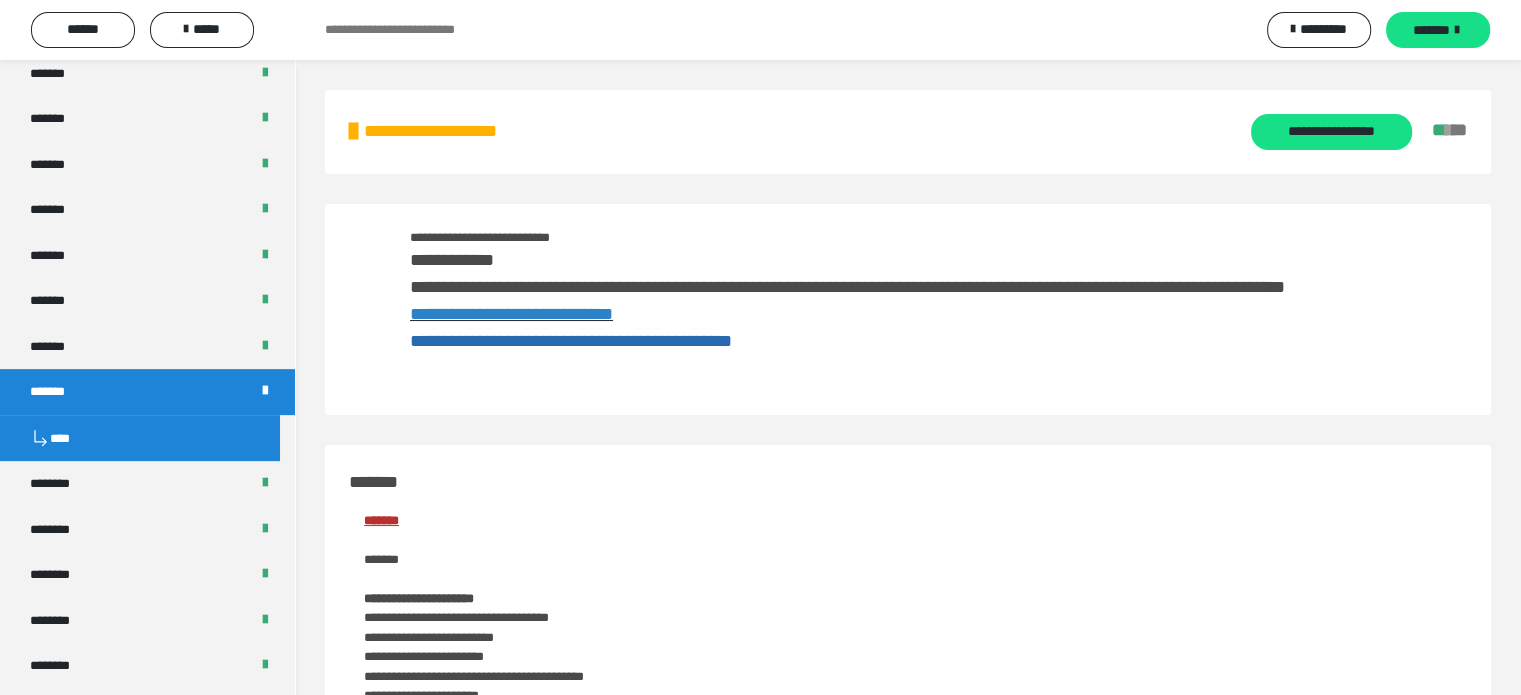 click on "**********" at bounding box center [511, 314] 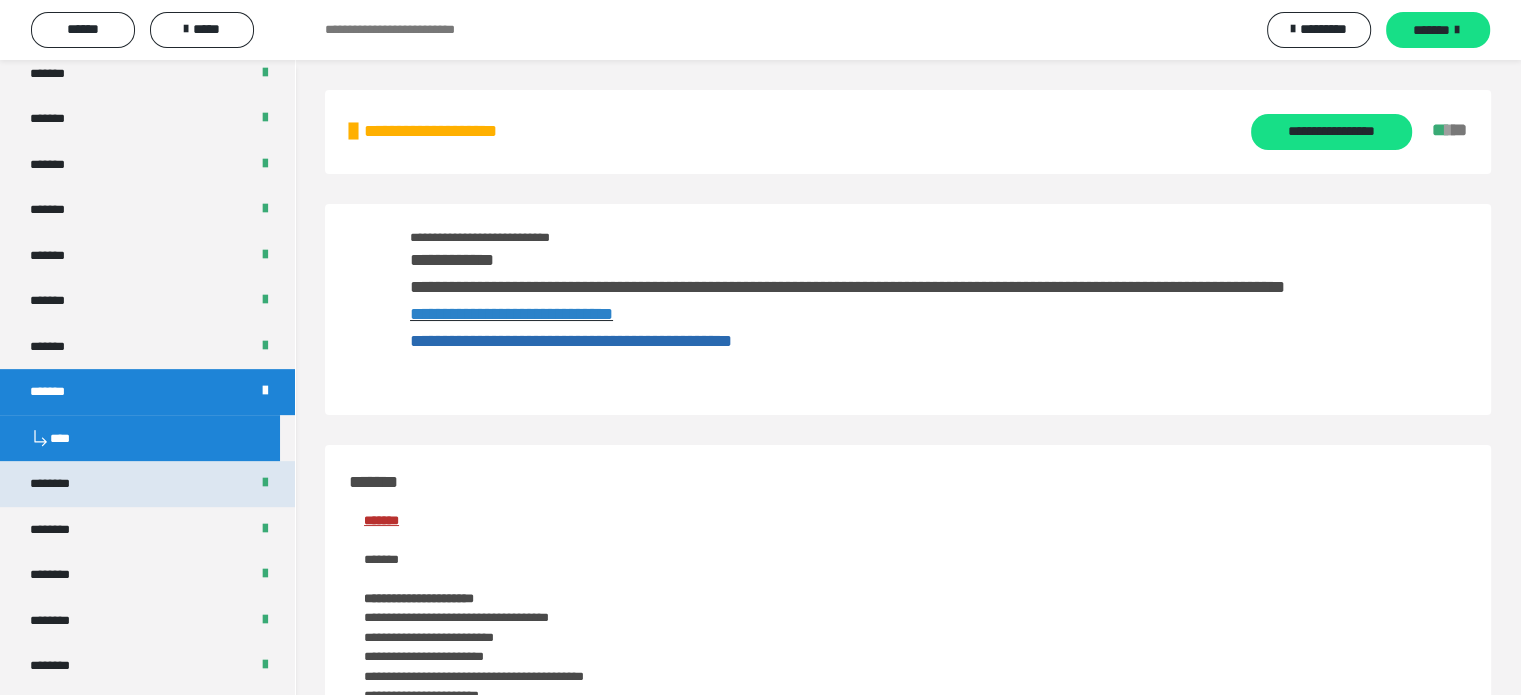 click on "********" at bounding box center [147, 484] 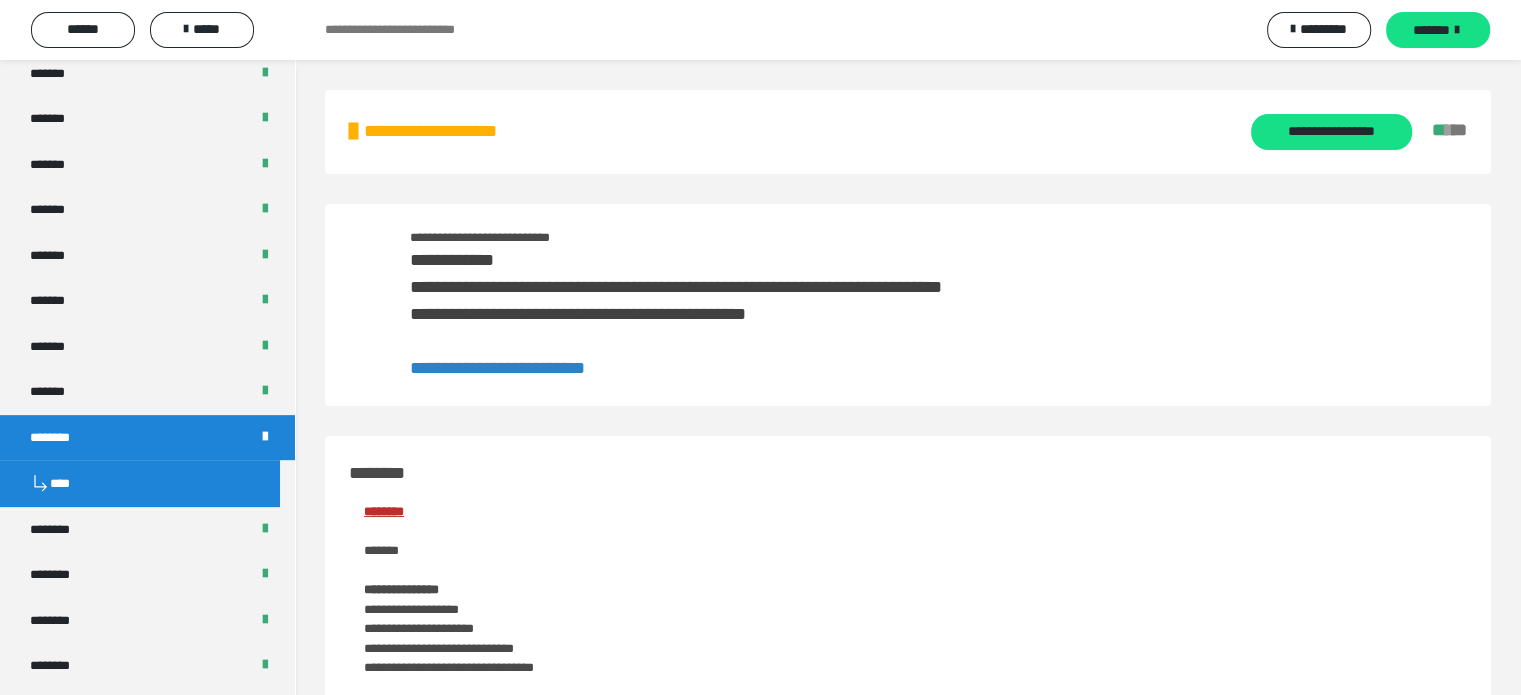 click on "**********" at bounding box center (497, 368) 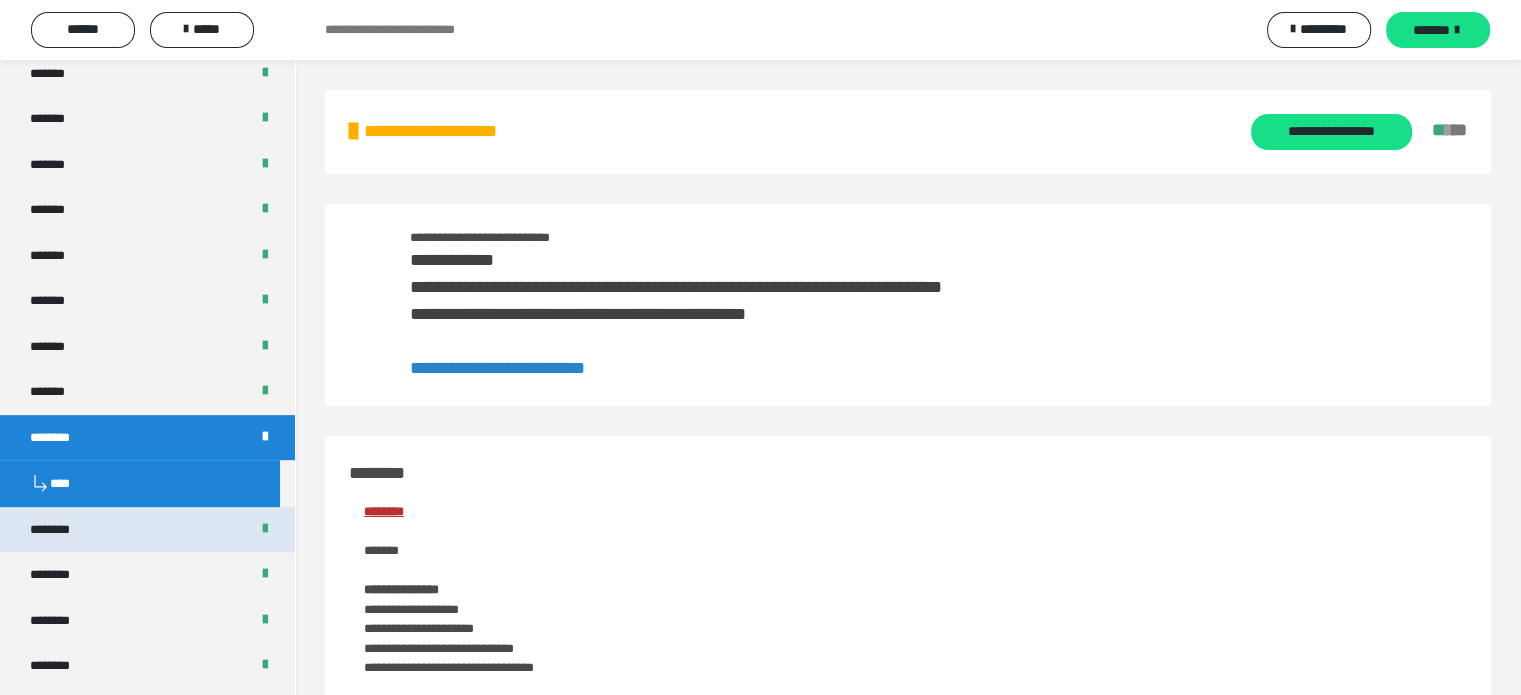 click on "********" at bounding box center (147, 530) 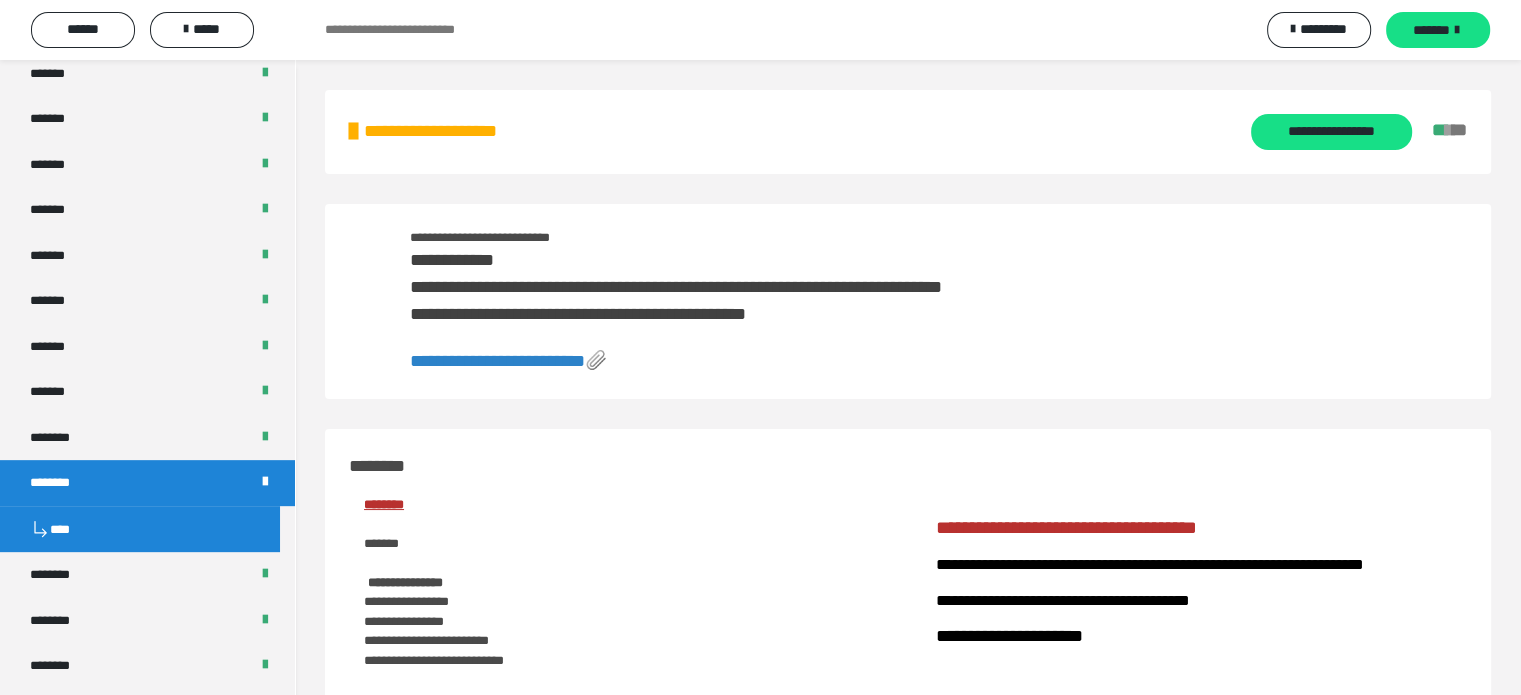click on "**********" at bounding box center (508, 361) 